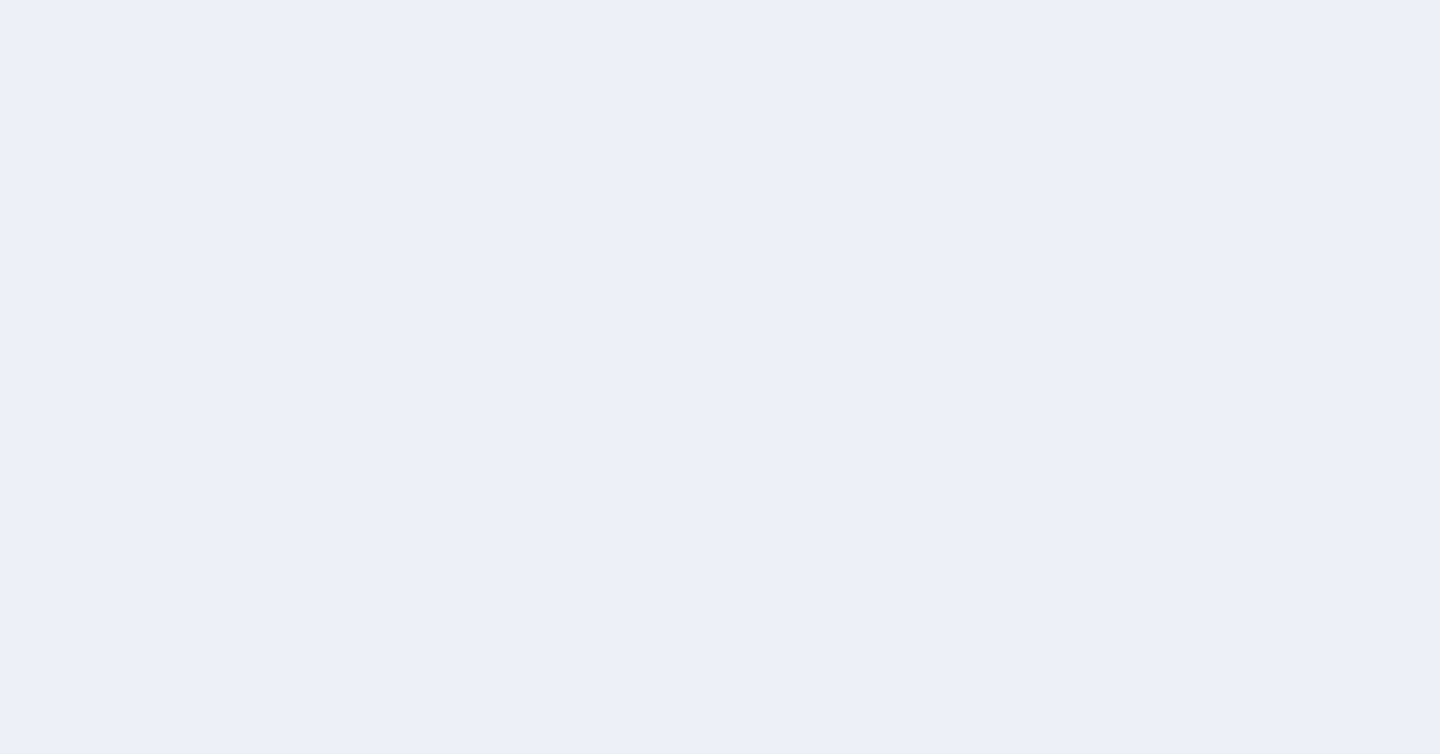 scroll, scrollTop: 0, scrollLeft: 0, axis: both 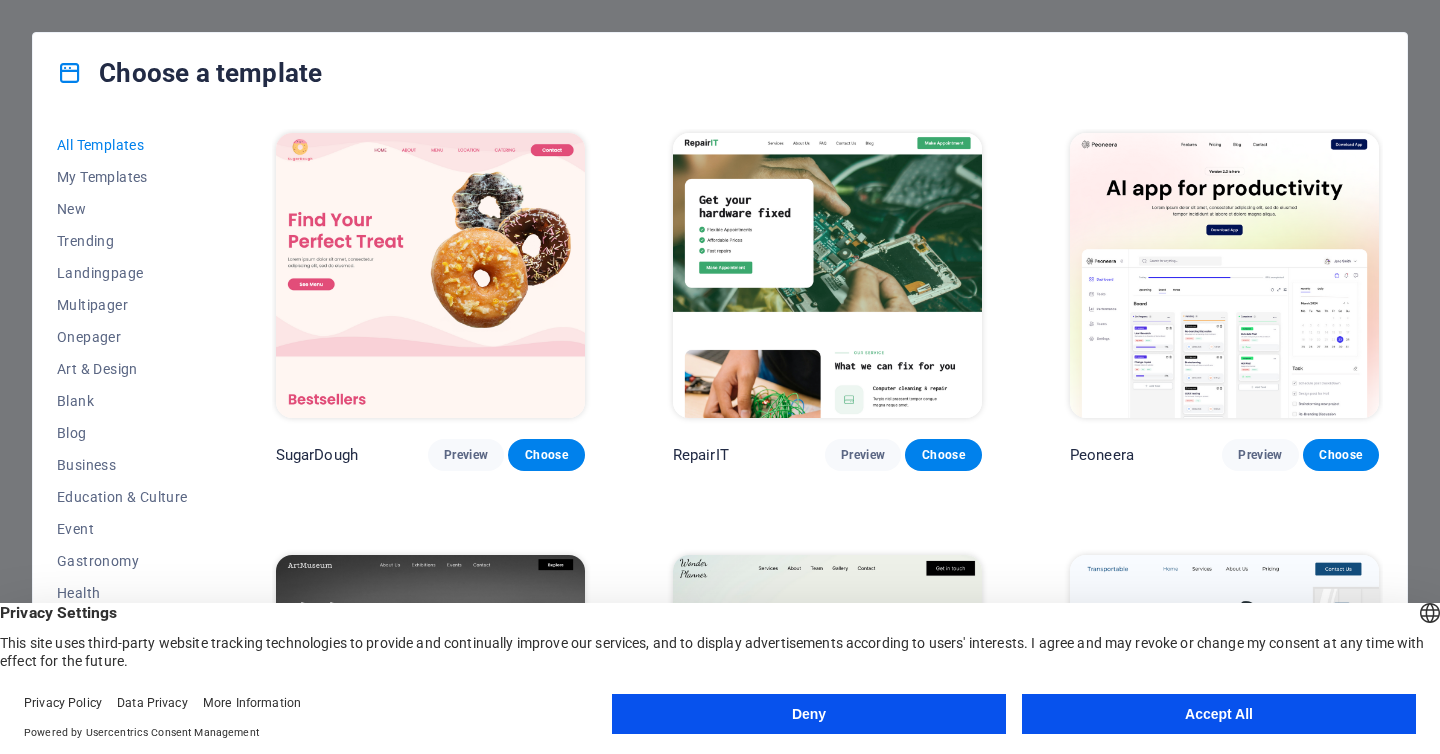 click on "Deny" at bounding box center (809, 714) 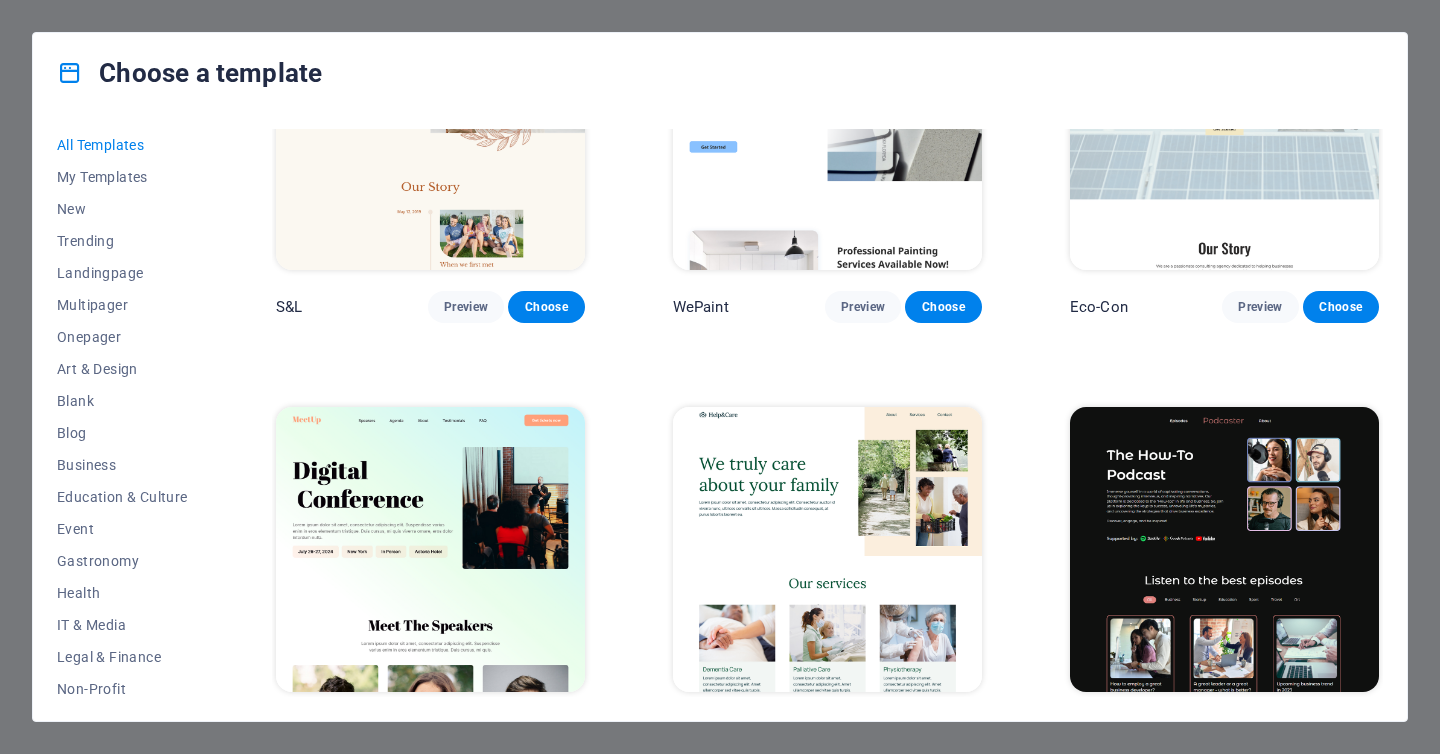 scroll, scrollTop: 988, scrollLeft: 0, axis: vertical 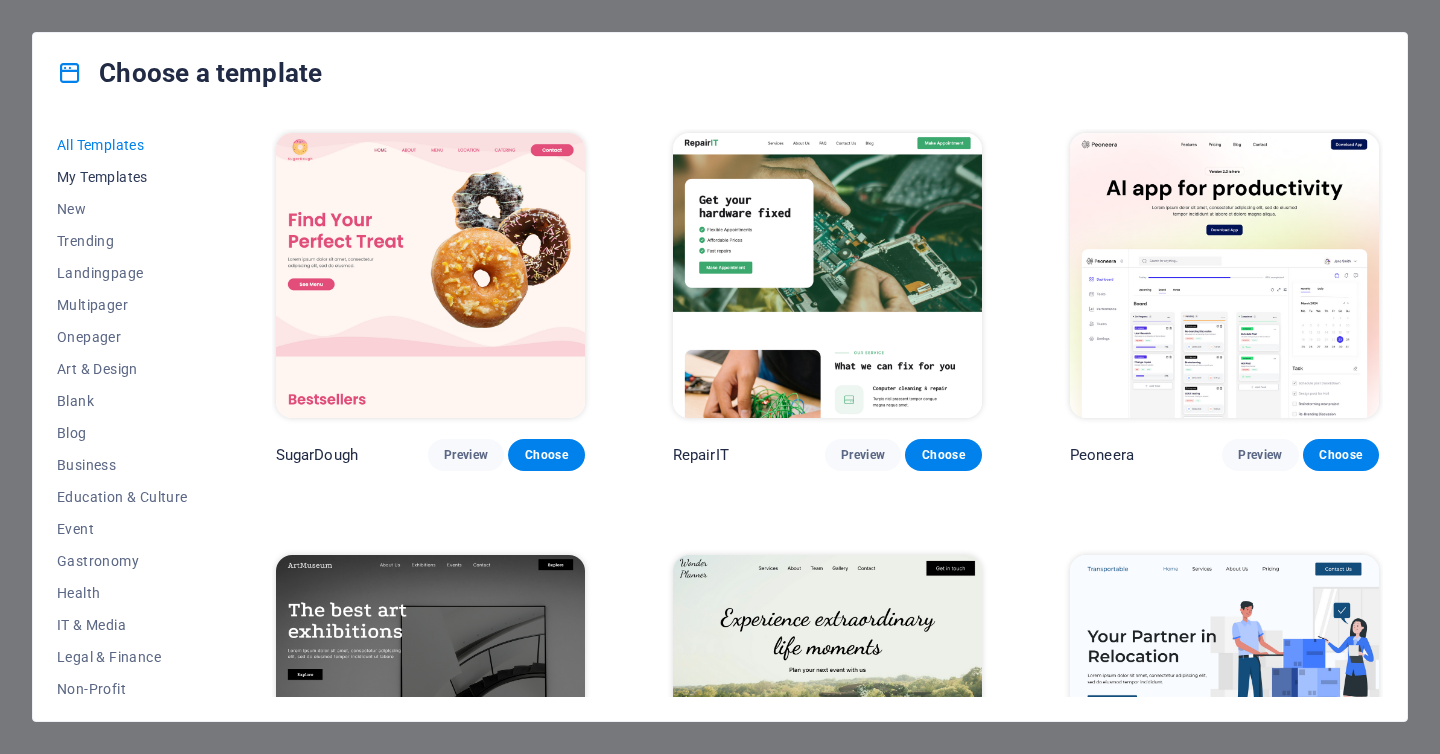 click on "My Templates" at bounding box center (122, 177) 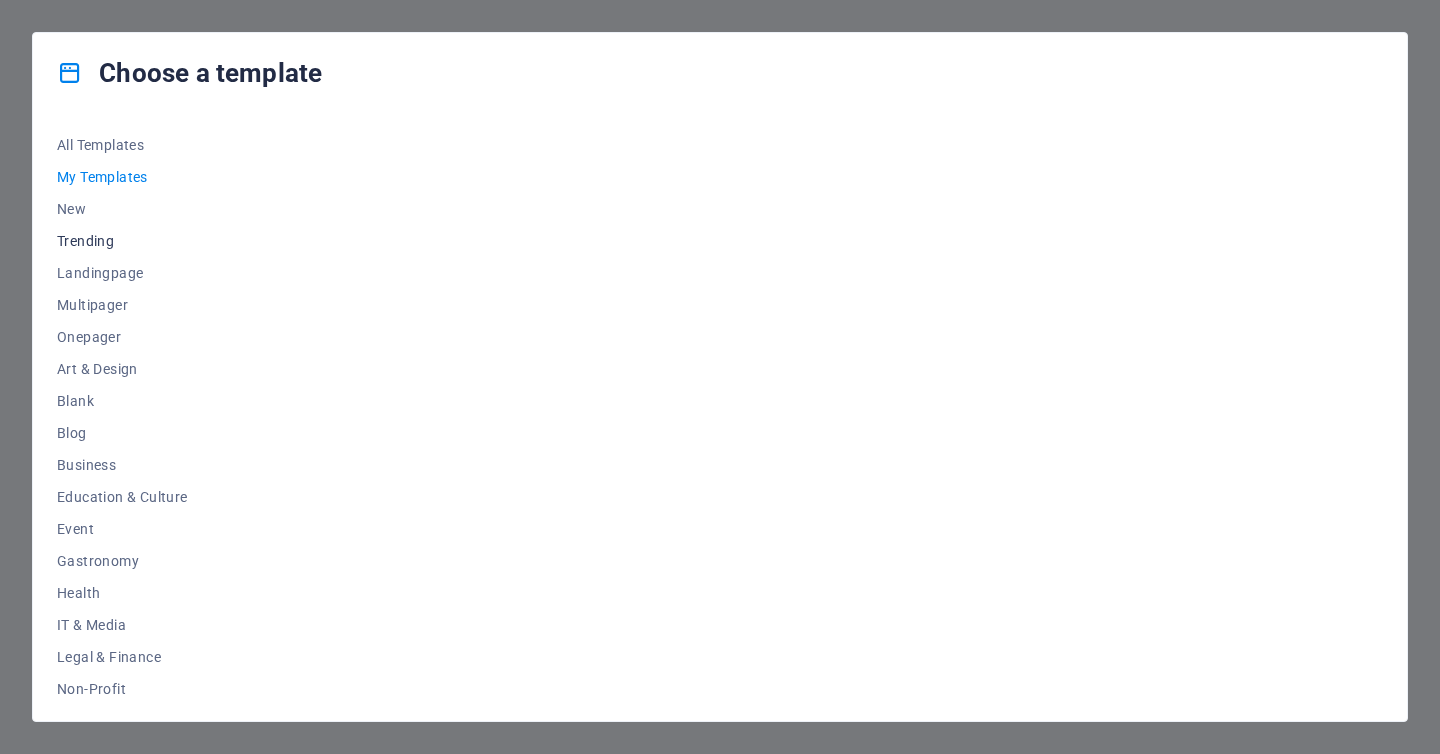 click on "Trending" at bounding box center [122, 241] 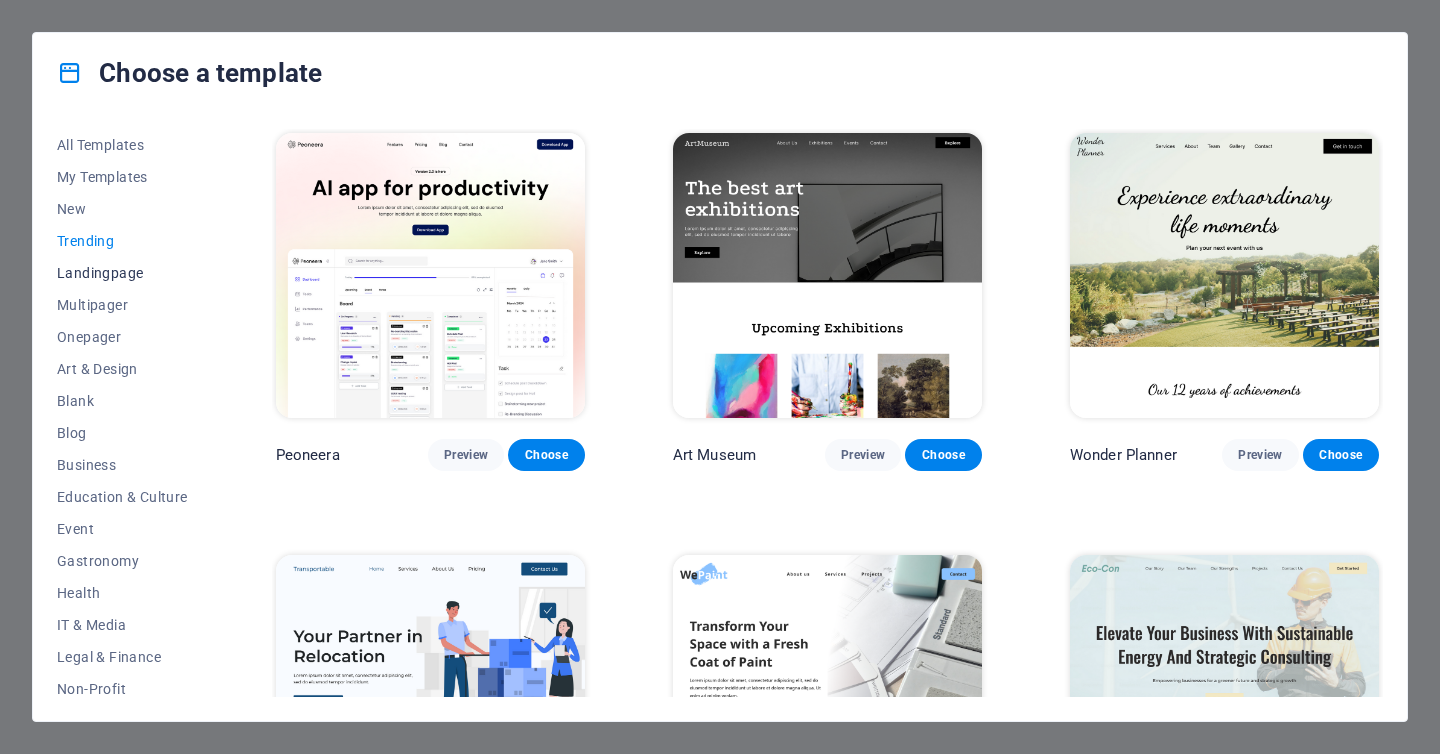 click on "Landingpage" at bounding box center [122, 273] 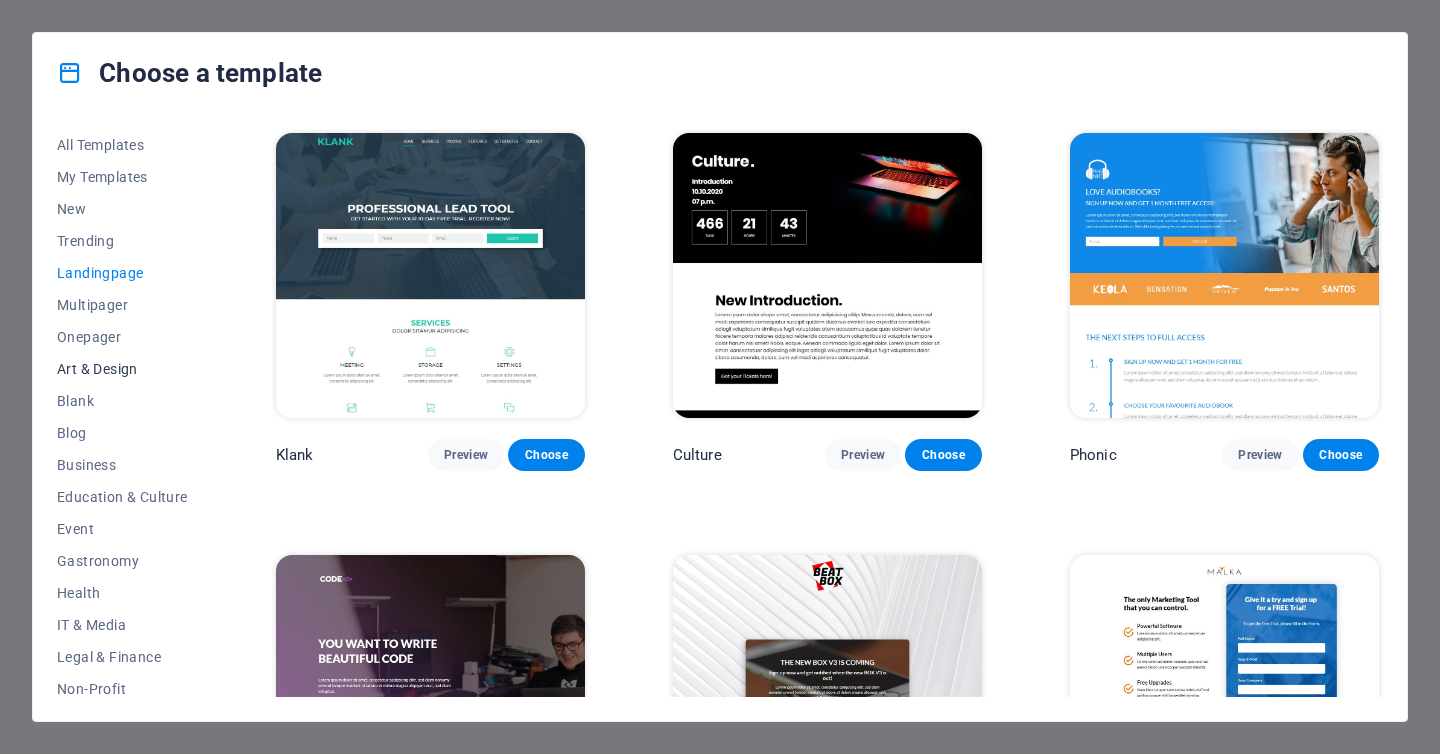 click on "Art & Design" at bounding box center [122, 369] 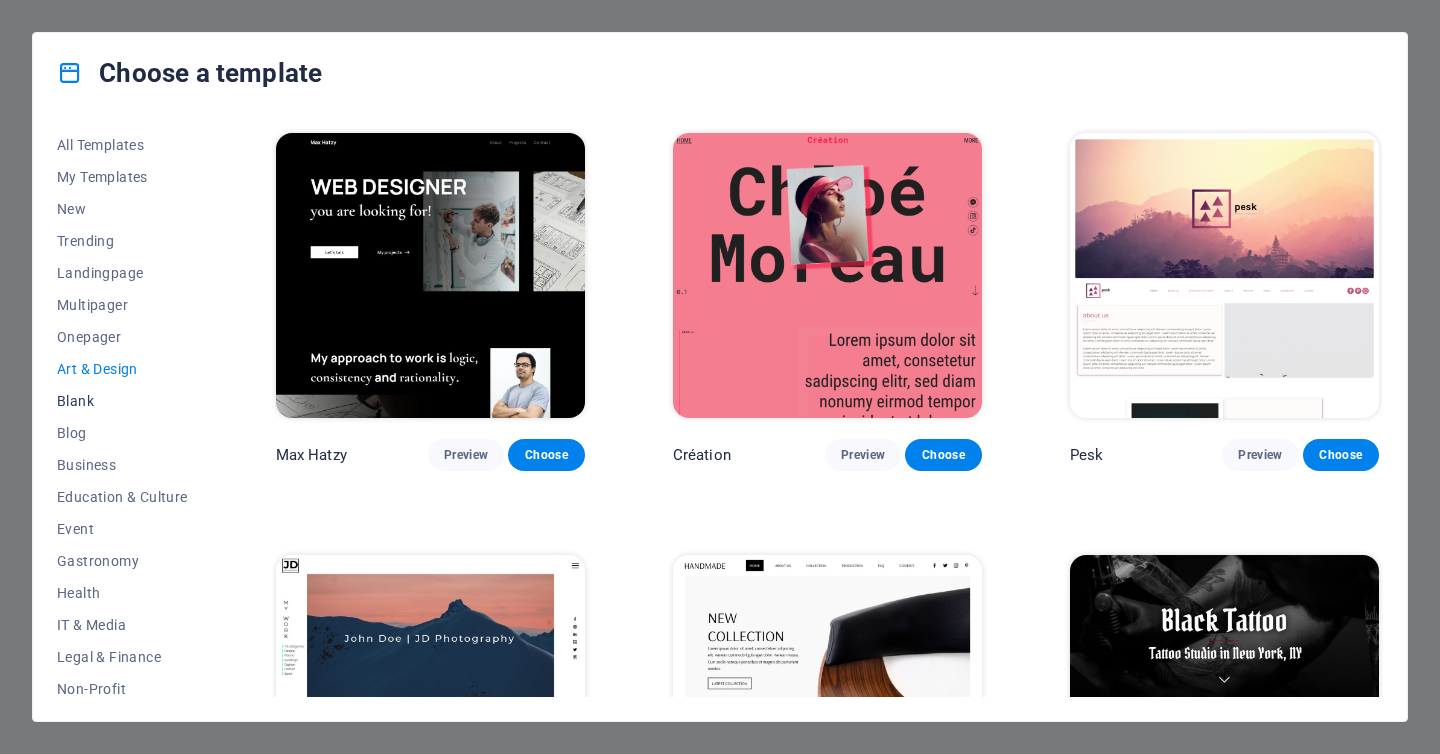click on "Blank" at bounding box center (122, 401) 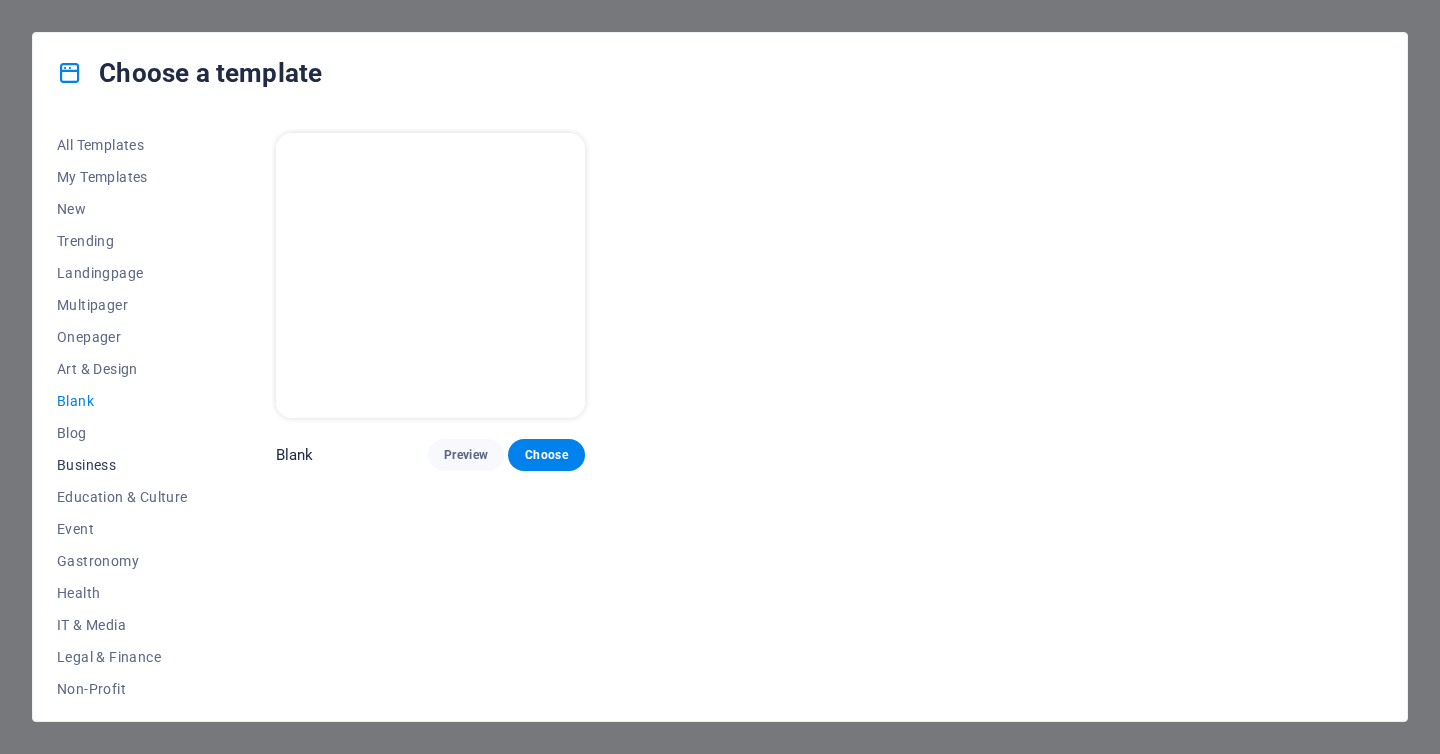 click on "Business" at bounding box center (122, 465) 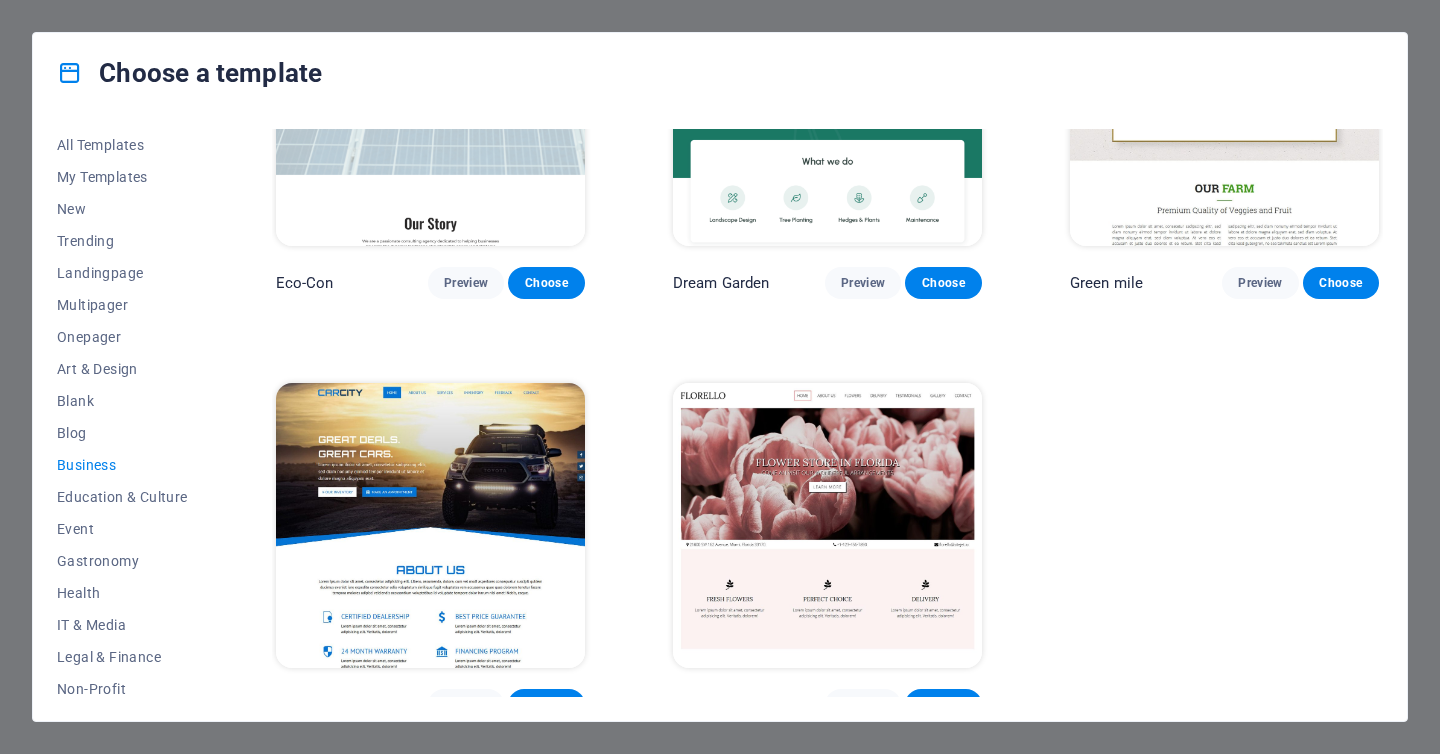 scroll, scrollTop: 190, scrollLeft: 0, axis: vertical 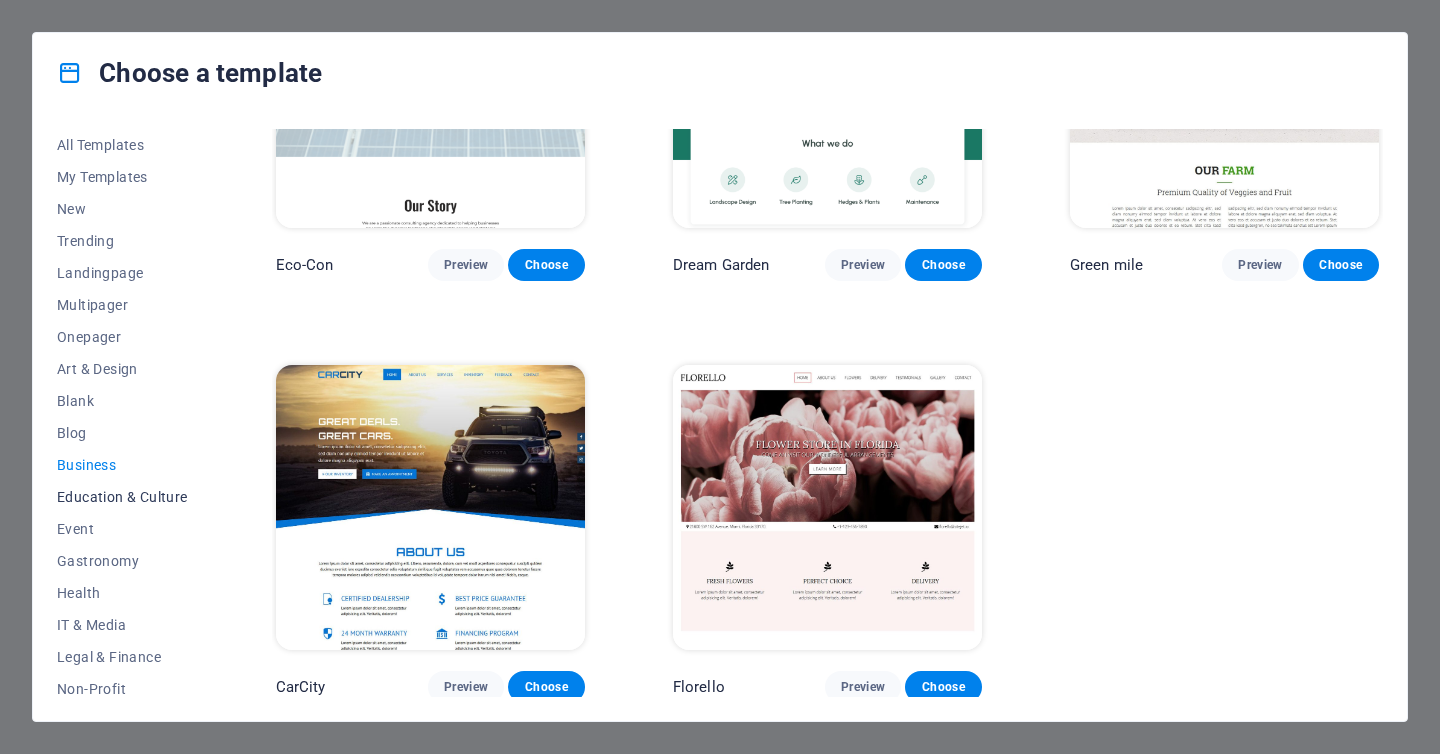 click on "Education & Culture" at bounding box center [122, 497] 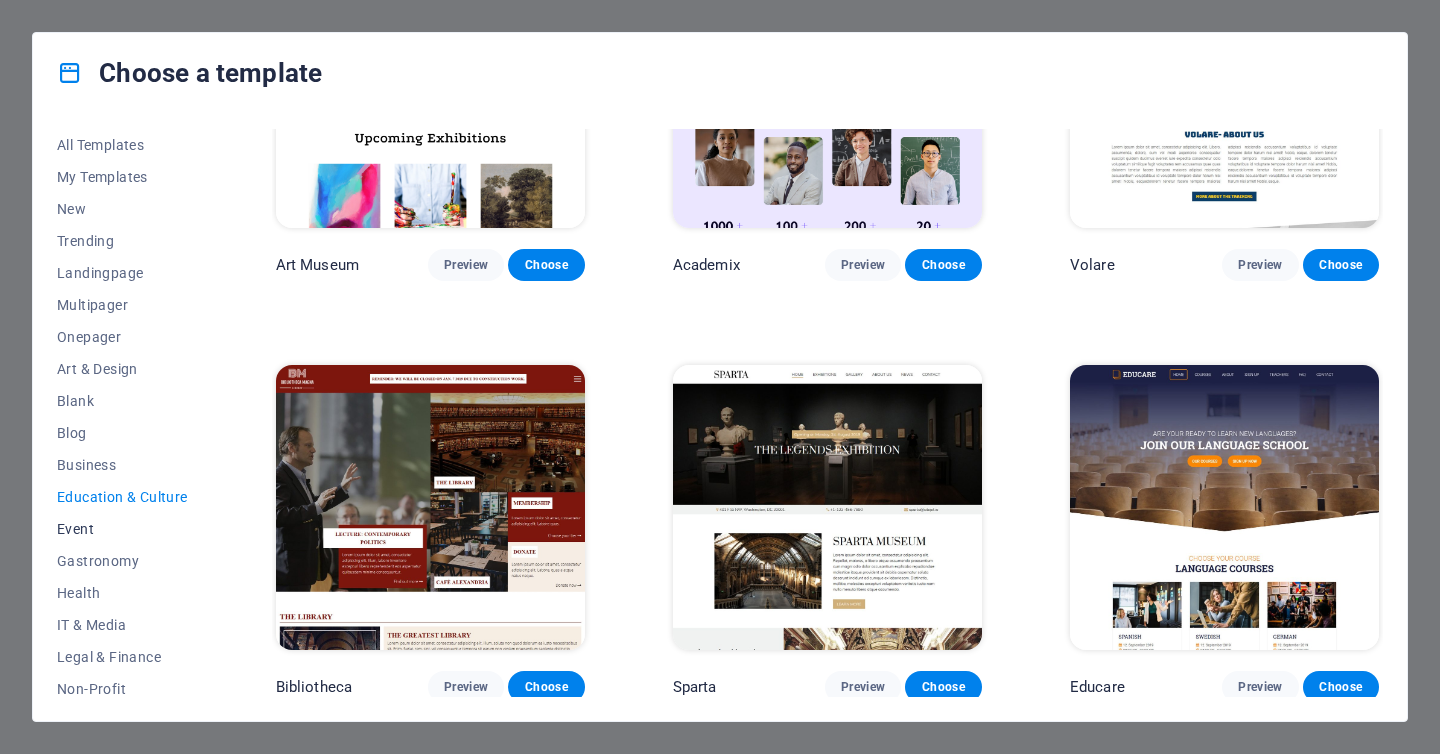 click on "Event" at bounding box center (122, 529) 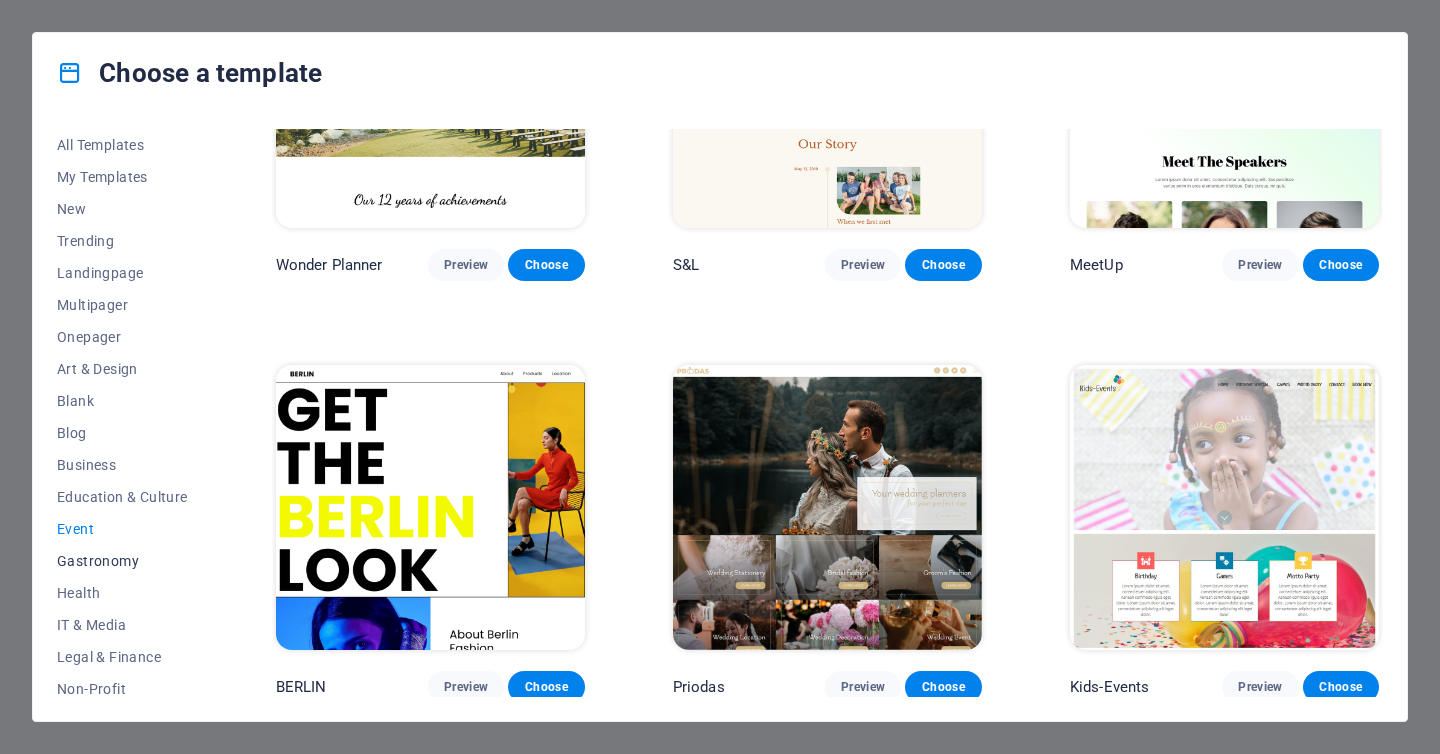 click on "Gastronomy" at bounding box center (122, 561) 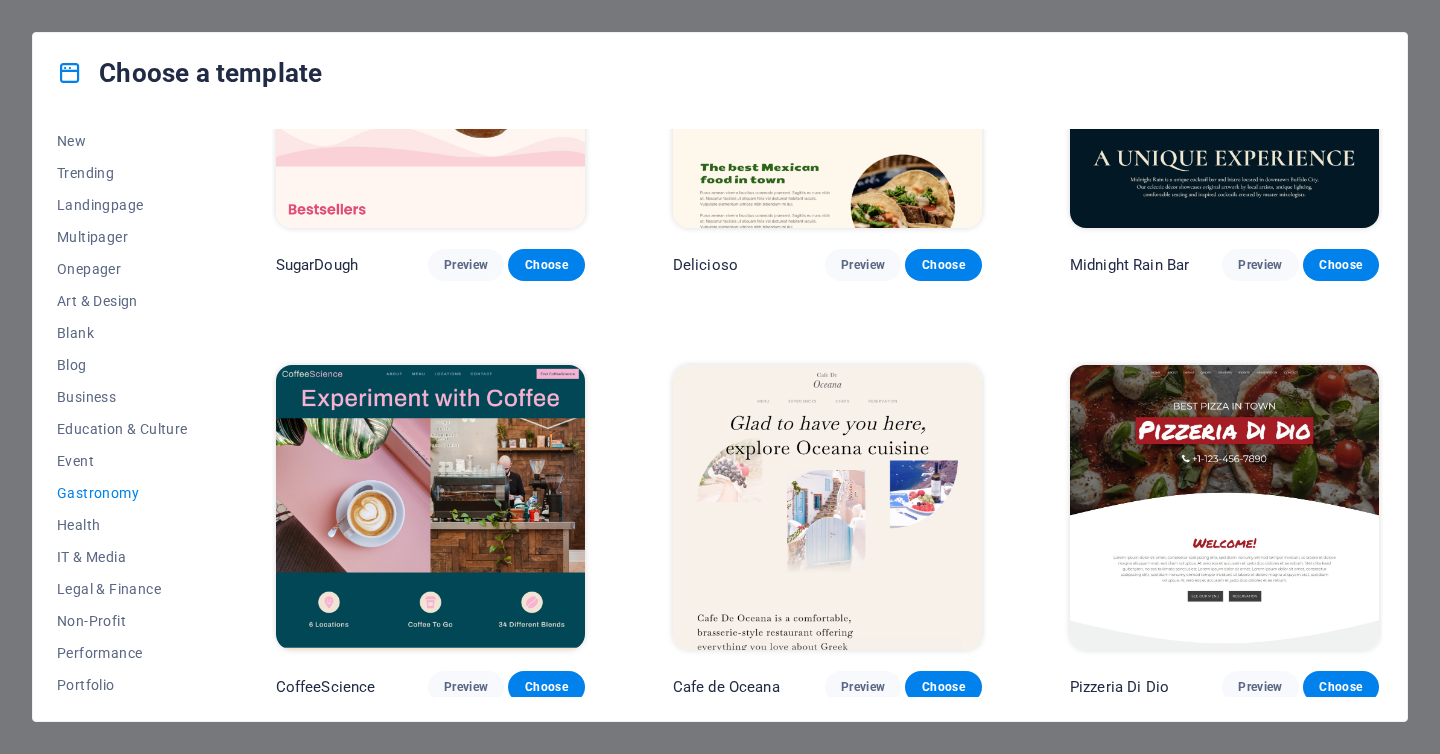 scroll, scrollTop: 77, scrollLeft: 0, axis: vertical 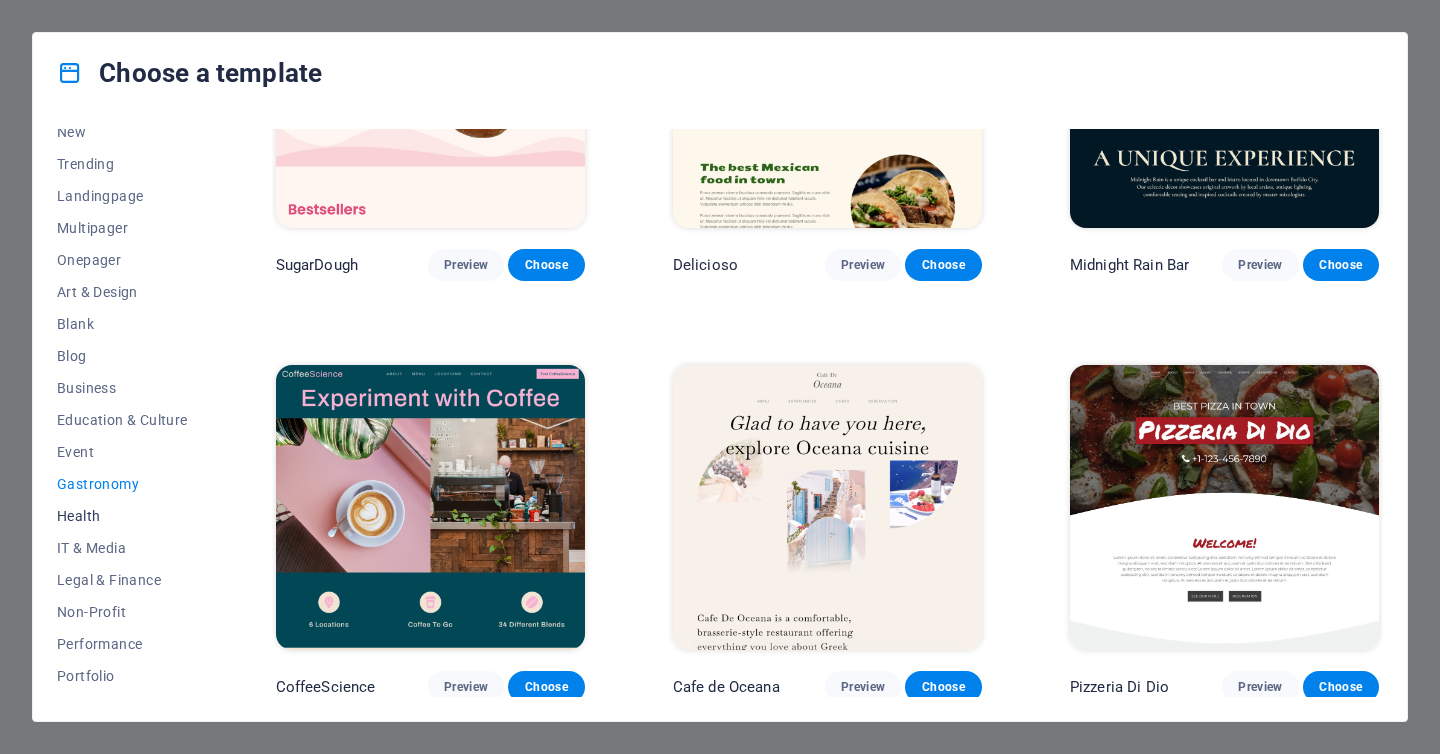 click on "Health" at bounding box center (122, 516) 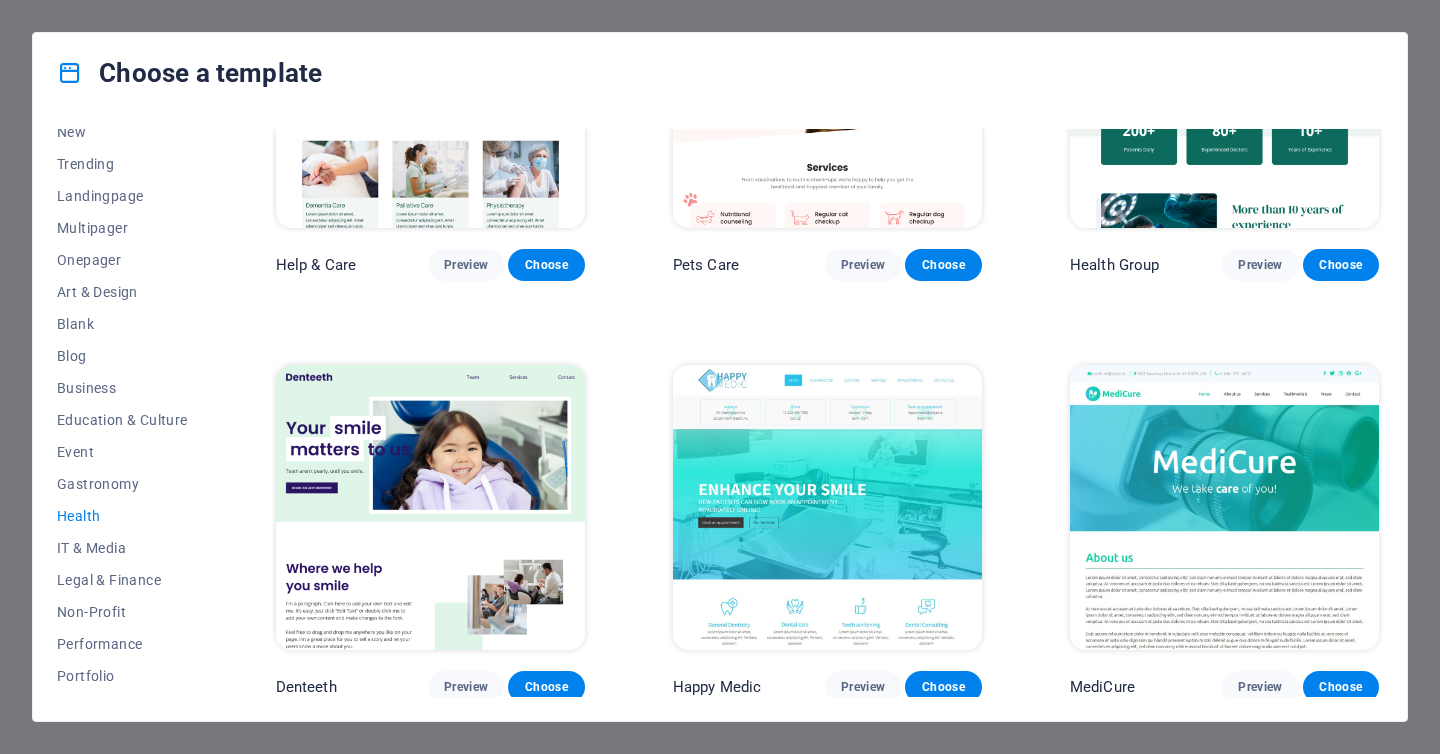 scroll, scrollTop: 0, scrollLeft: 0, axis: both 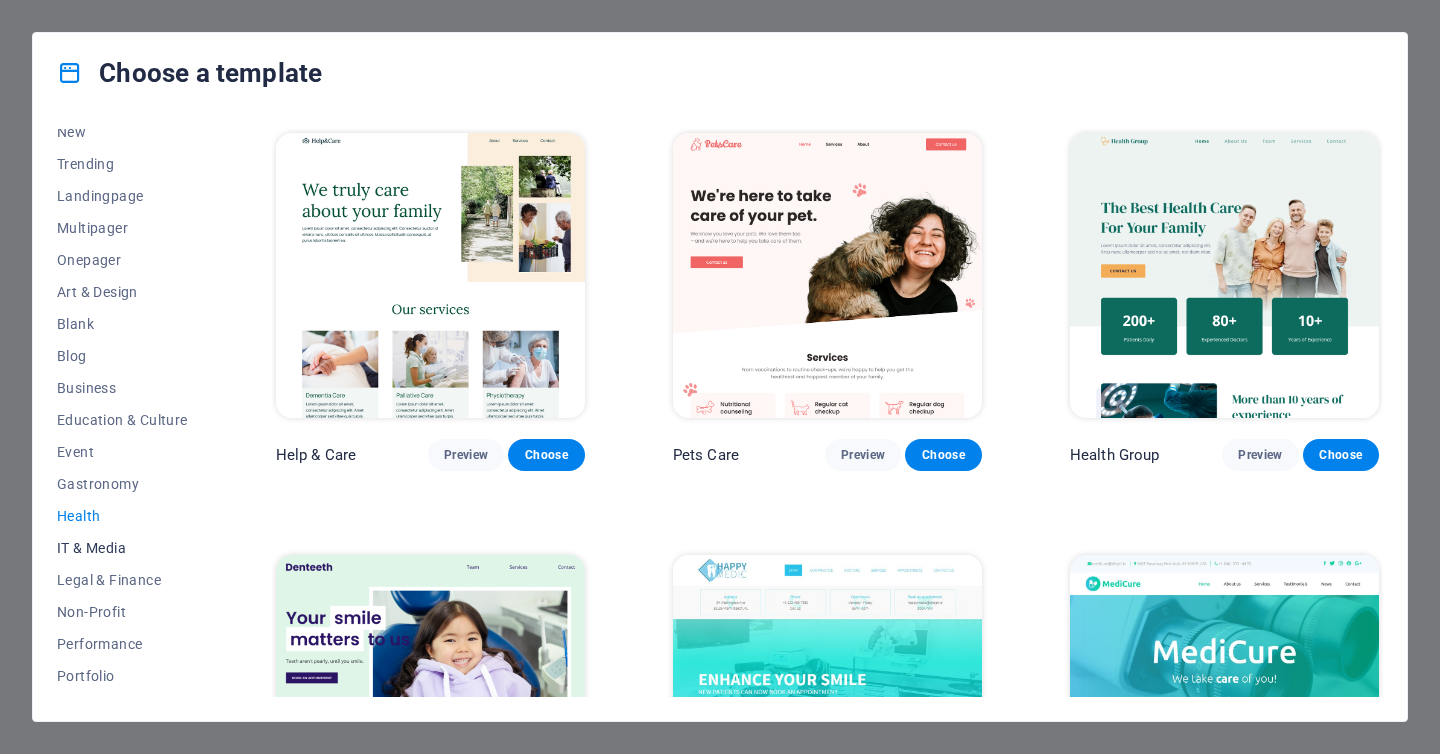 click on "IT & Media" at bounding box center (122, 548) 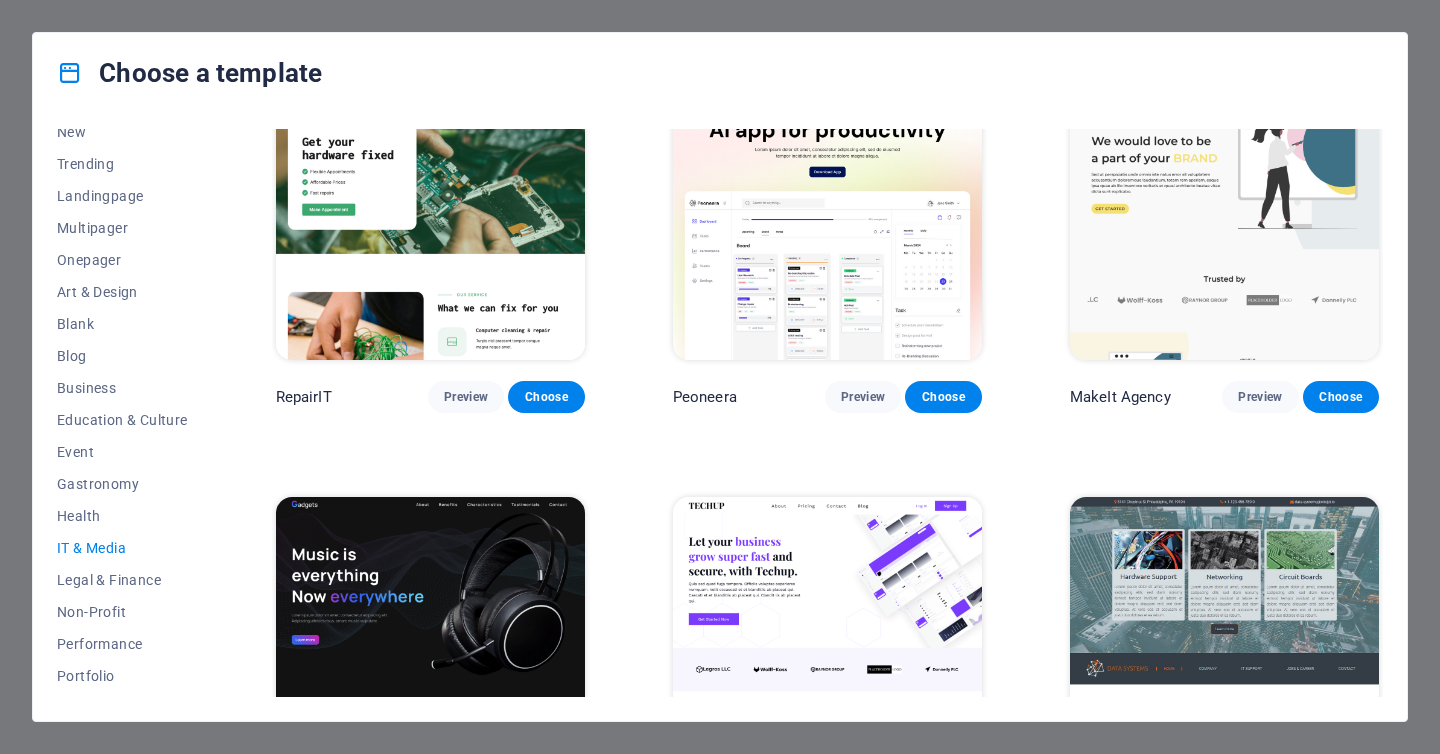 scroll, scrollTop: 88, scrollLeft: 0, axis: vertical 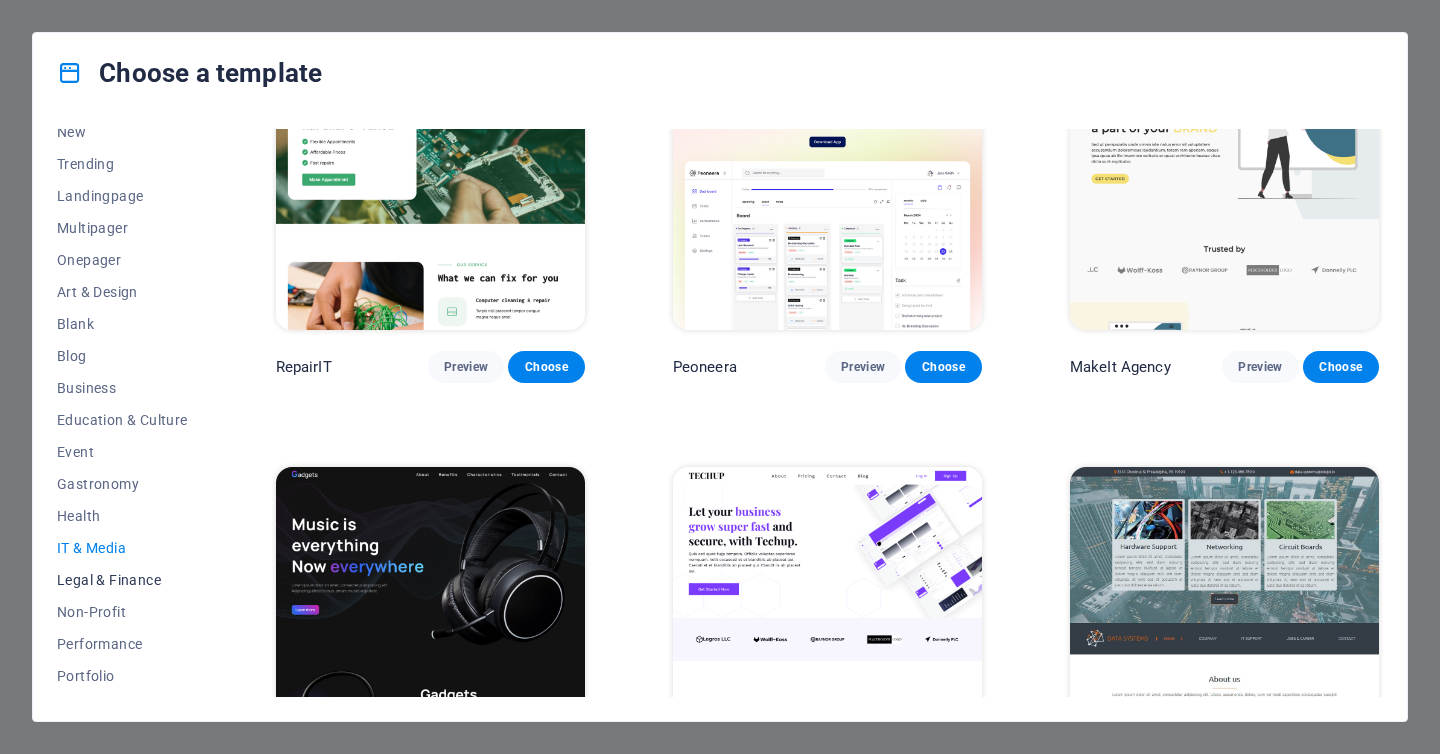 click on "Legal & Finance" at bounding box center (122, 580) 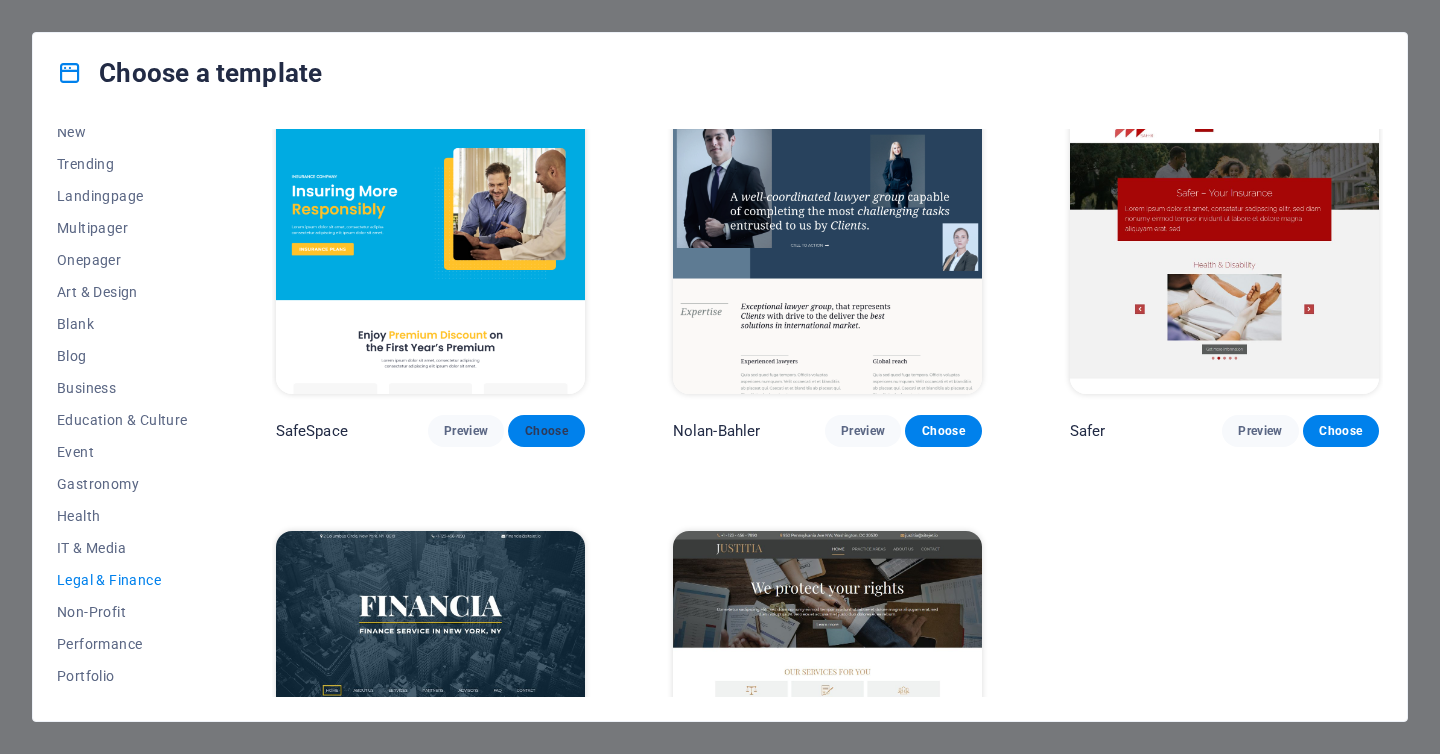 scroll, scrollTop: 0, scrollLeft: 0, axis: both 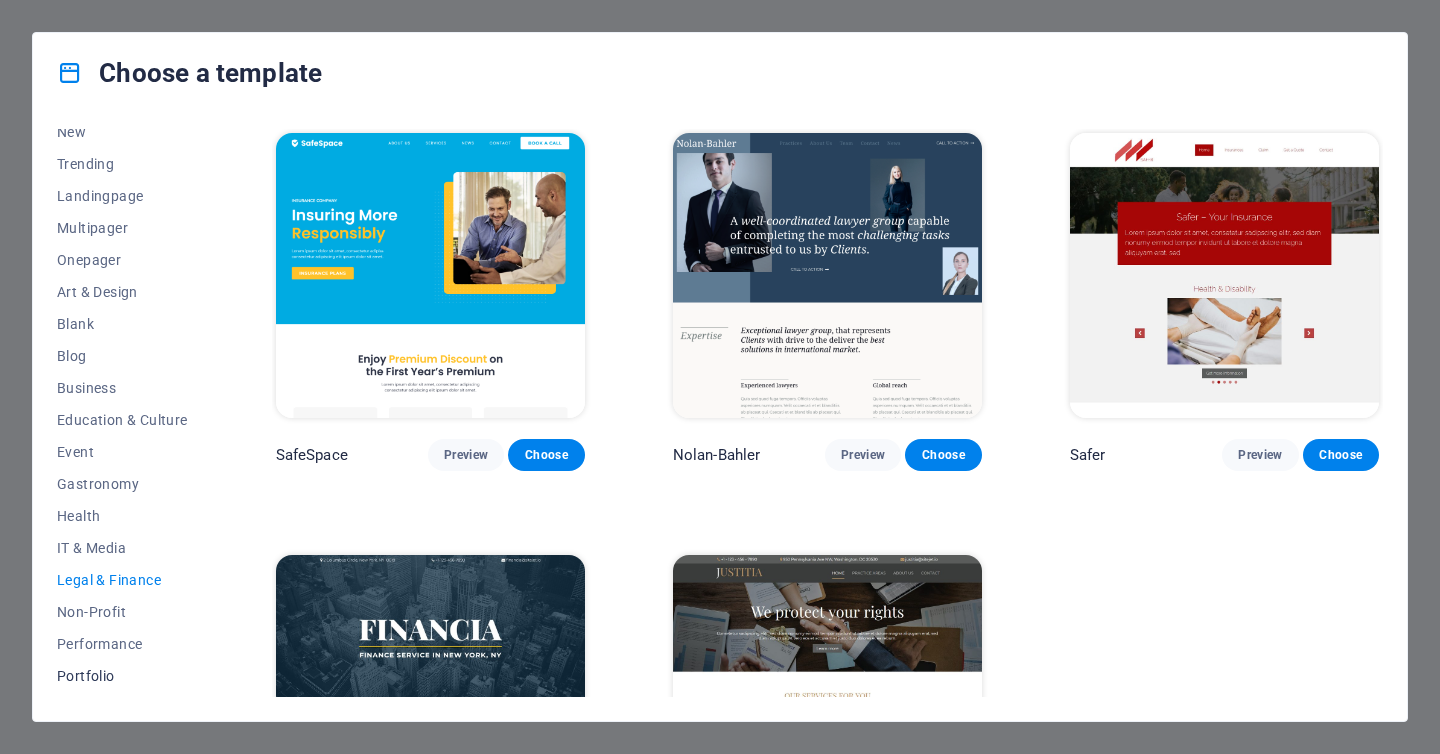 click on "Portfolio" at bounding box center [122, 676] 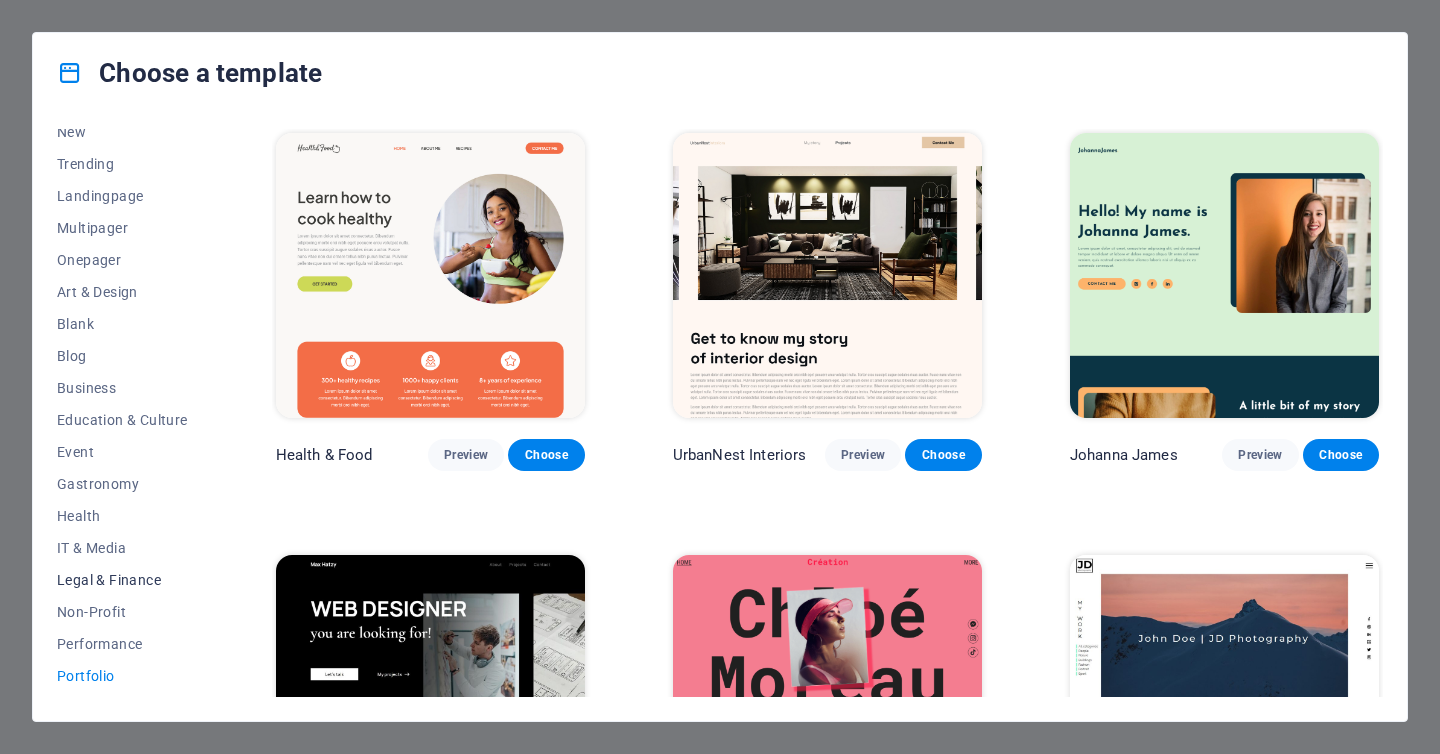 scroll, scrollTop: 232, scrollLeft: 0, axis: vertical 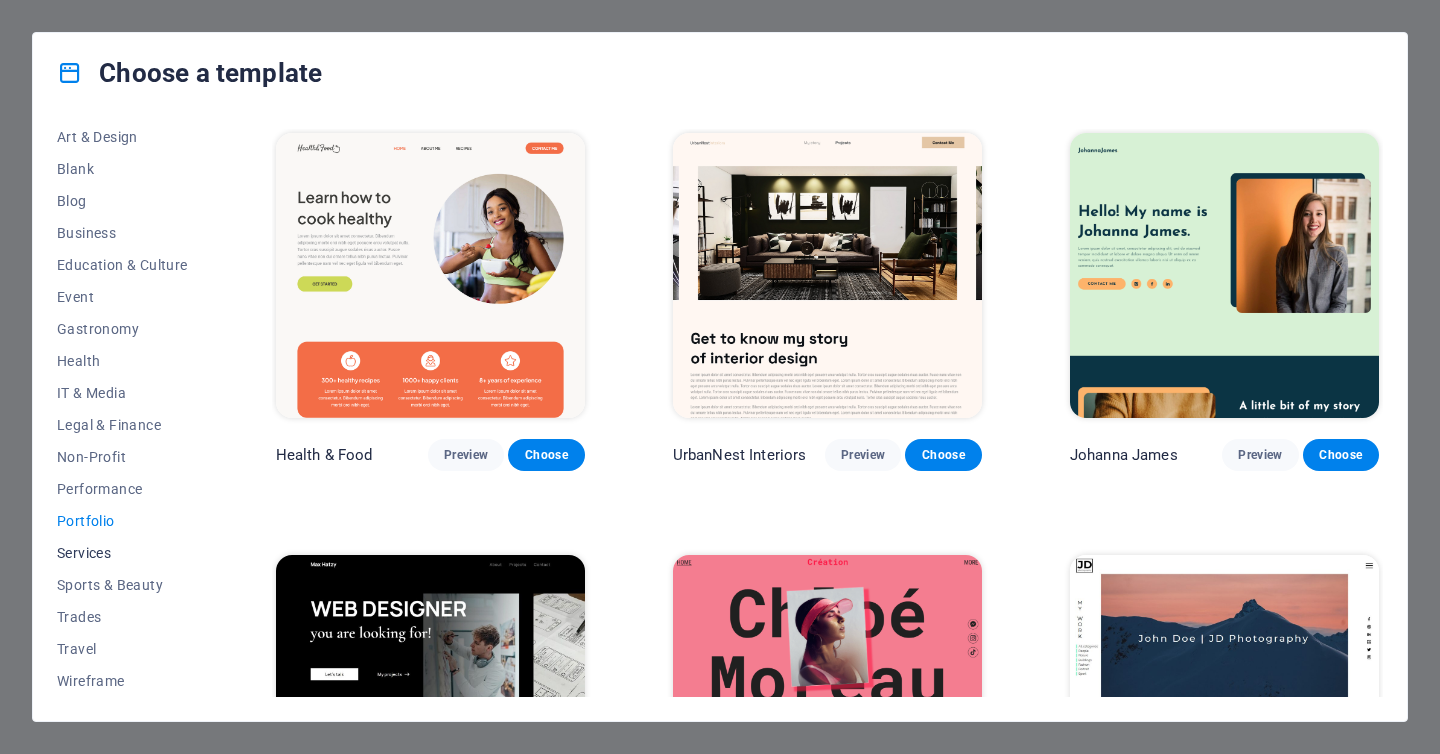 click on "Services" at bounding box center (122, 553) 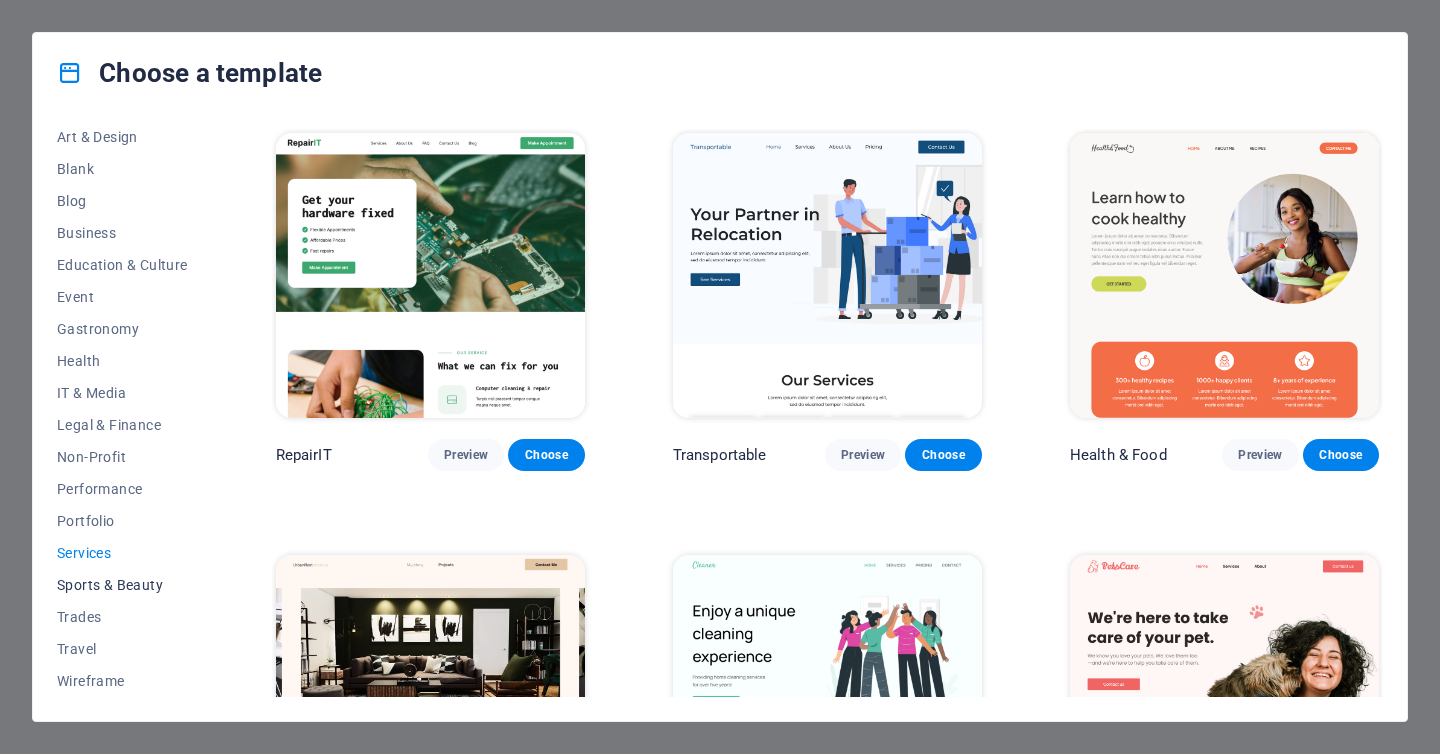 click on "Sports & Beauty" at bounding box center (122, 585) 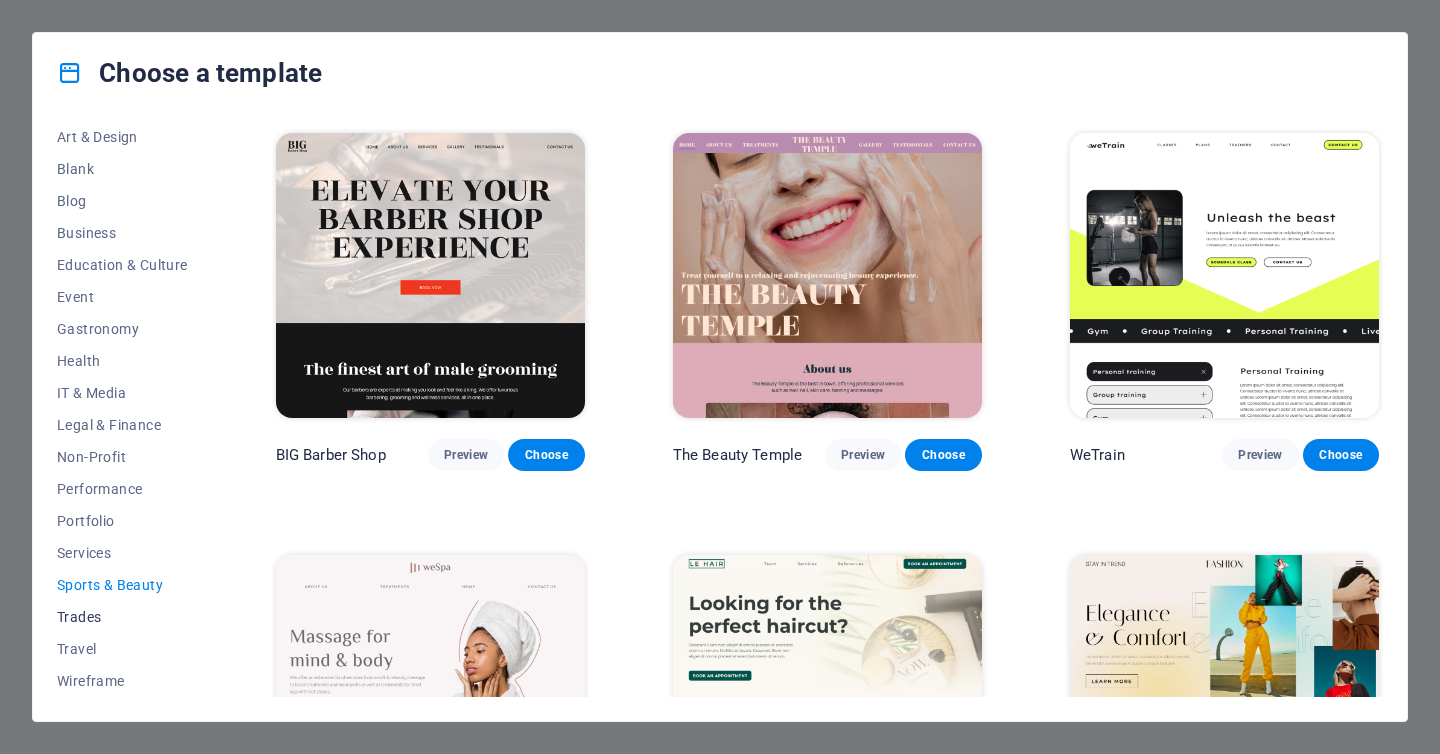 click on "Trades" at bounding box center (122, 617) 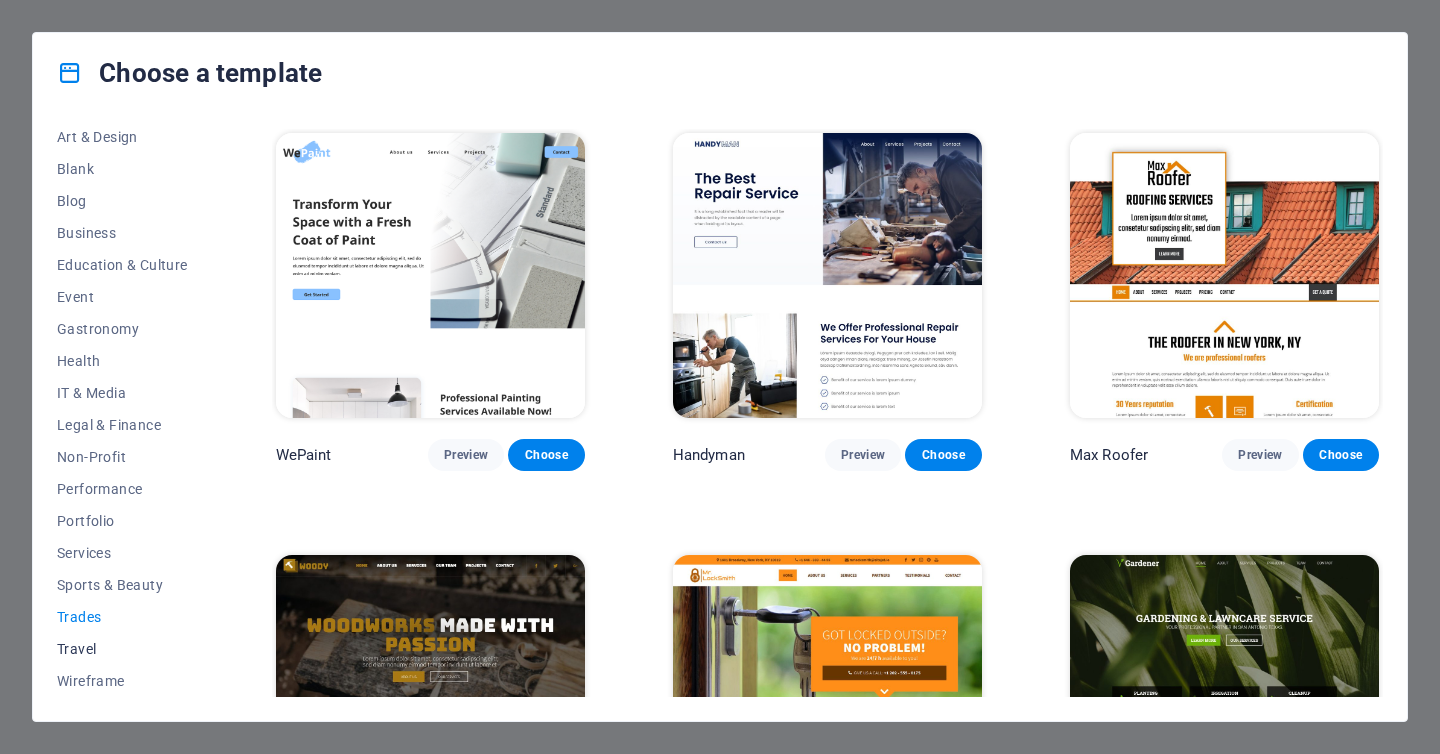 click on "Travel" at bounding box center [122, 649] 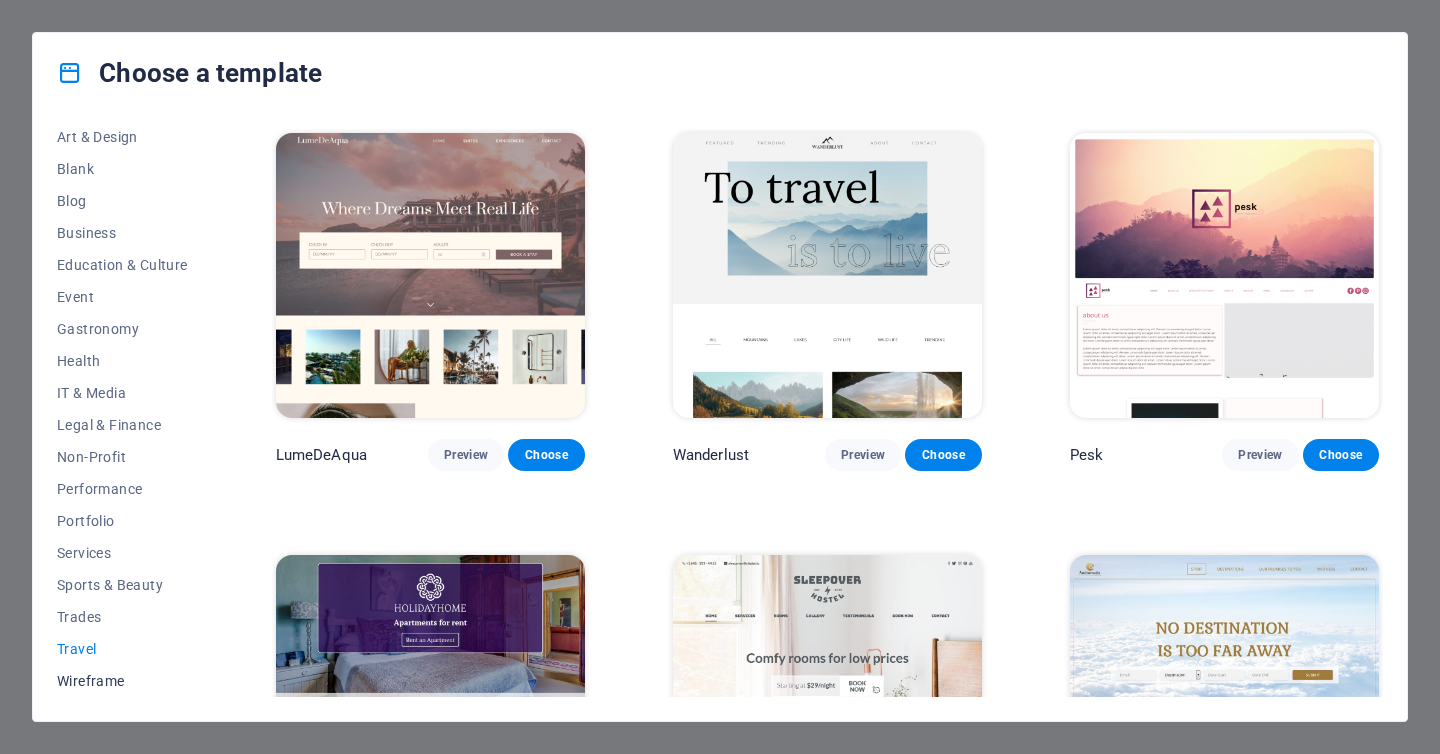 click on "Wireframe" at bounding box center [122, 681] 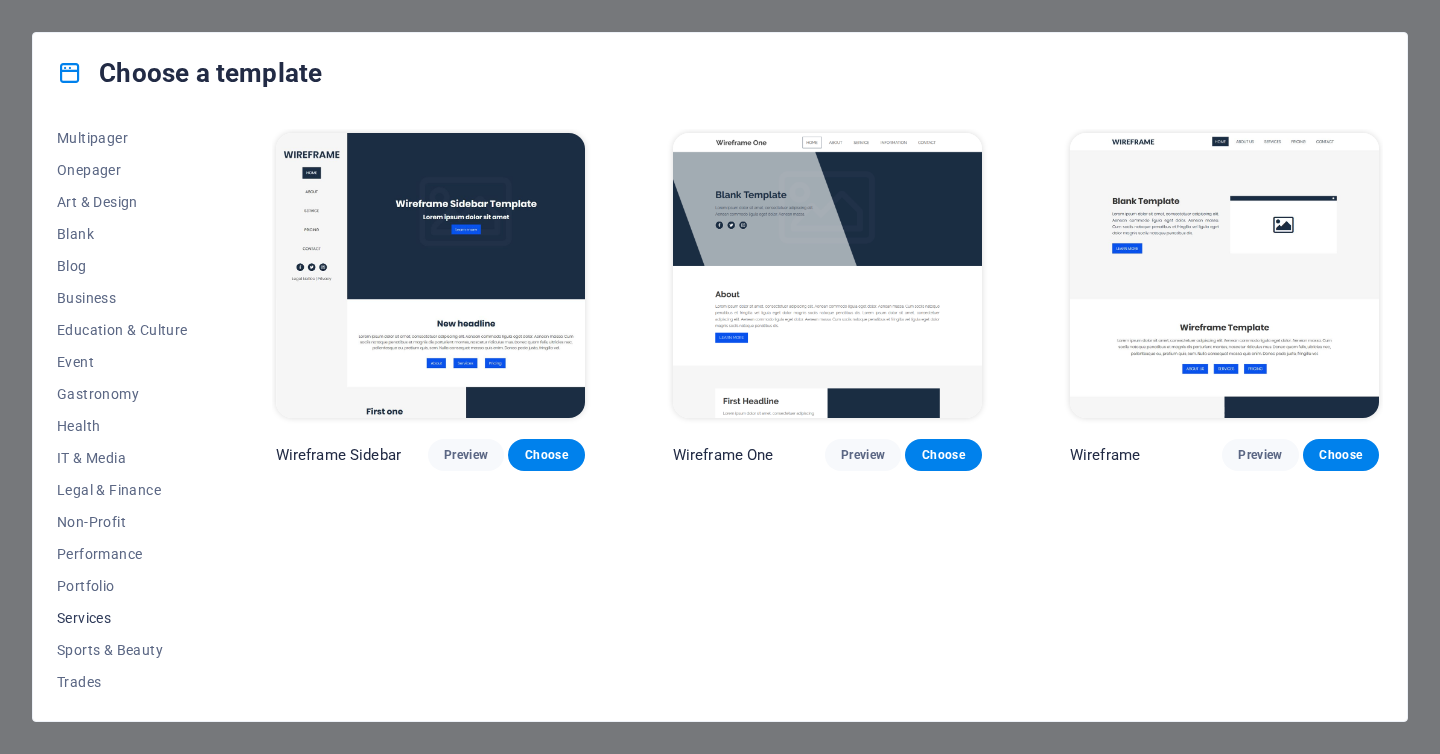 scroll, scrollTop: 164, scrollLeft: 0, axis: vertical 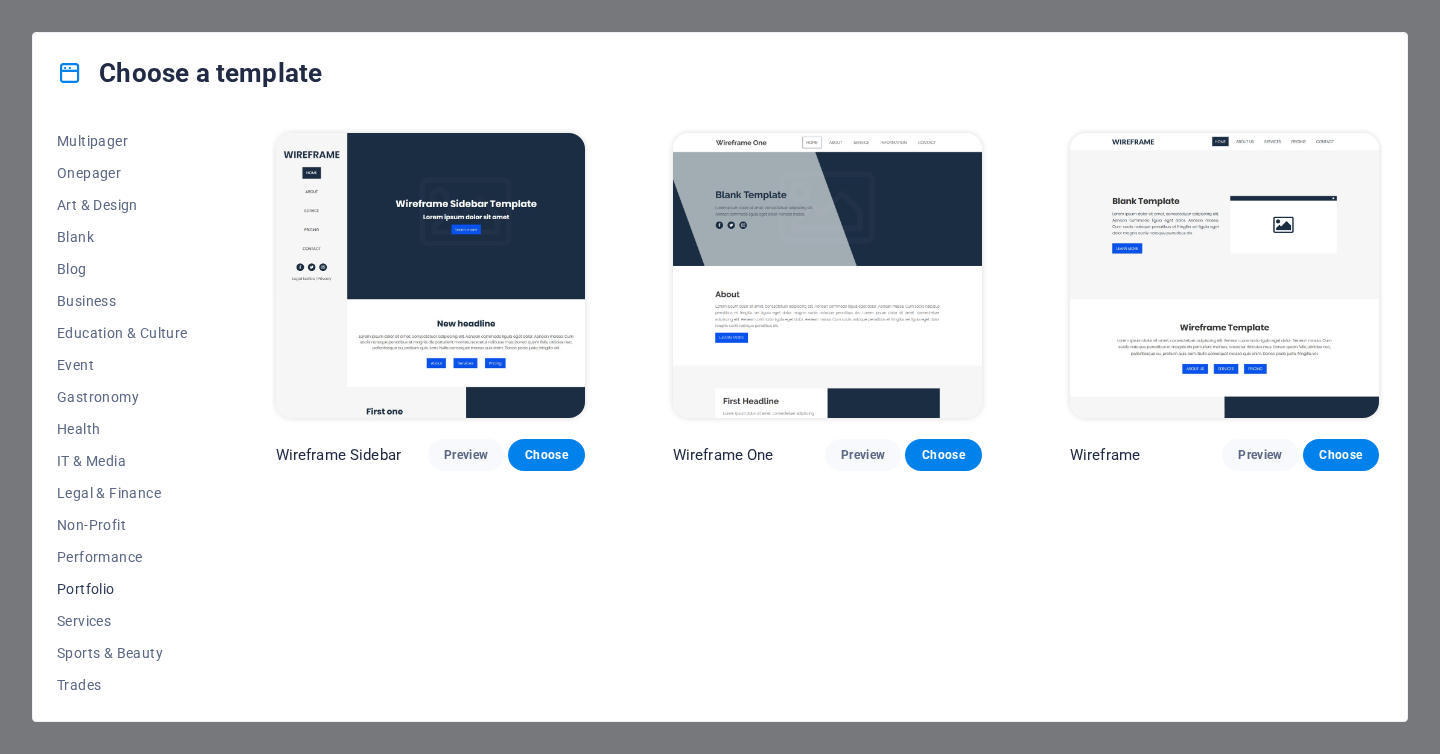click on "Portfolio" at bounding box center (122, 589) 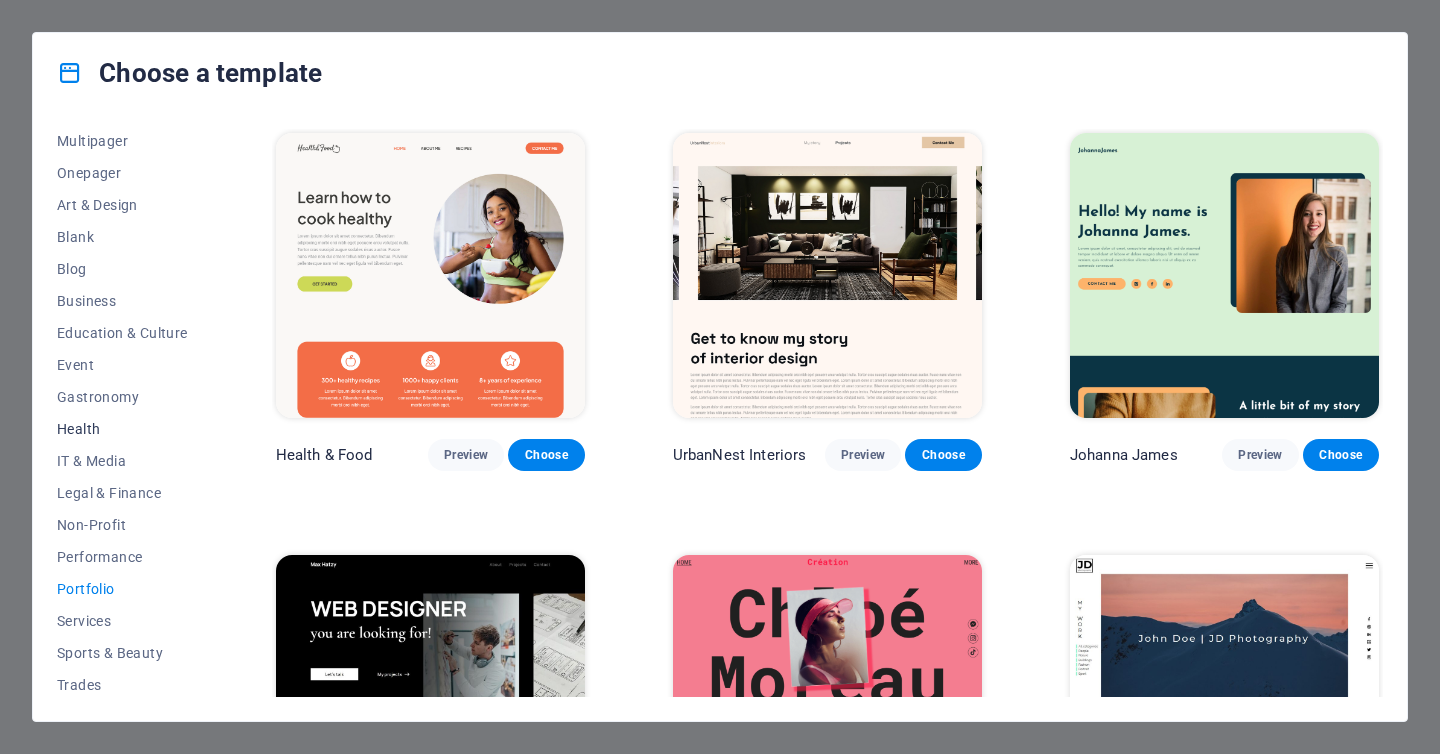 click on "Health" at bounding box center [122, 429] 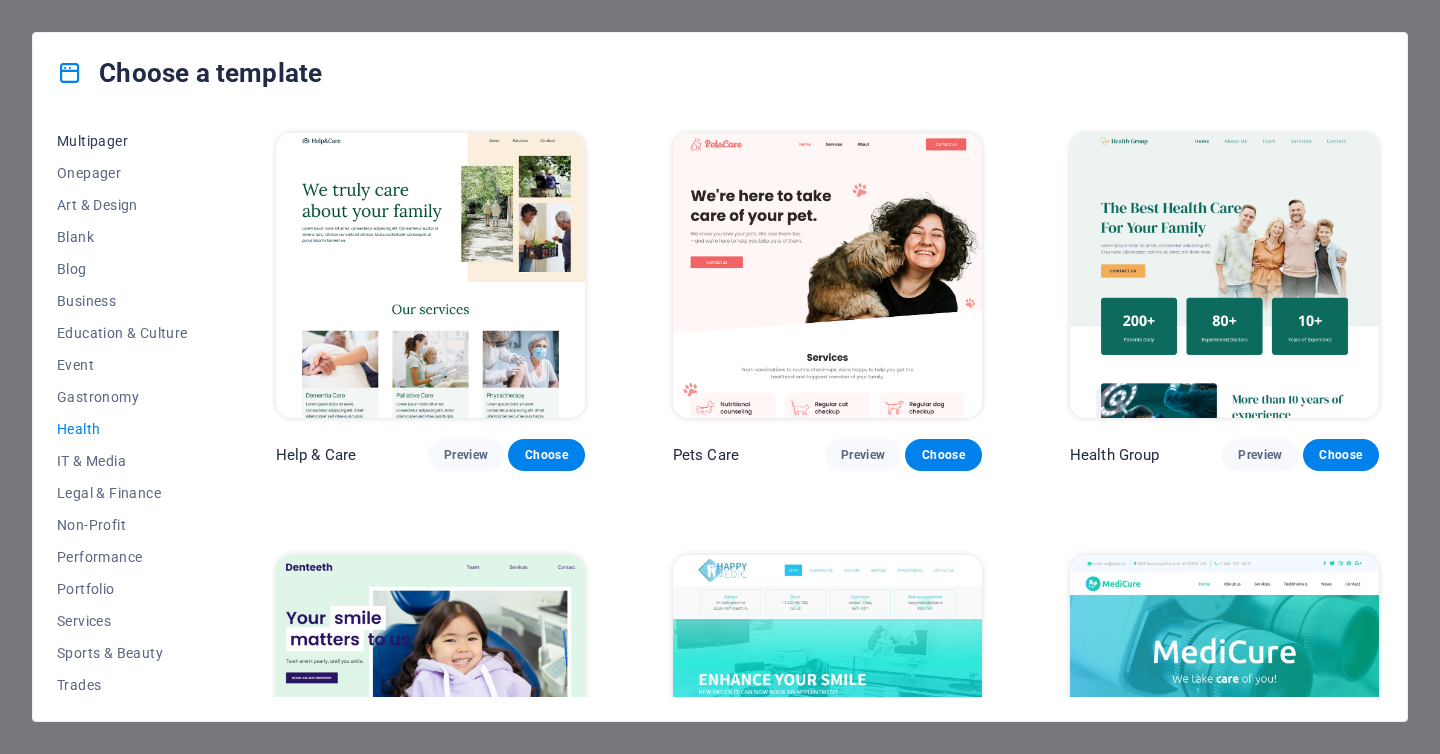 click on "Multipager" at bounding box center [122, 141] 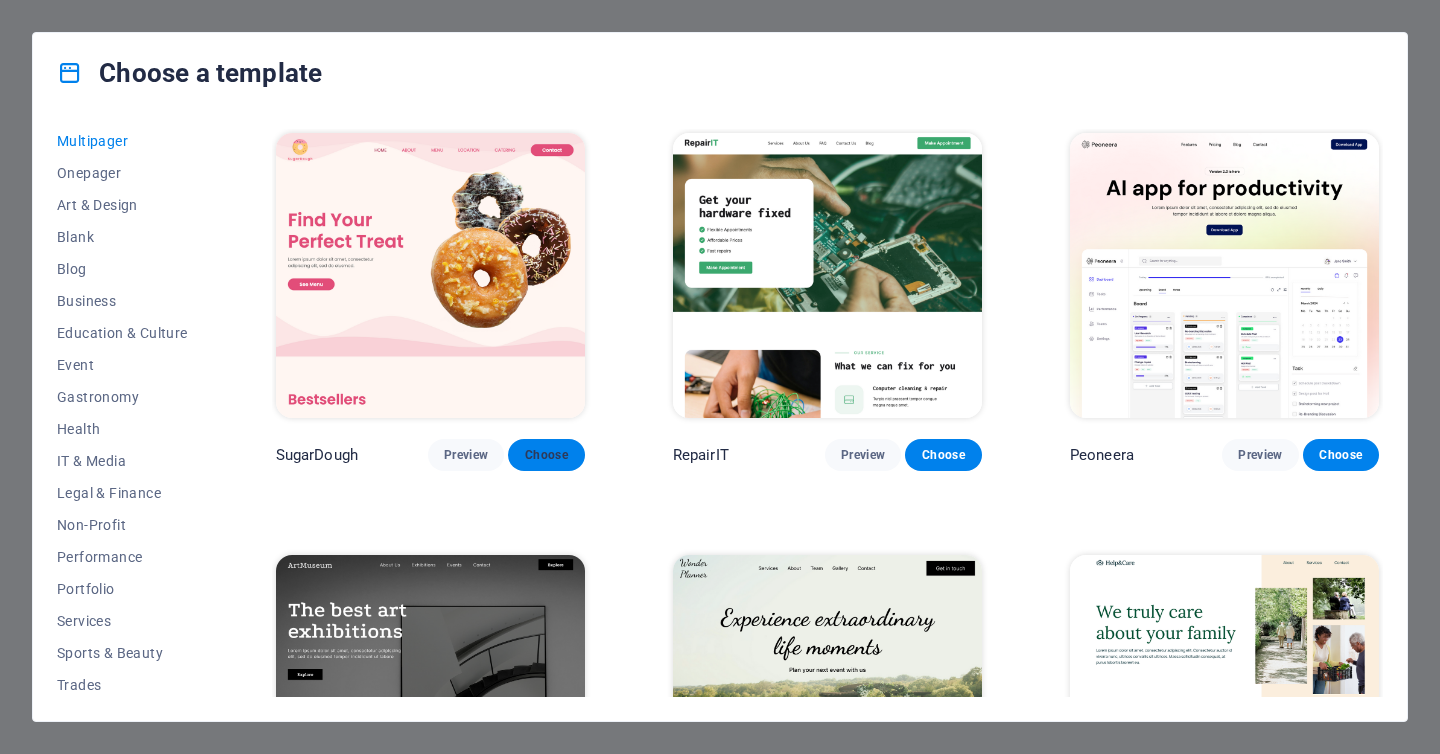 click on "Choose" at bounding box center (546, 455) 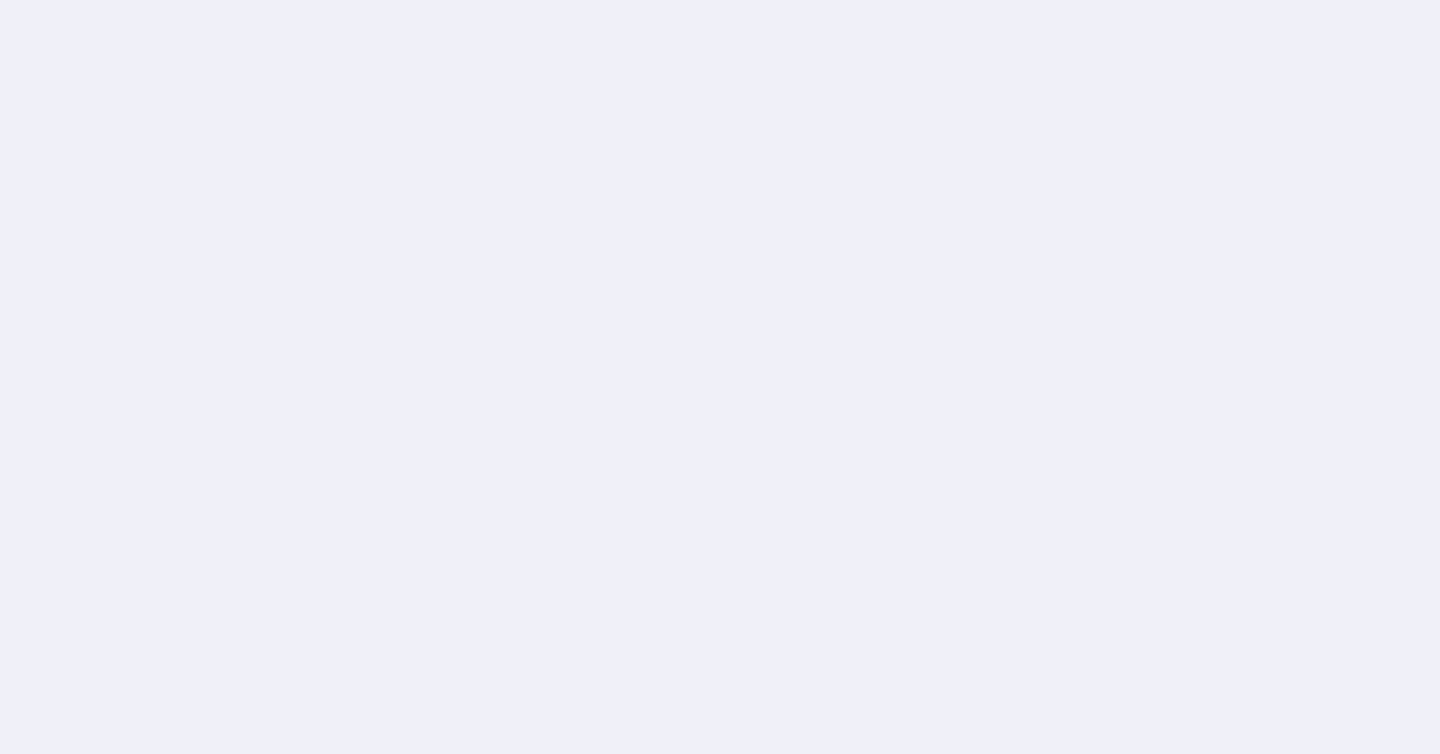 scroll, scrollTop: 0, scrollLeft: 0, axis: both 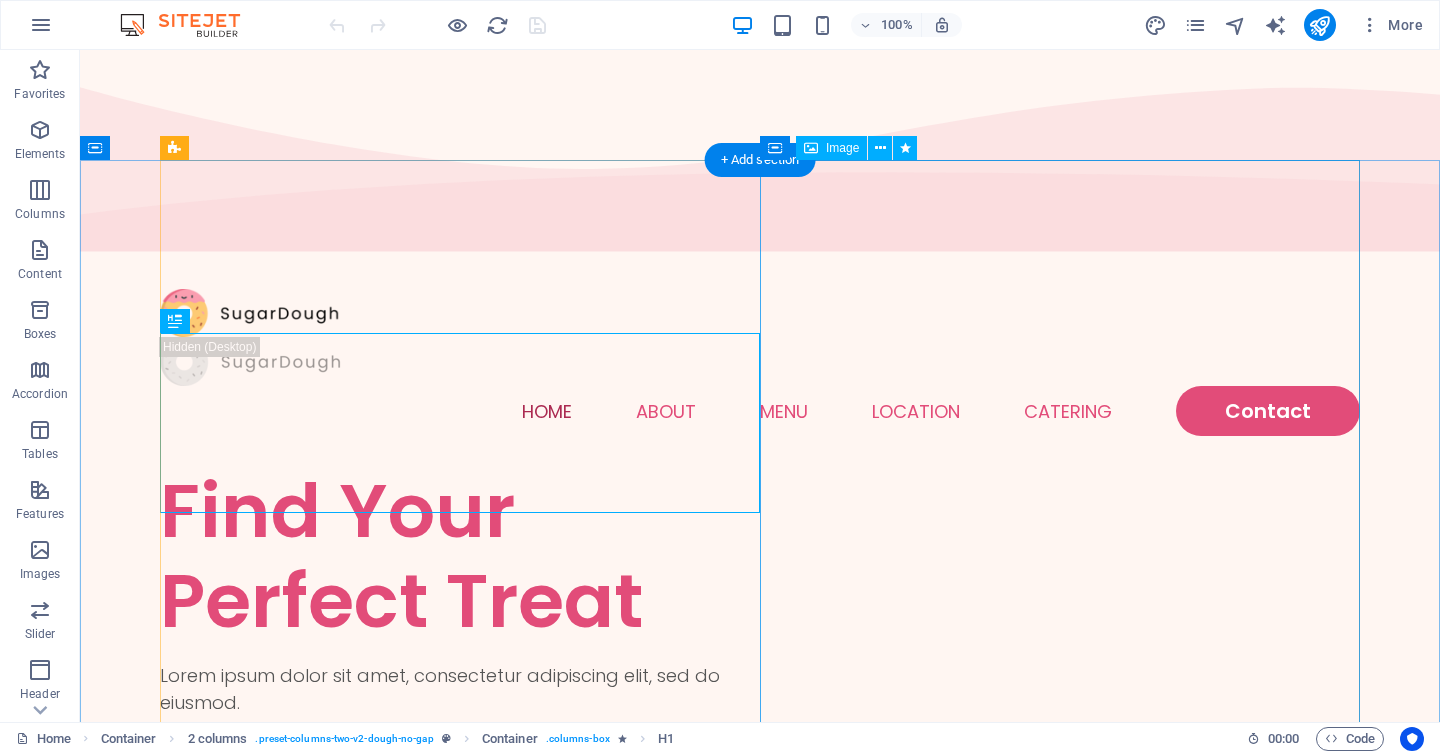 click at bounding box center (460, 1391) 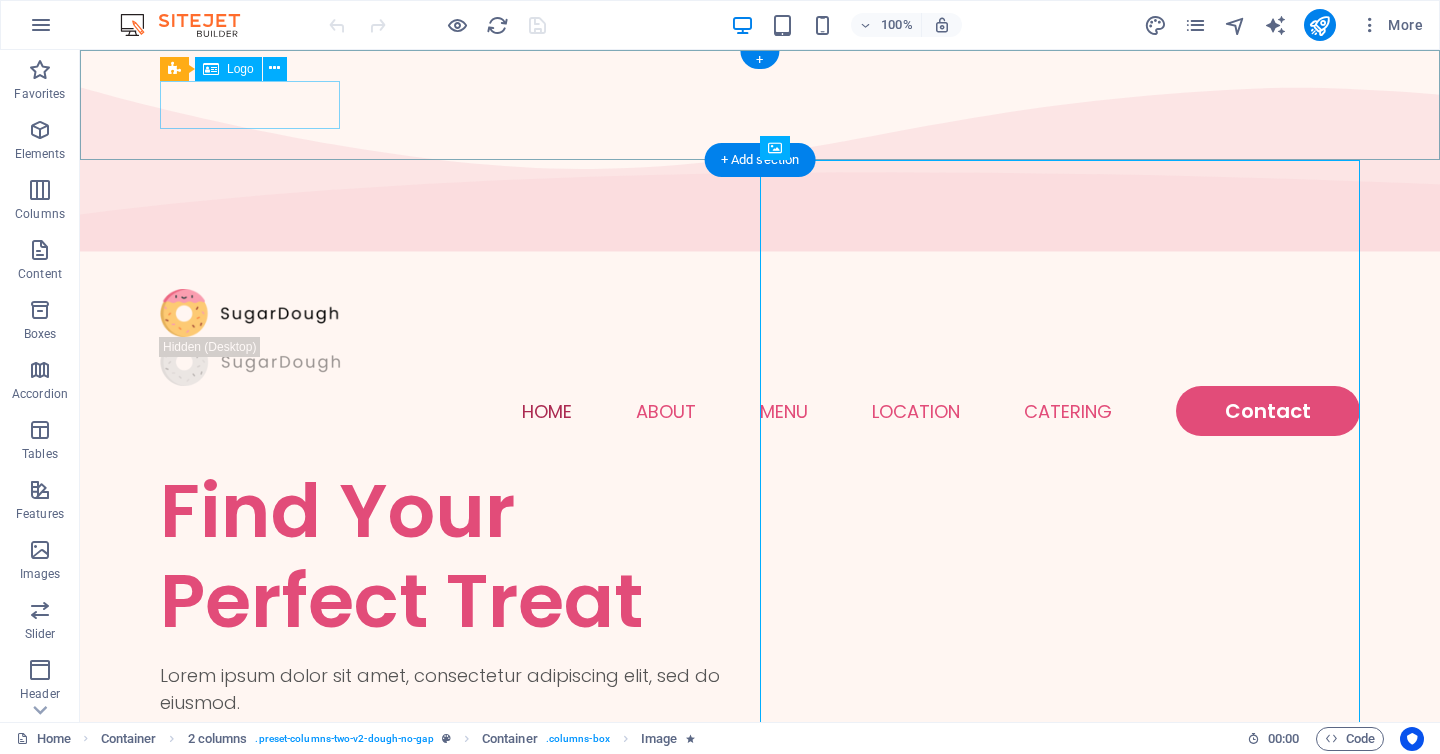 click at bounding box center (760, 313) 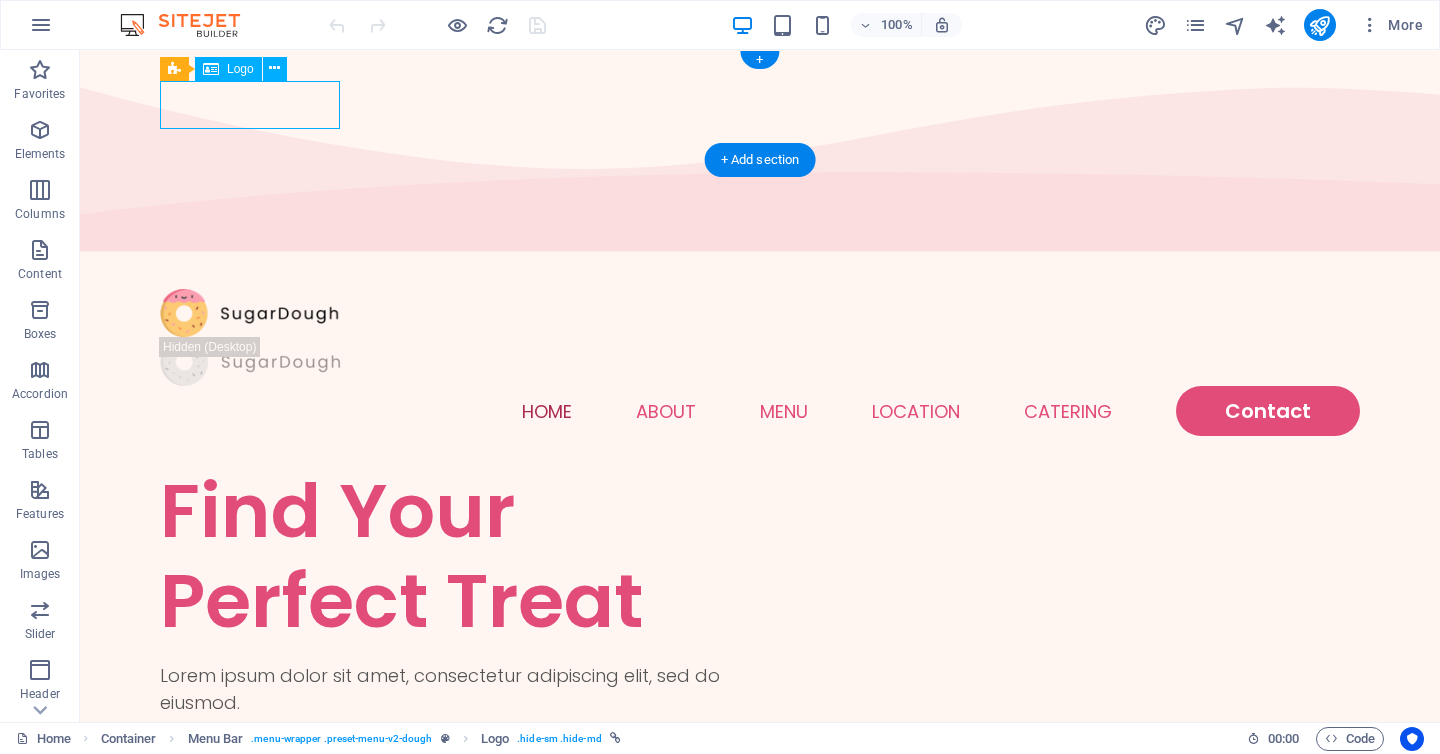 click at bounding box center (760, 313) 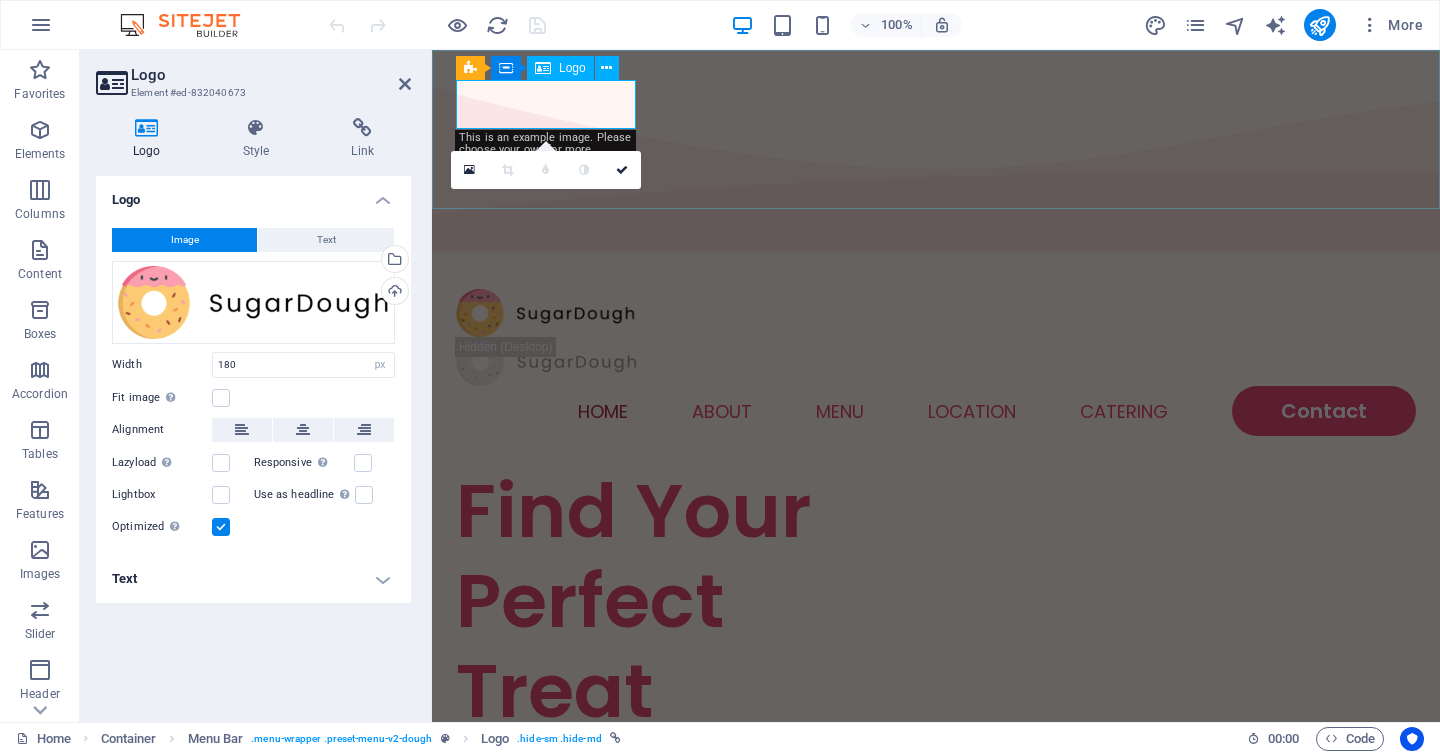 click at bounding box center (936, 313) 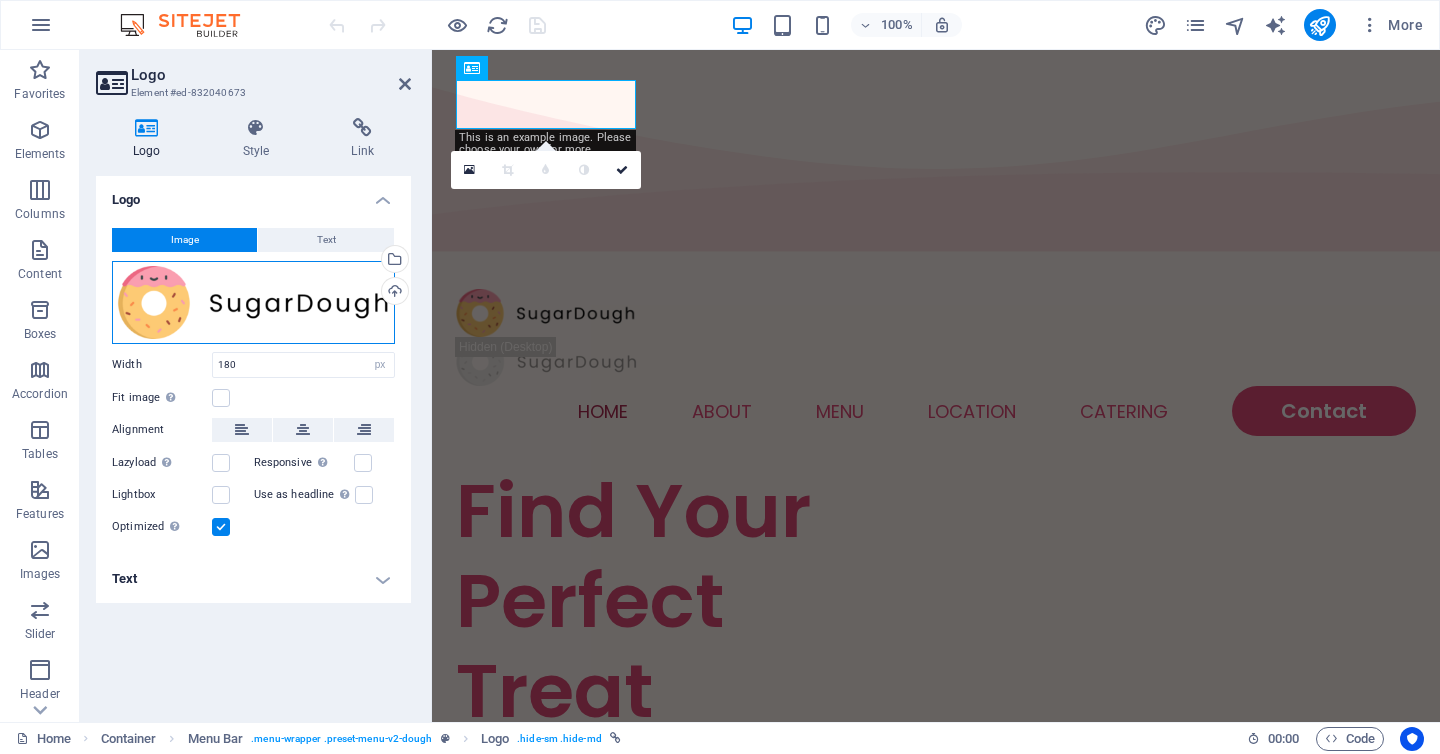 click on "Drag files here, click to choose files or select files from Files or our free stock photos & videos" at bounding box center (253, 302) 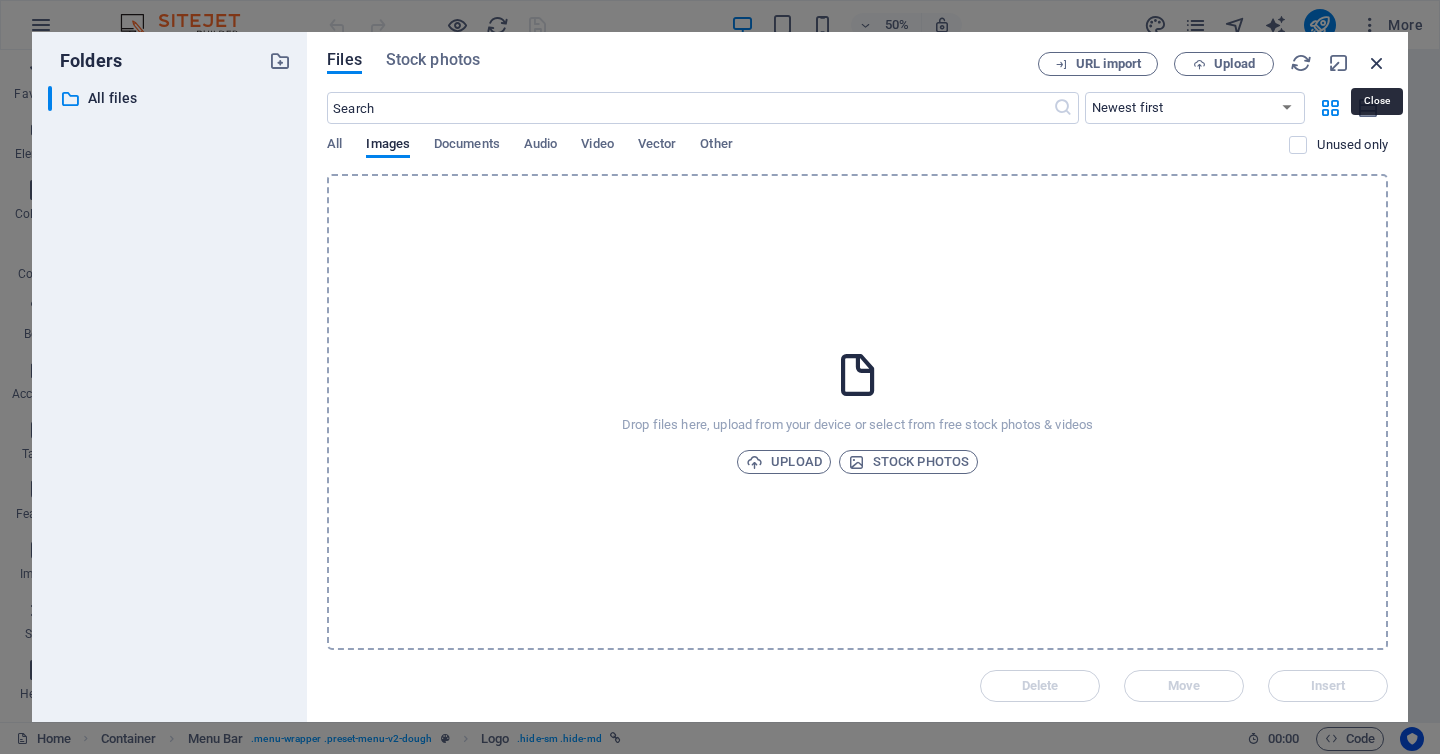 click at bounding box center [1377, 63] 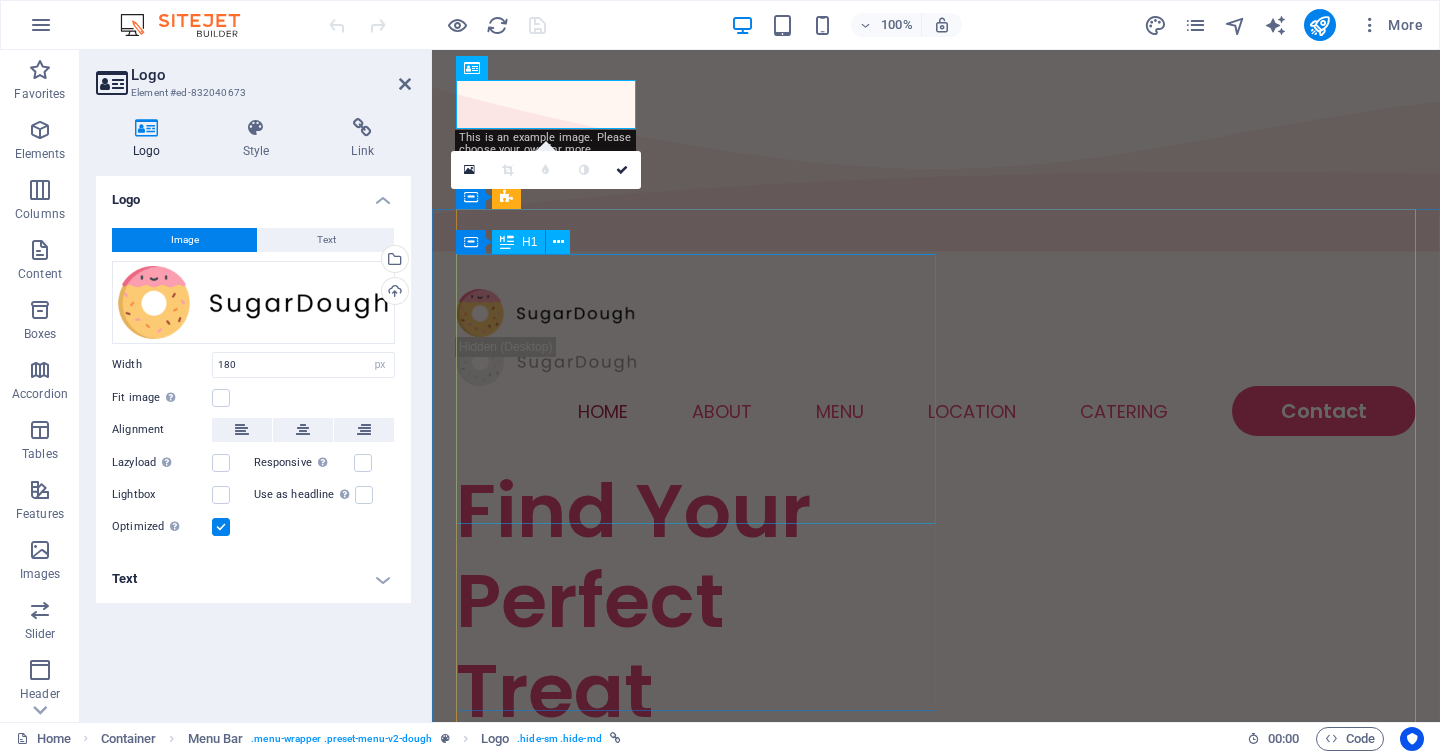 click on "Find Your Perfect Treat" at bounding box center (696, 601) 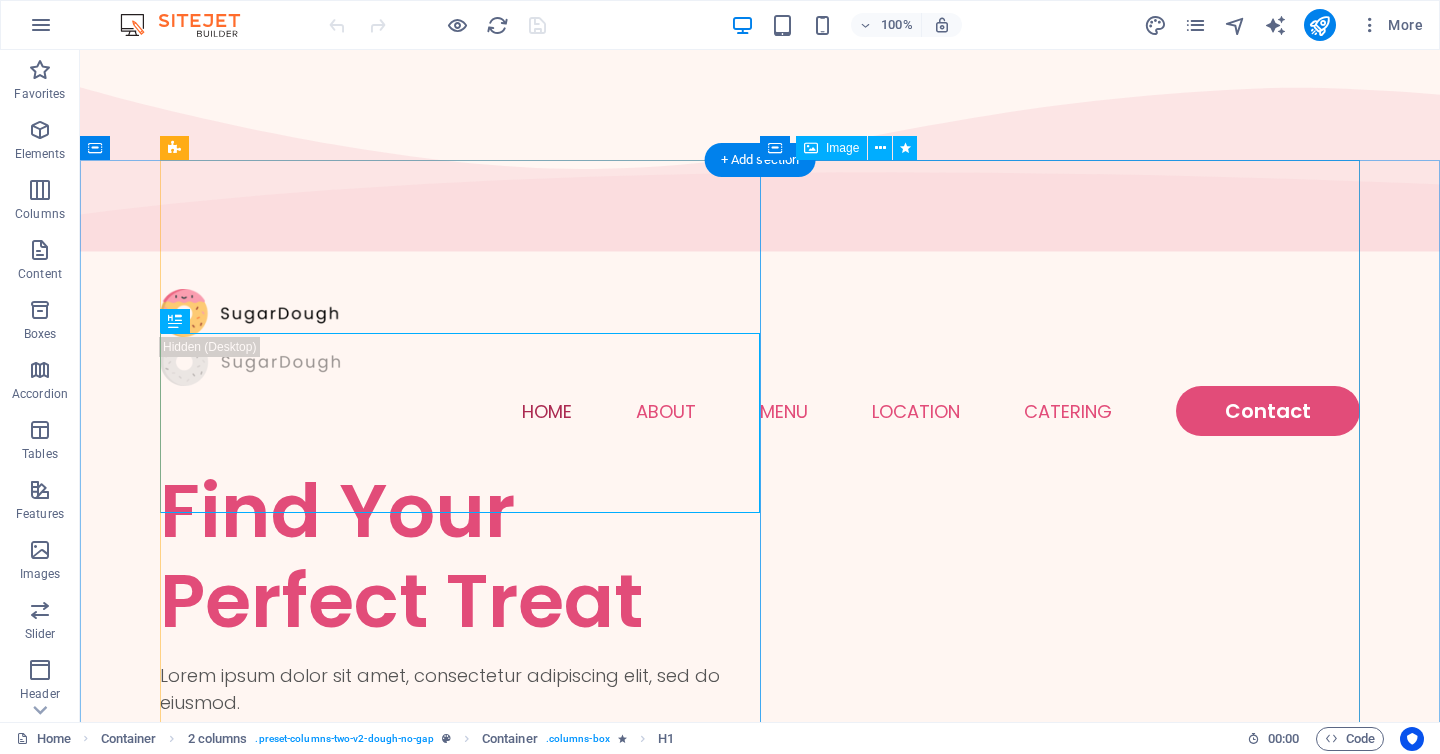 click at bounding box center (460, 1391) 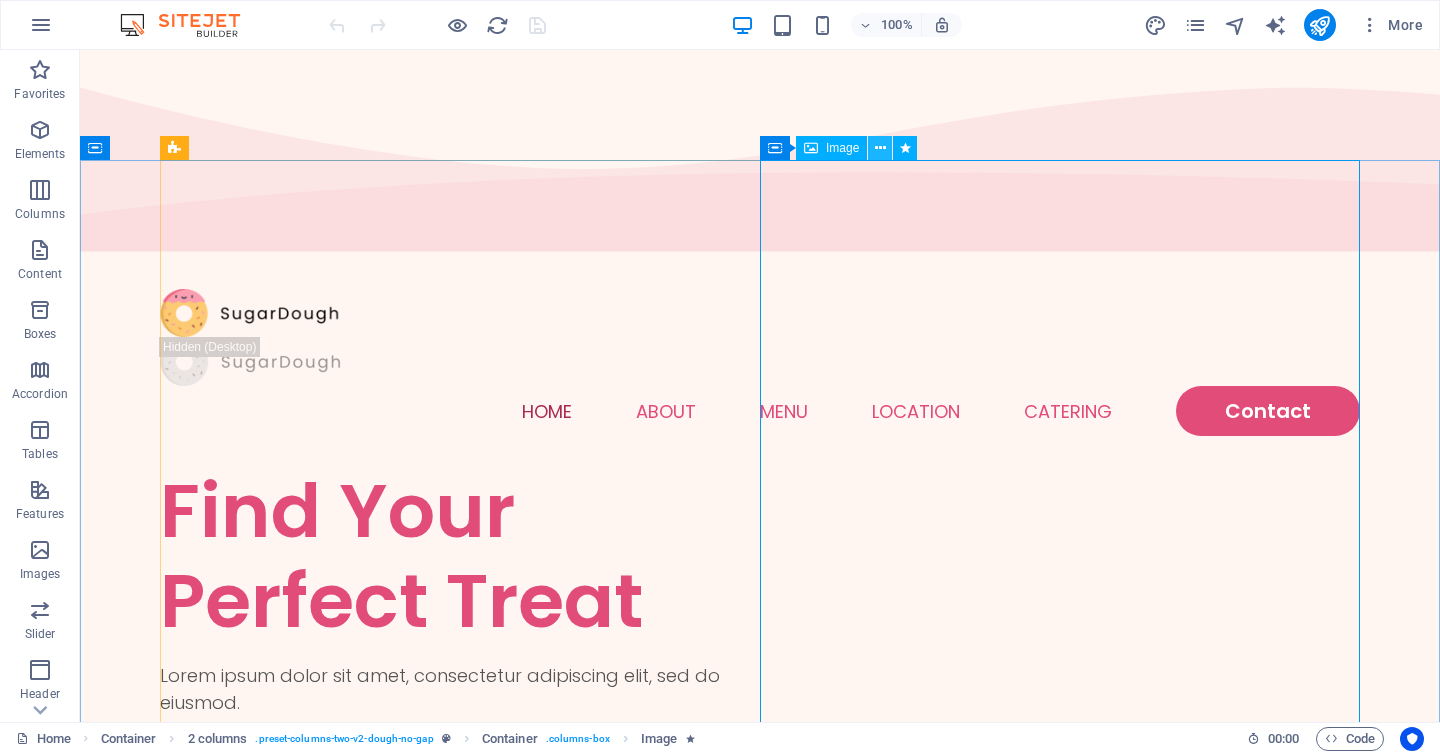 click at bounding box center (880, 148) 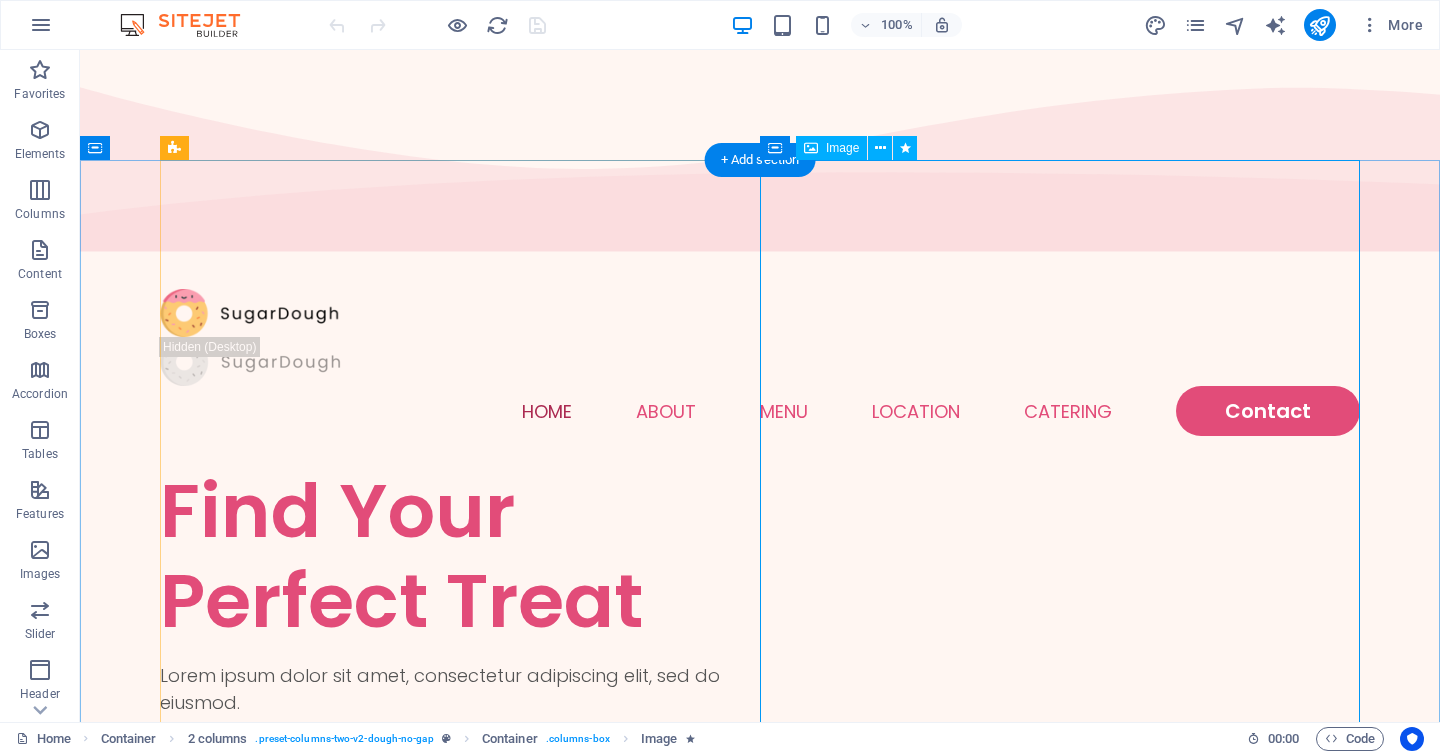 click at bounding box center (460, 1391) 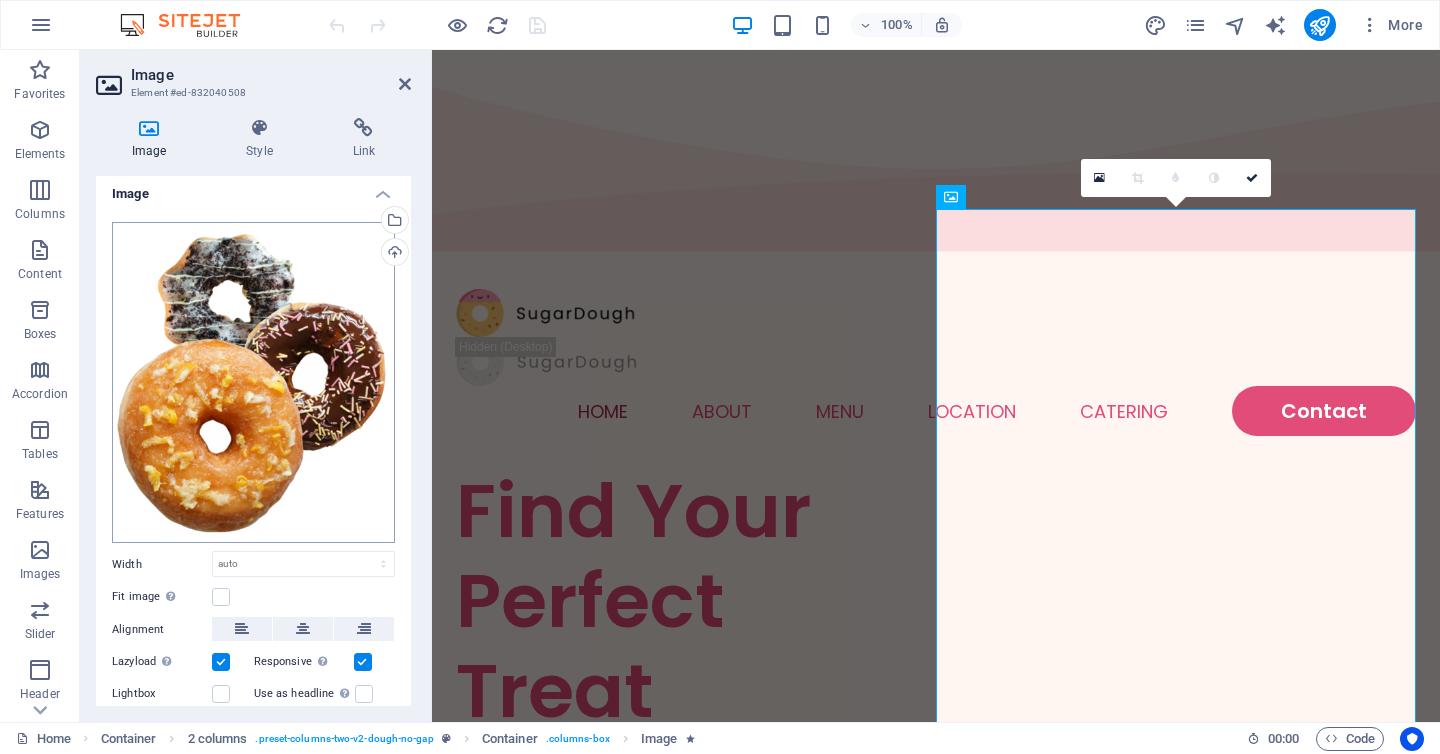scroll, scrollTop: 0, scrollLeft: 0, axis: both 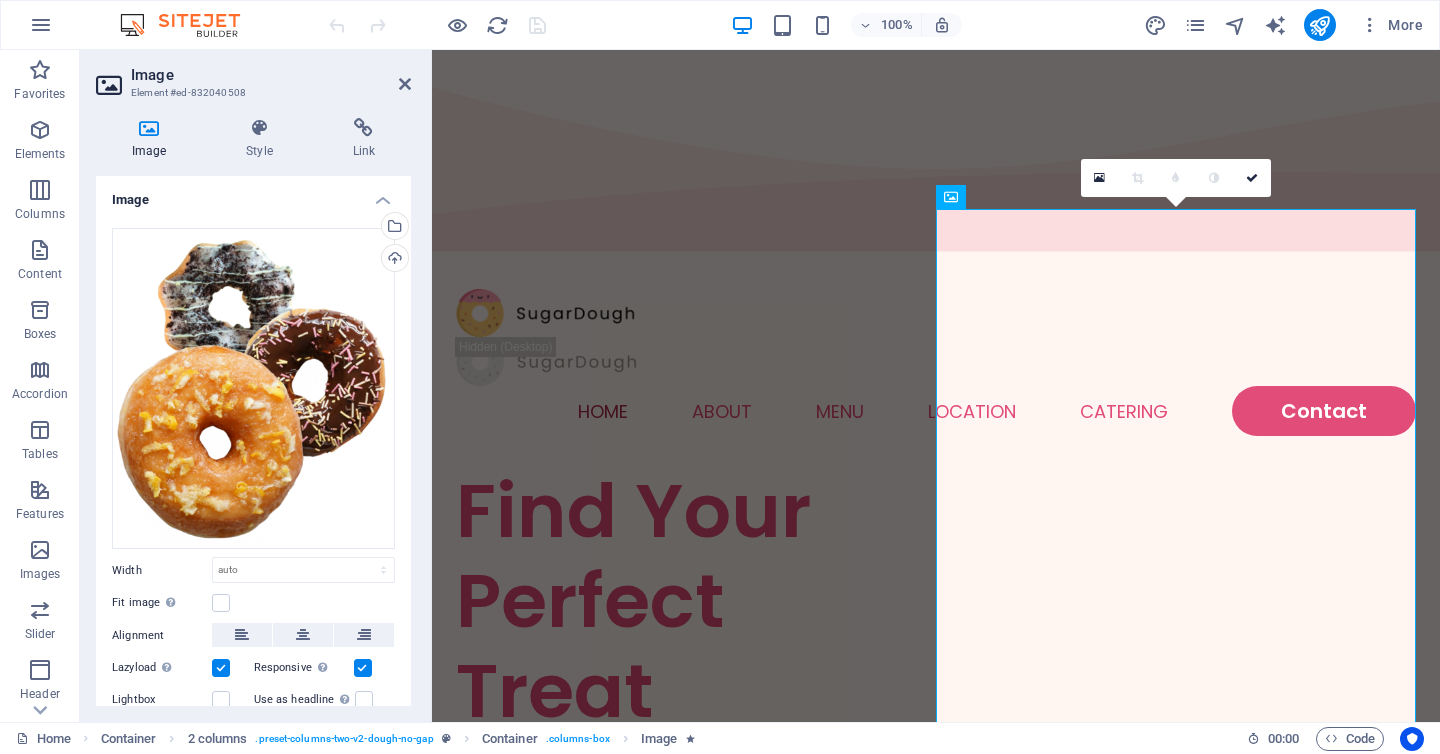 click on "Image" at bounding box center (153, 139) 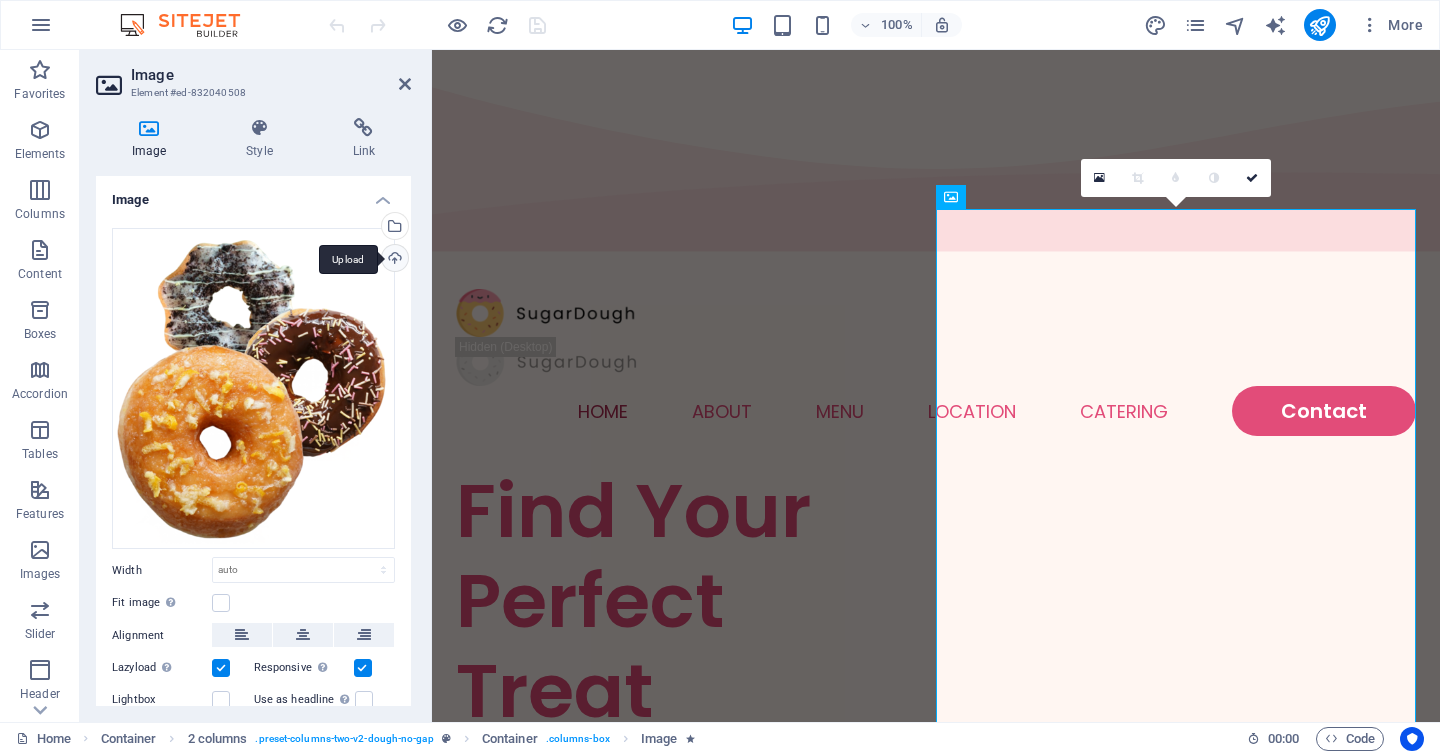 click on "Upload" at bounding box center [393, 260] 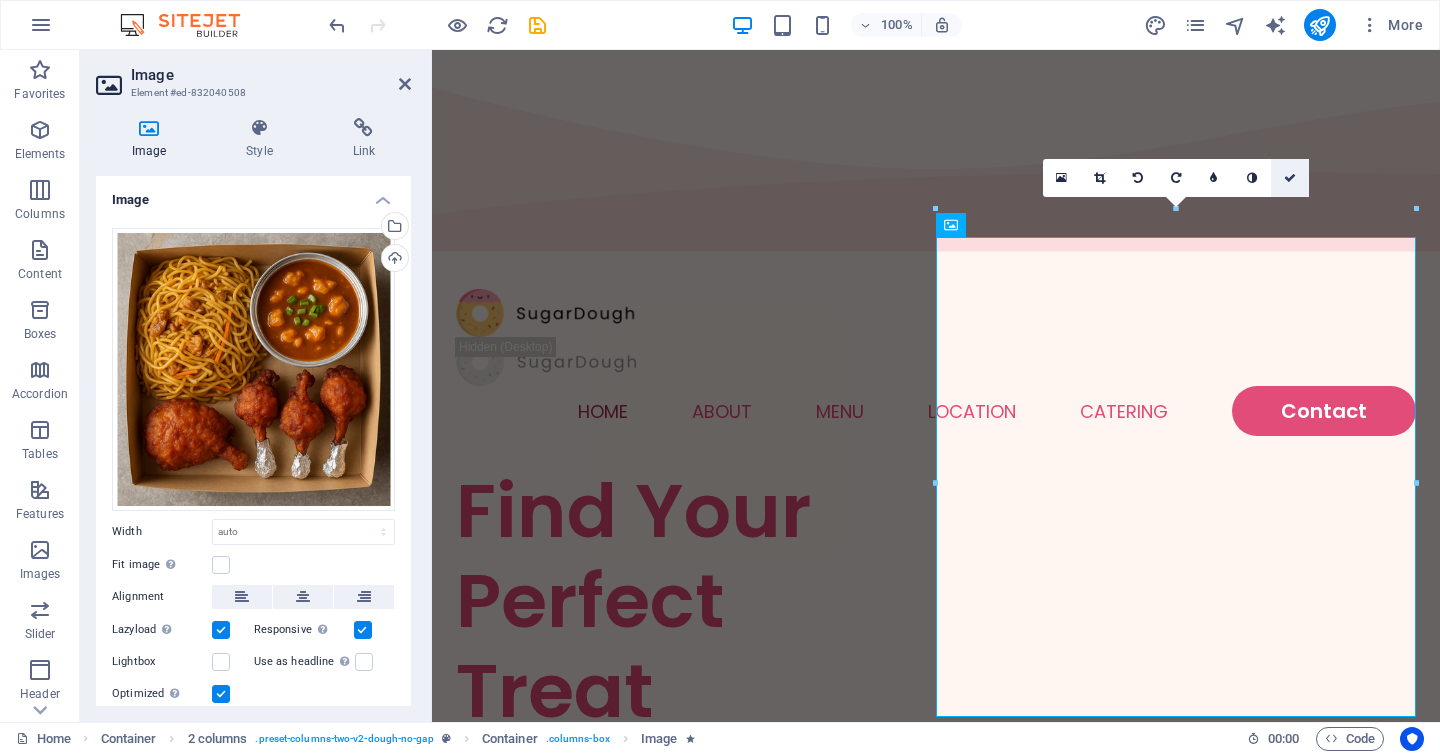 click at bounding box center (1290, 178) 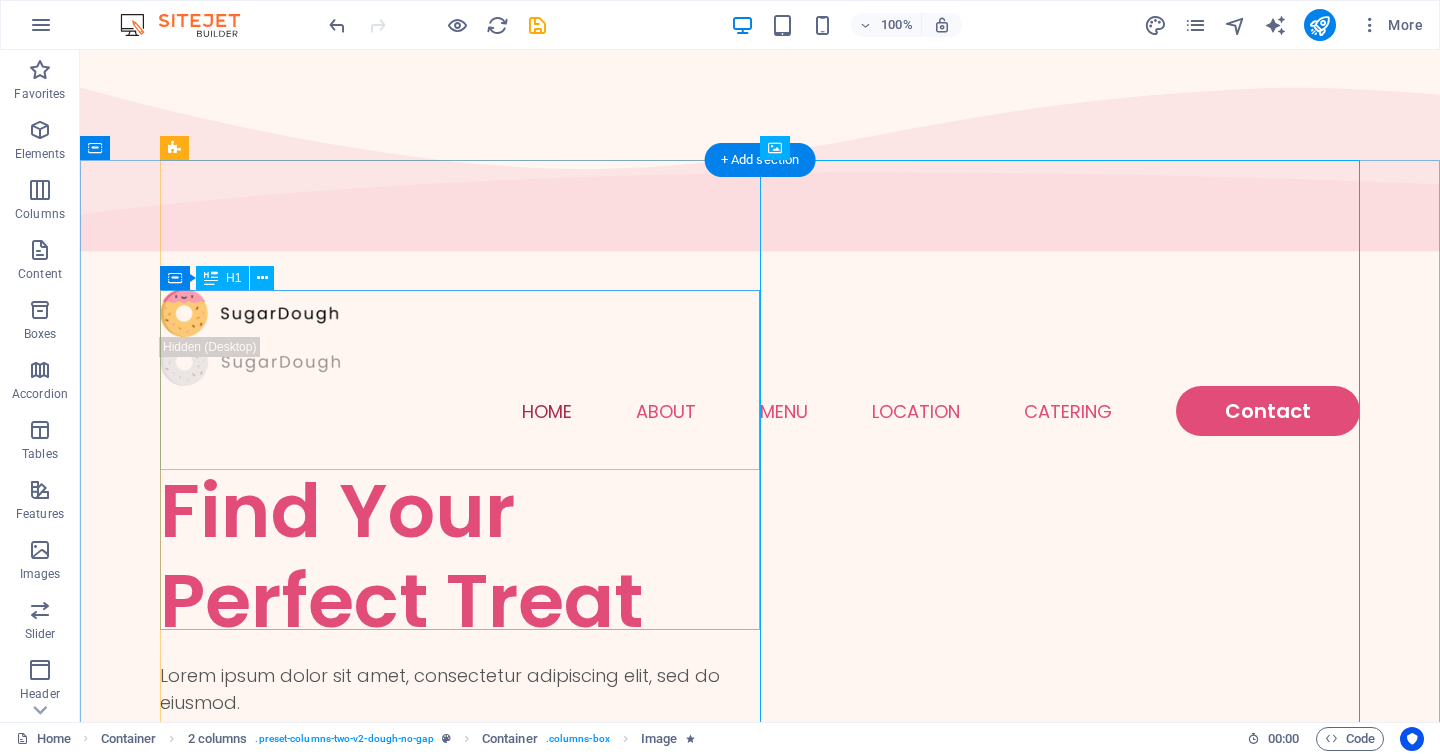 click on "Find Your Perfect Treat" at bounding box center (460, 556) 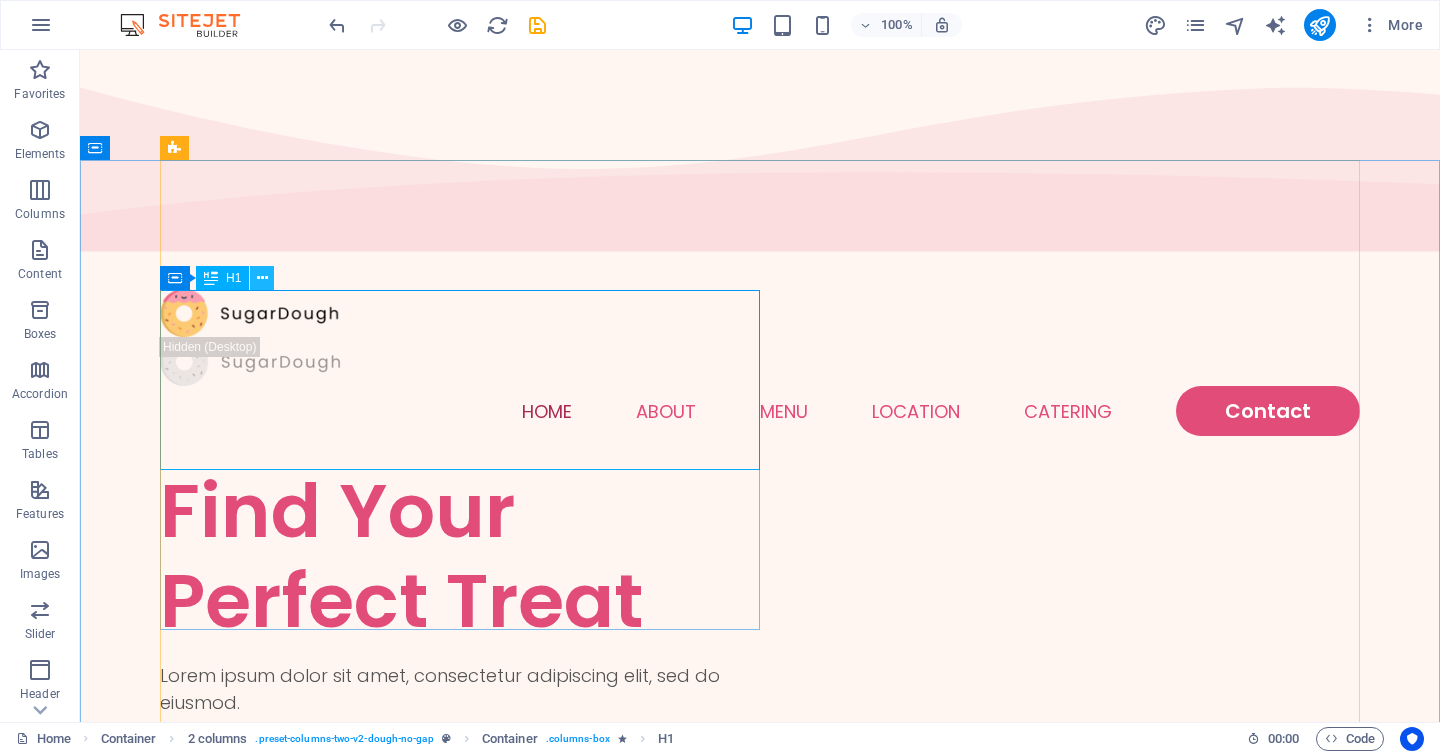 click at bounding box center (262, 278) 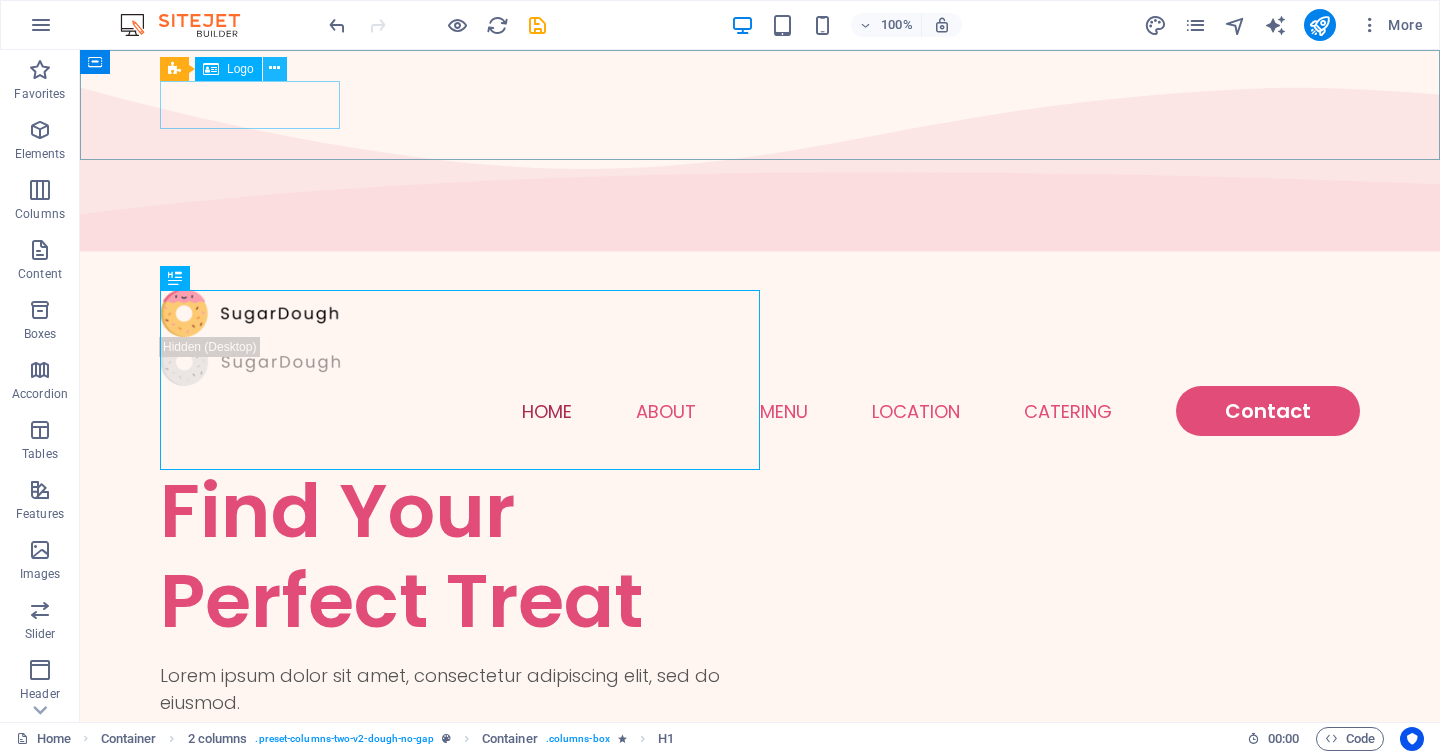 click at bounding box center (274, 68) 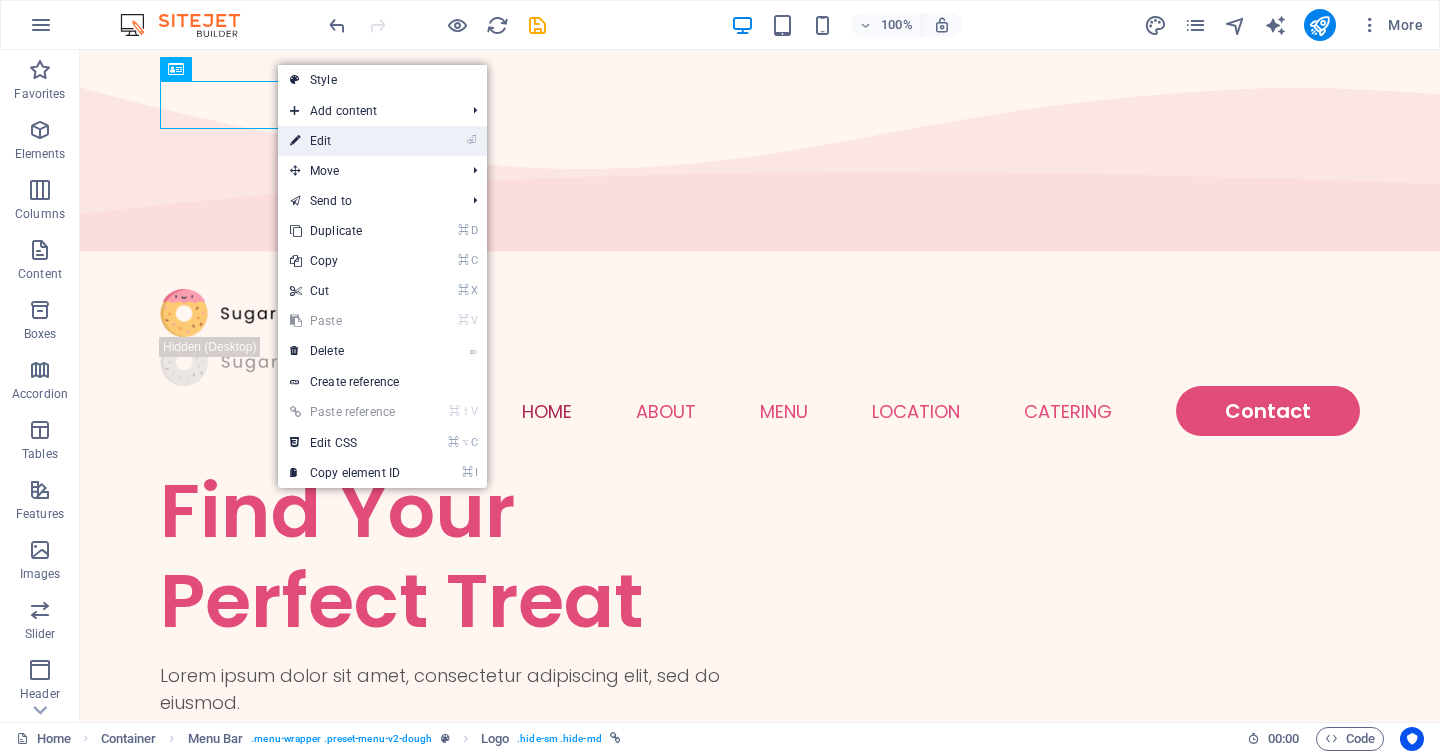 click on "⏎  Edit" at bounding box center [345, 141] 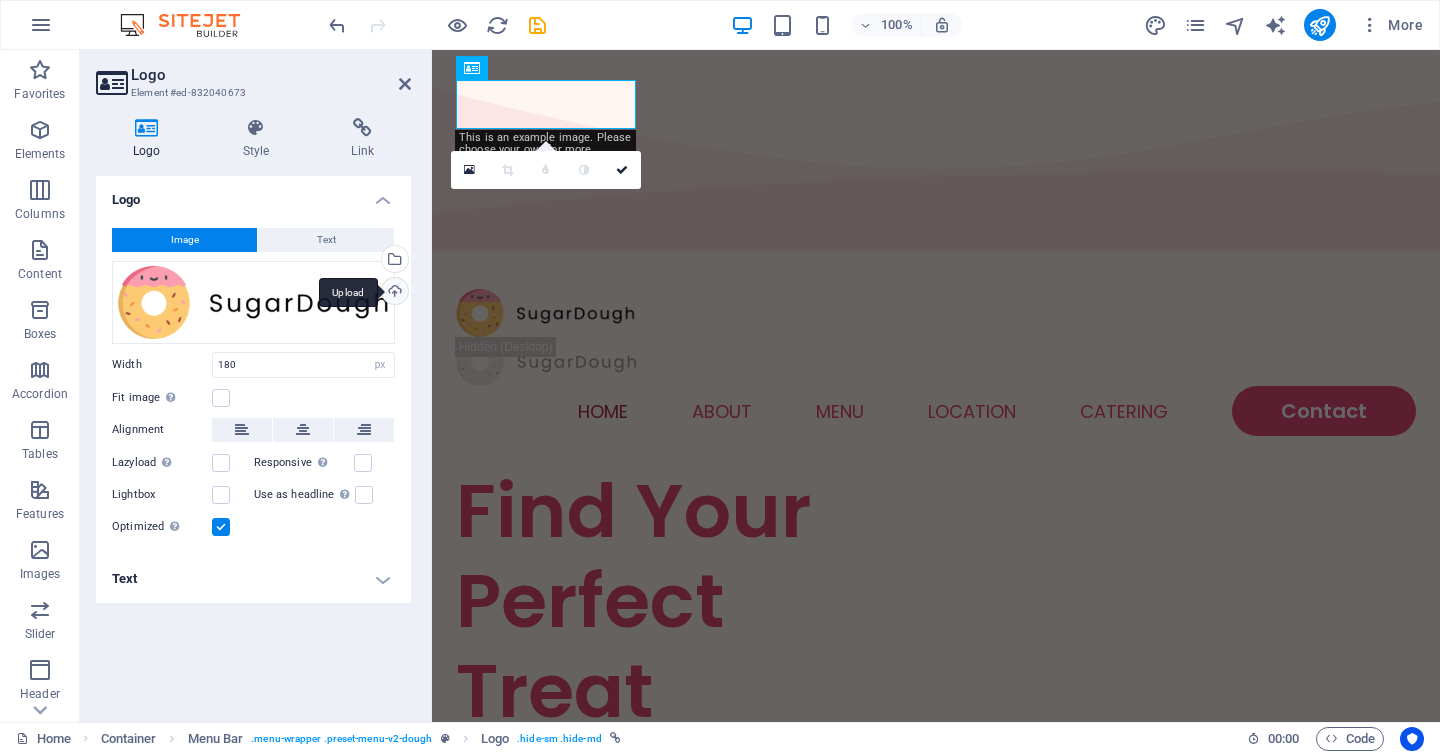 click on "Upload" at bounding box center (393, 293) 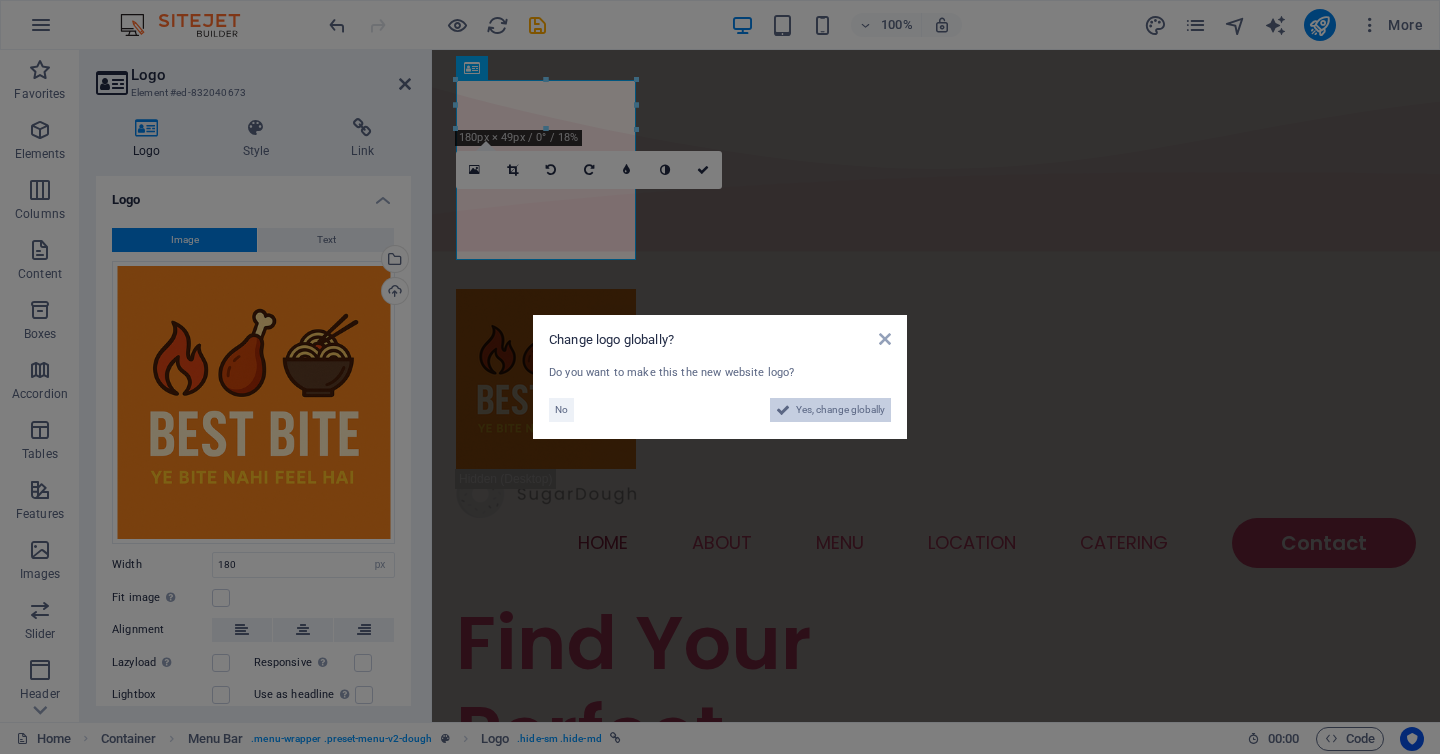 click on "Yes, change globally" at bounding box center (840, 410) 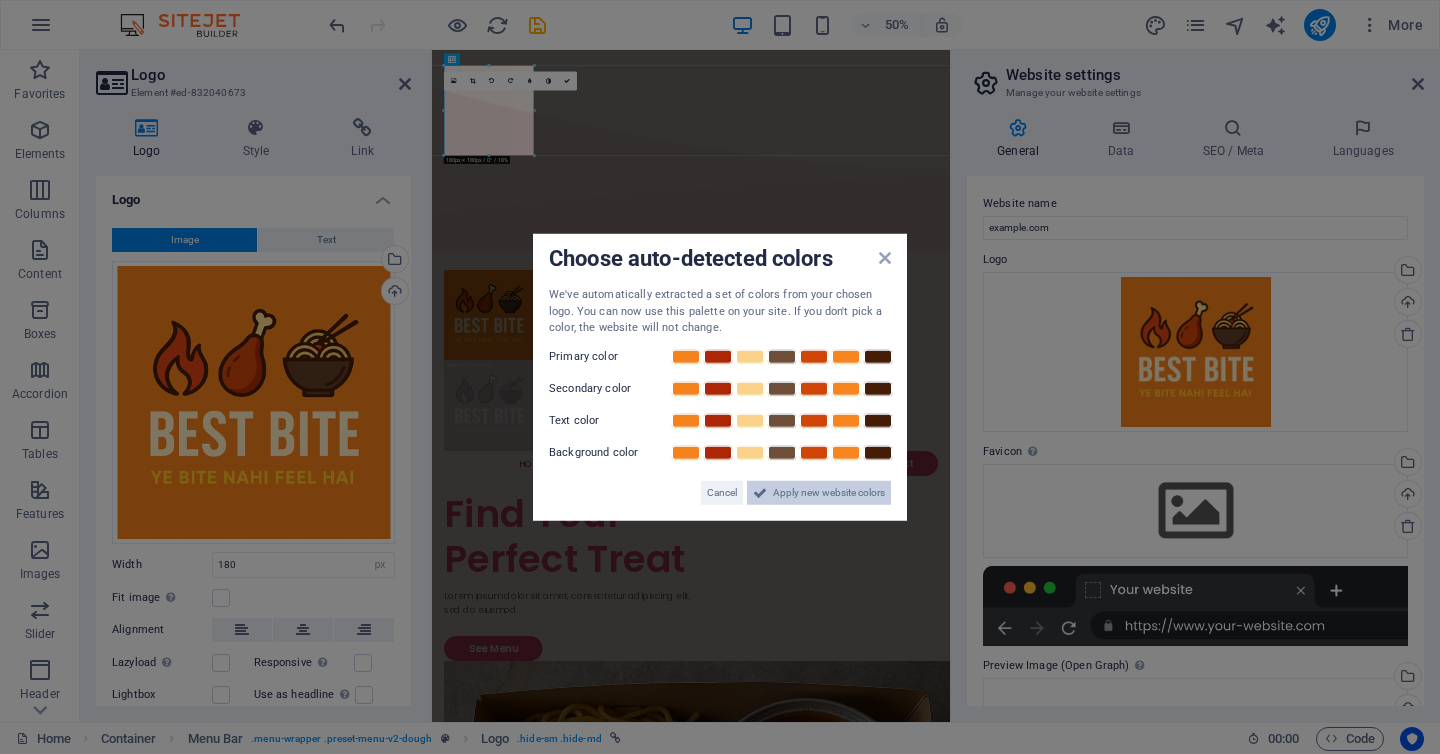click on "Apply new website colors" at bounding box center [829, 492] 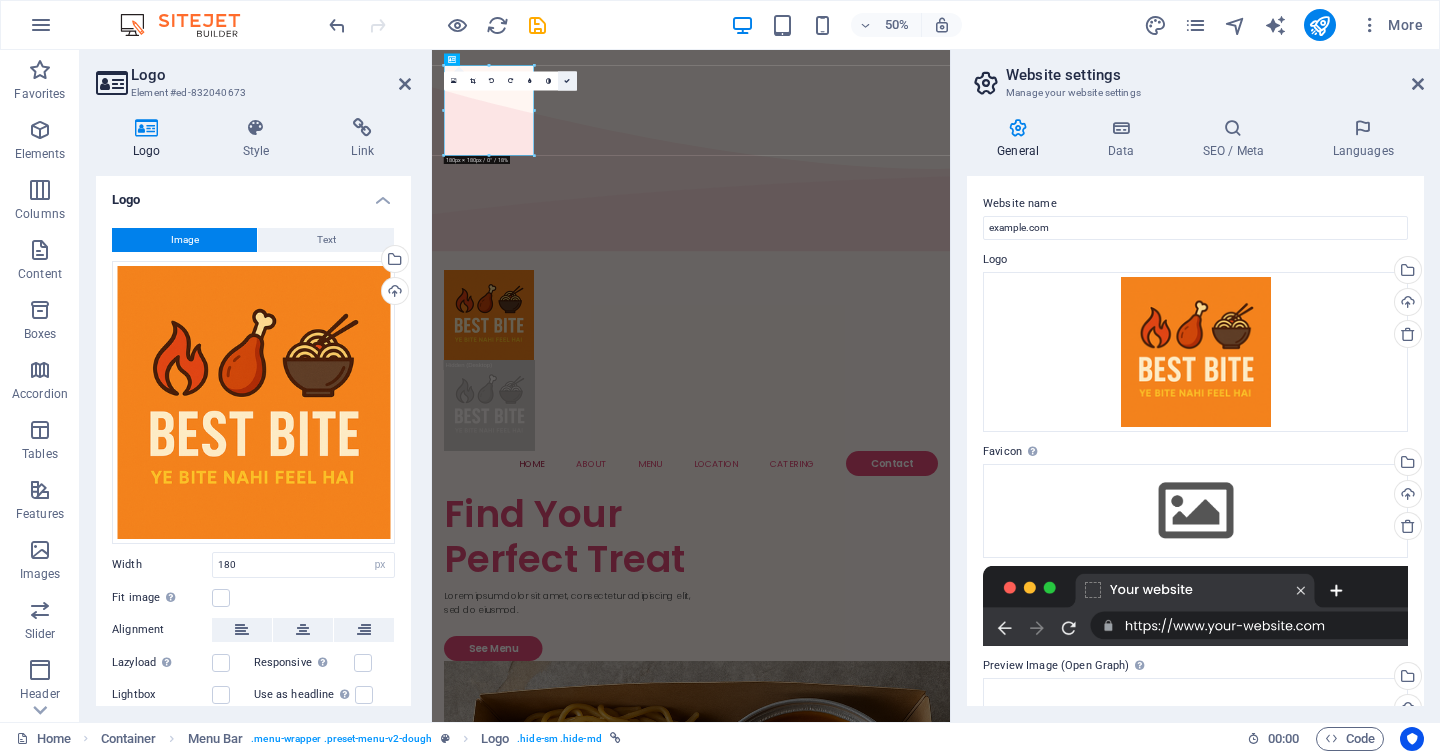 click at bounding box center (567, 81) 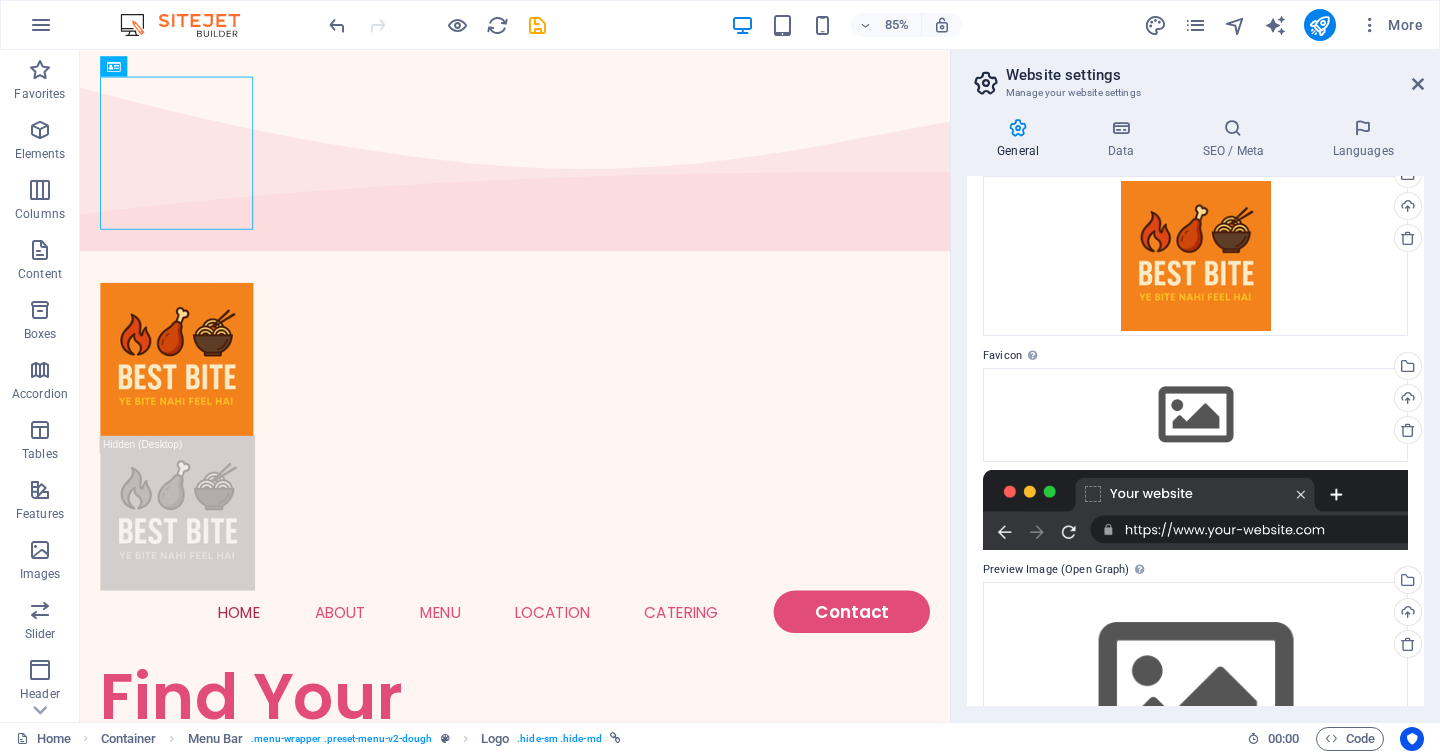 scroll, scrollTop: 90, scrollLeft: 0, axis: vertical 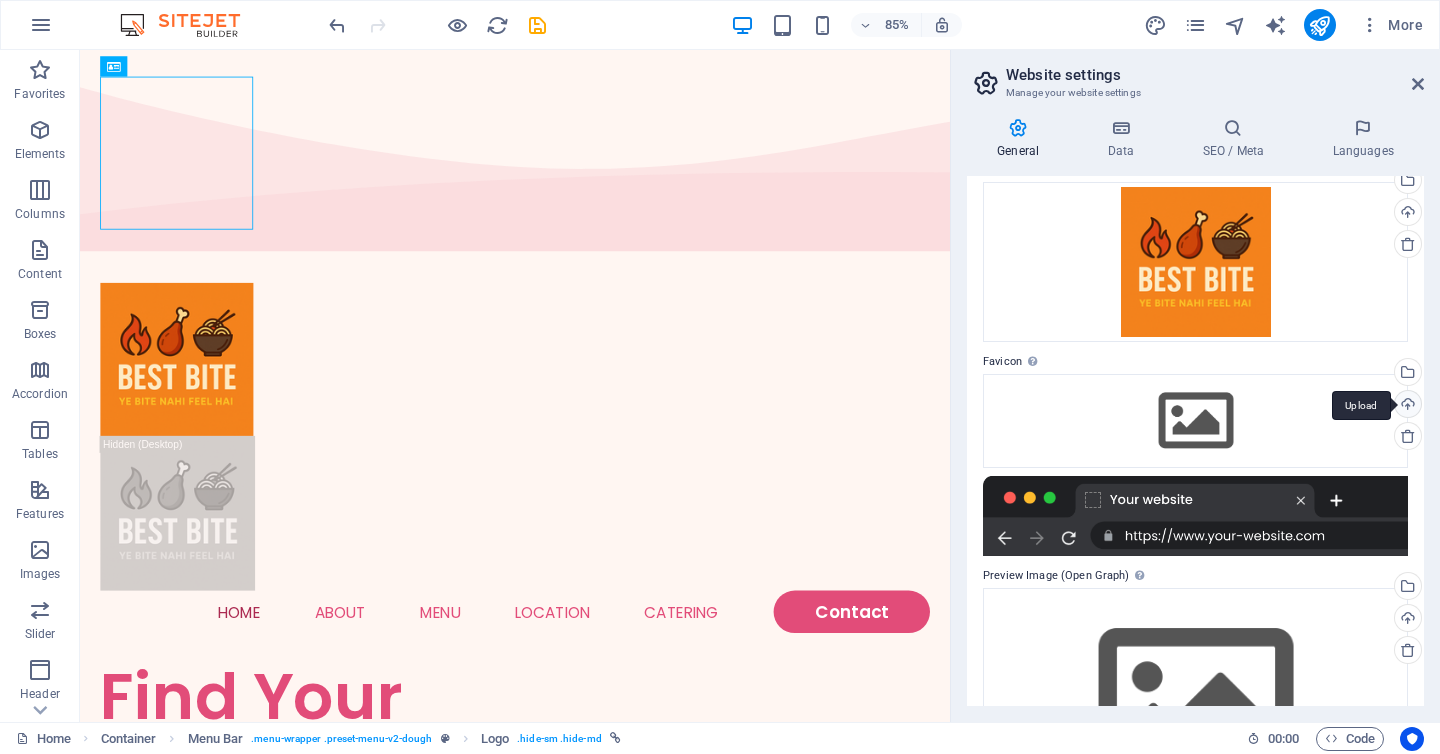 click on "Upload" at bounding box center (1406, 406) 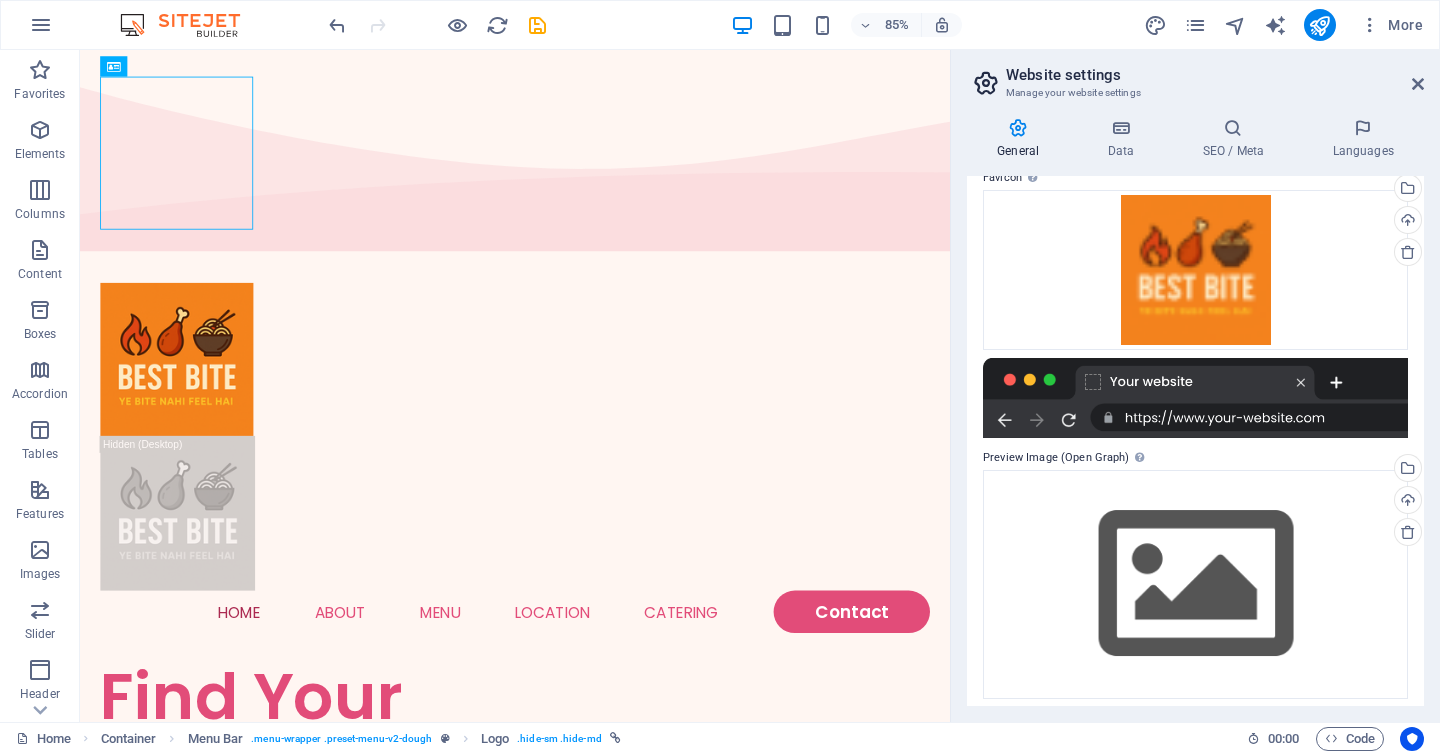 scroll, scrollTop: 283, scrollLeft: 0, axis: vertical 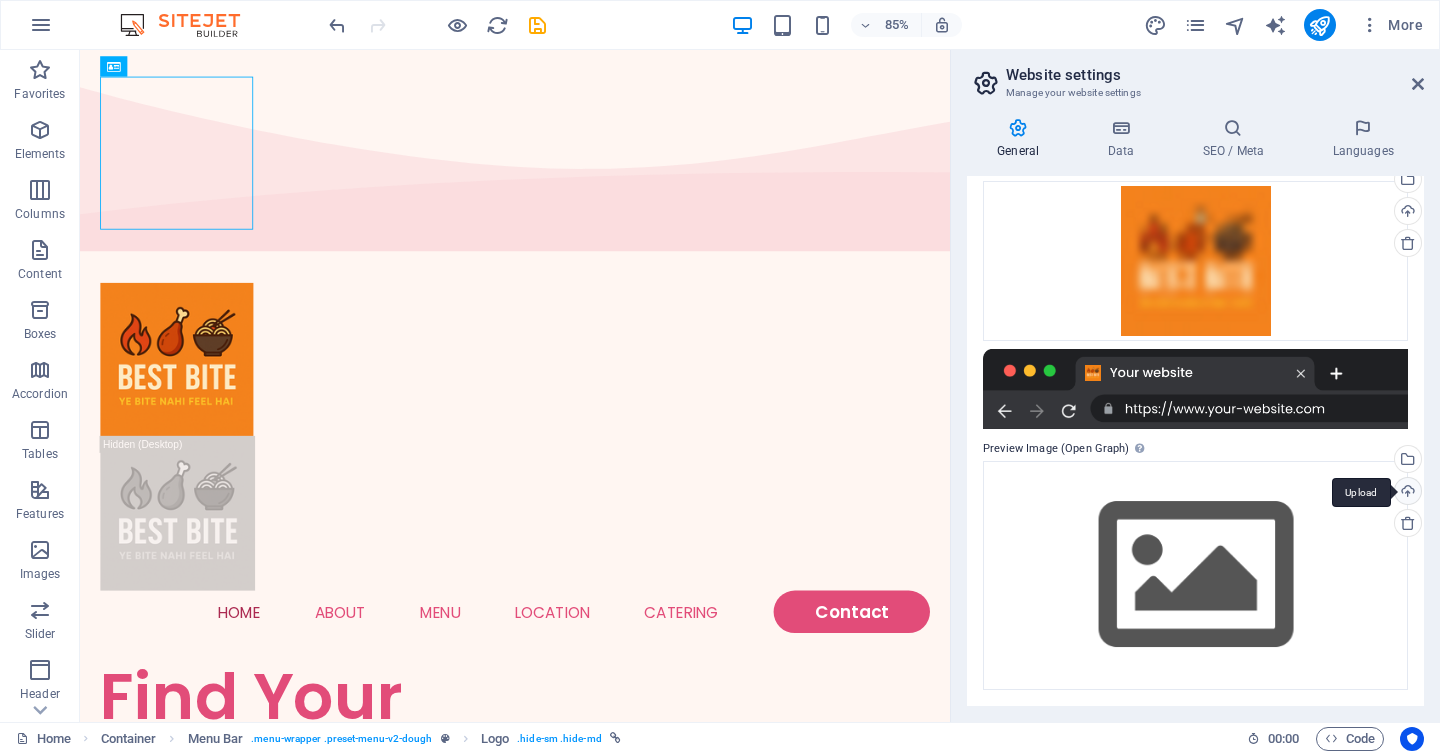 click on "Upload" at bounding box center (1406, 493) 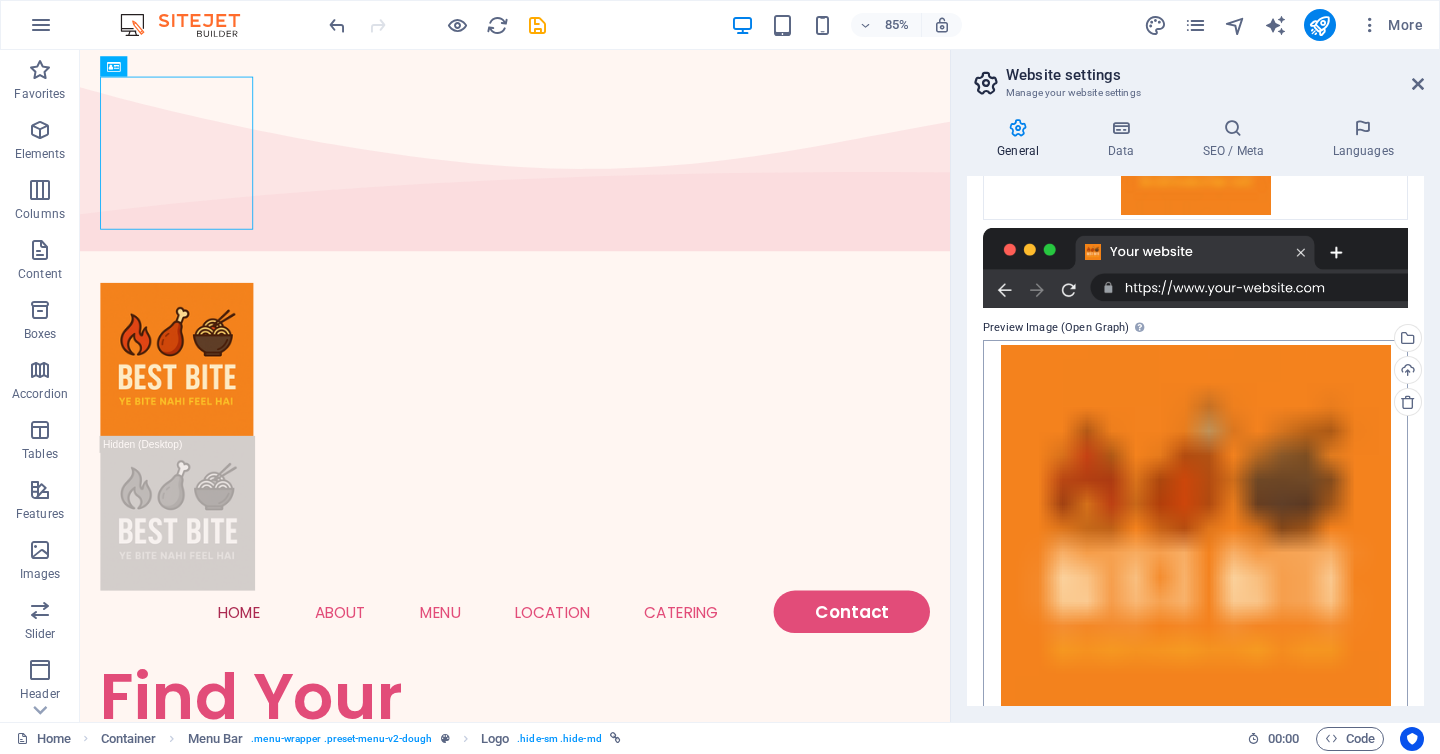 scroll, scrollTop: 453, scrollLeft: 0, axis: vertical 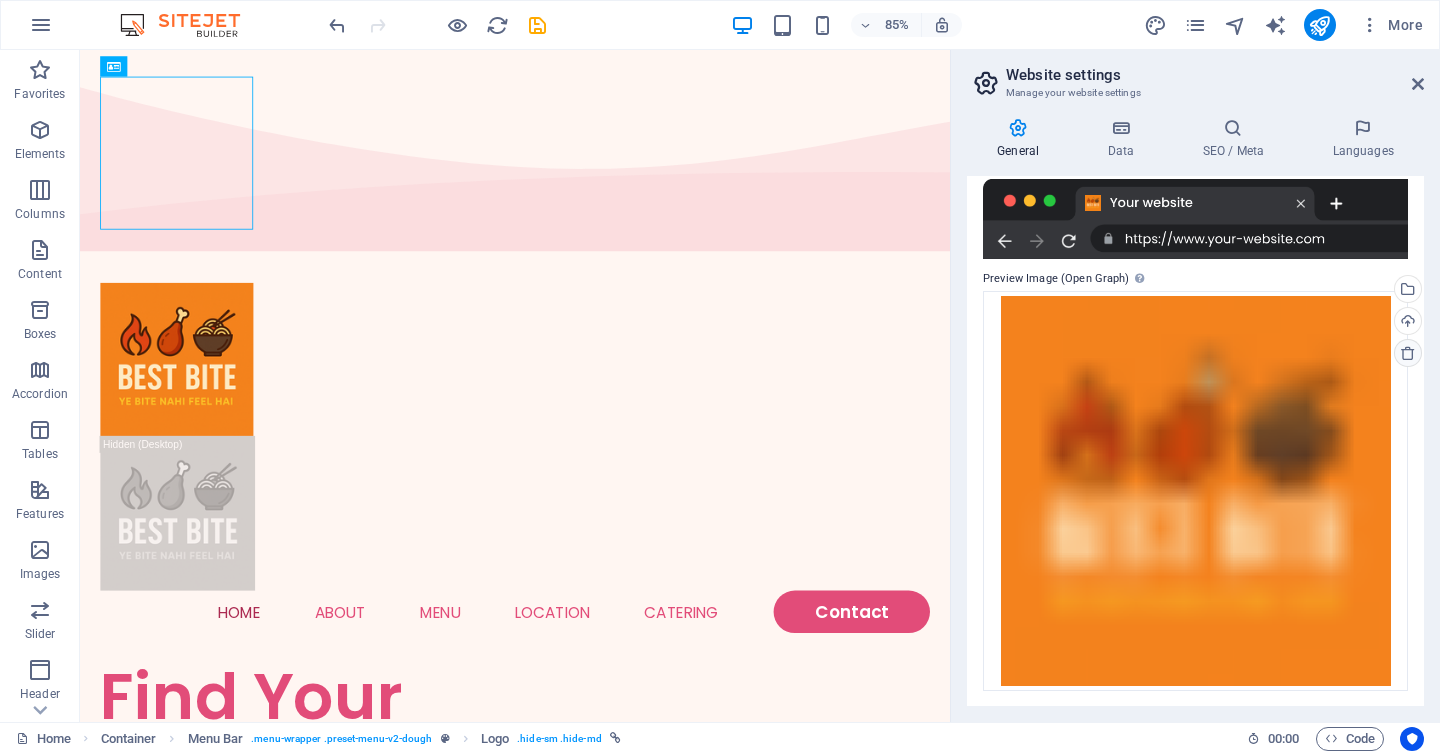 click at bounding box center [1408, 353] 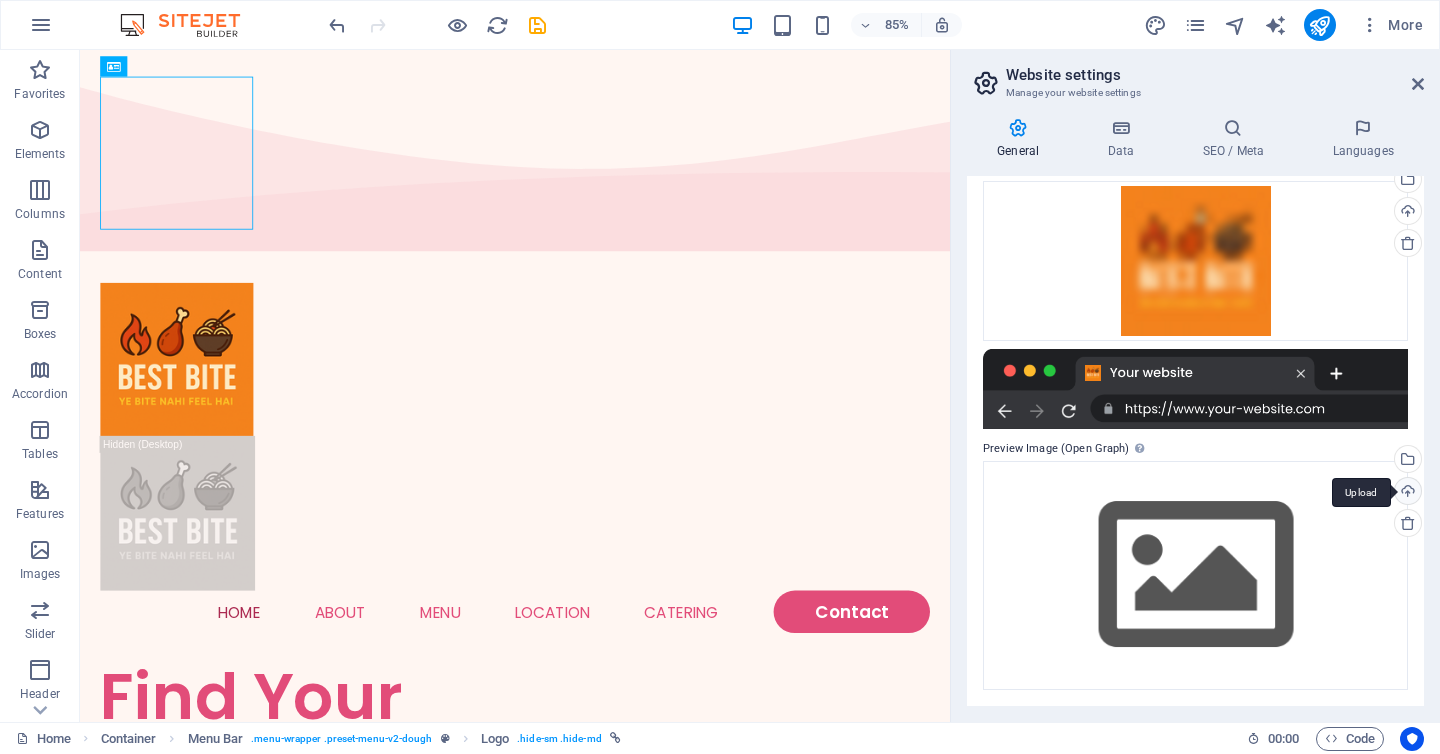 click on "Upload" at bounding box center [1406, 493] 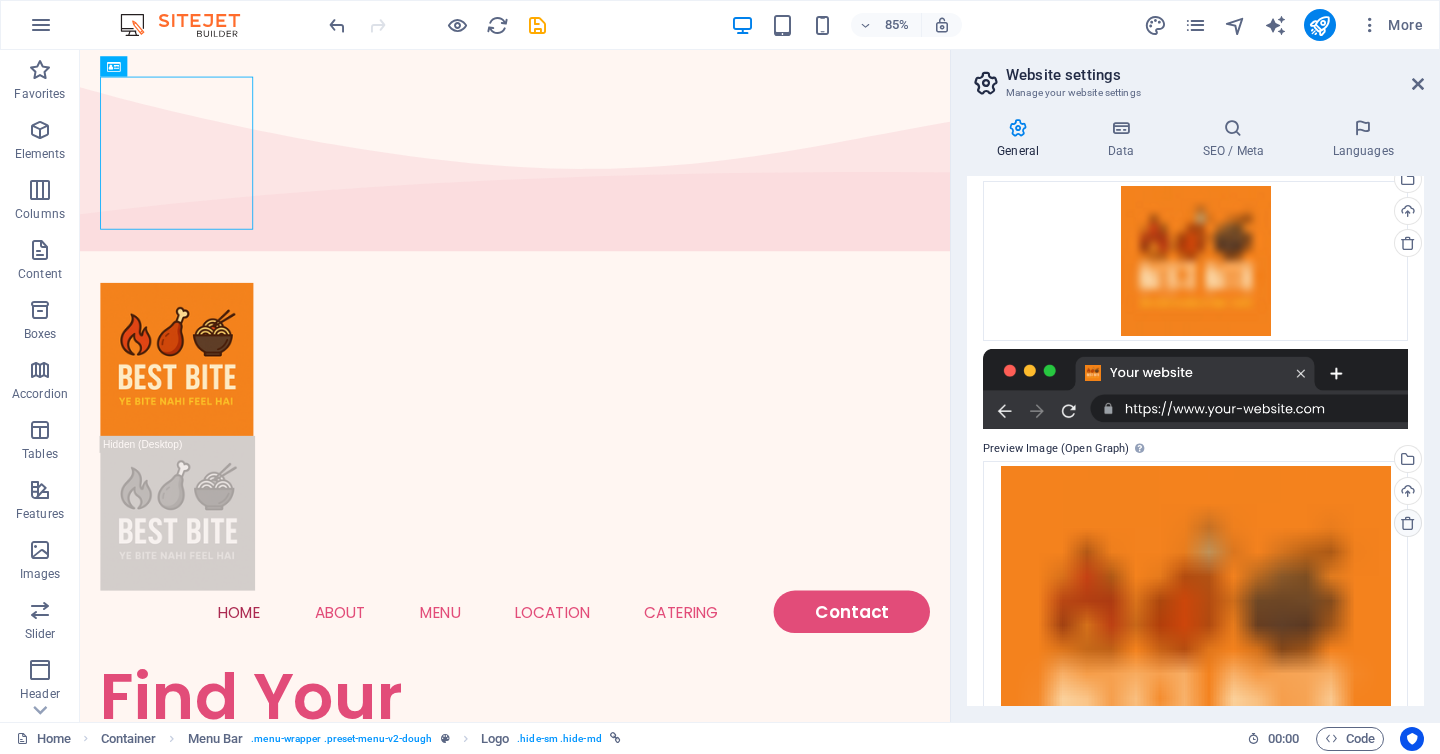 click at bounding box center [1408, 523] 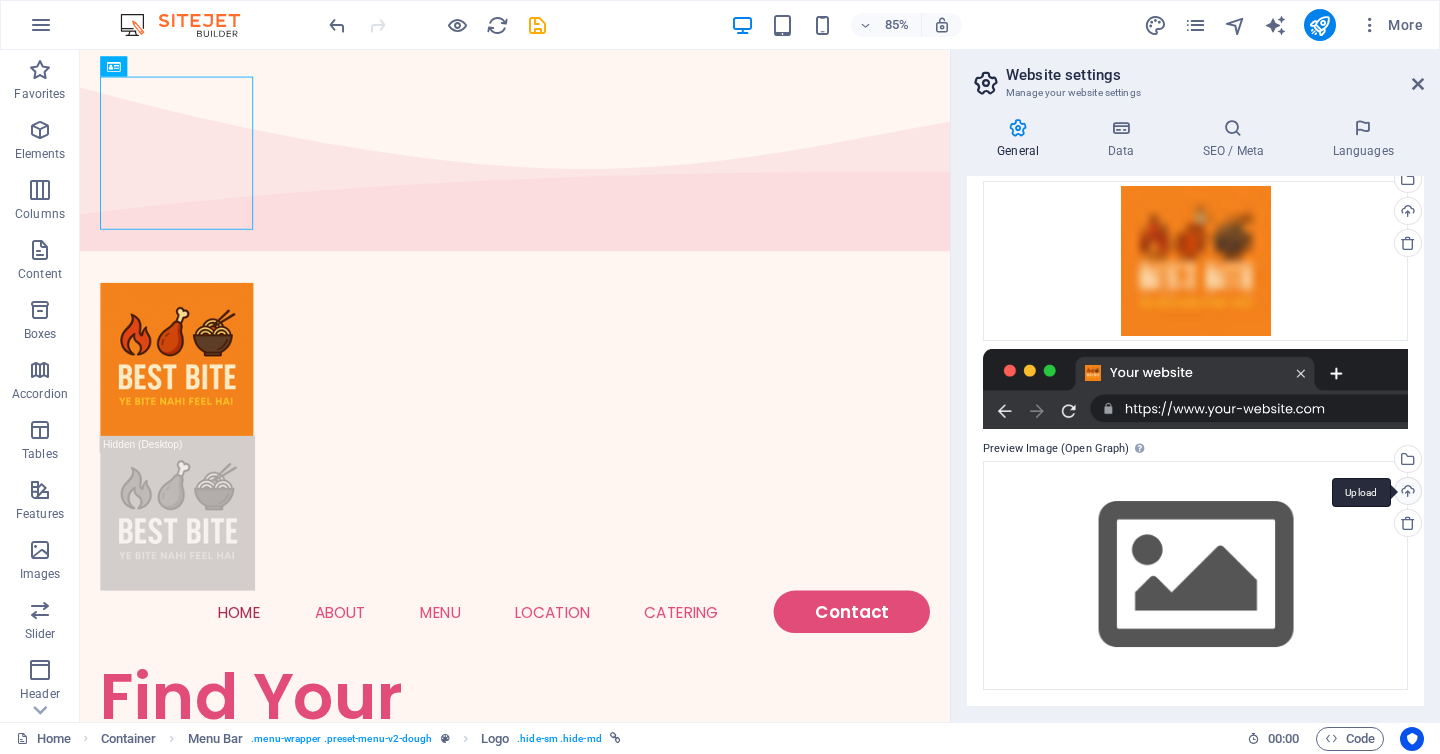 click on "Upload" at bounding box center [1406, 493] 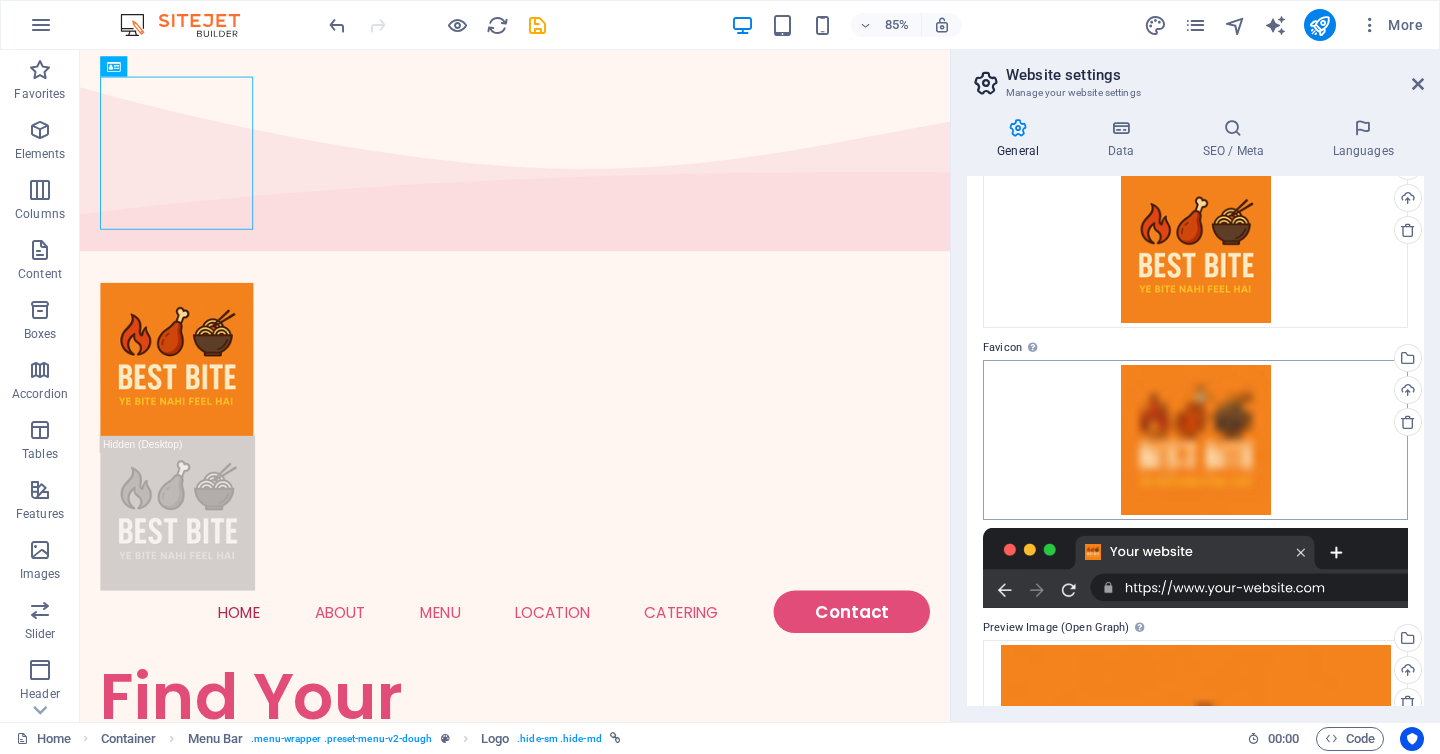 scroll, scrollTop: 0, scrollLeft: 0, axis: both 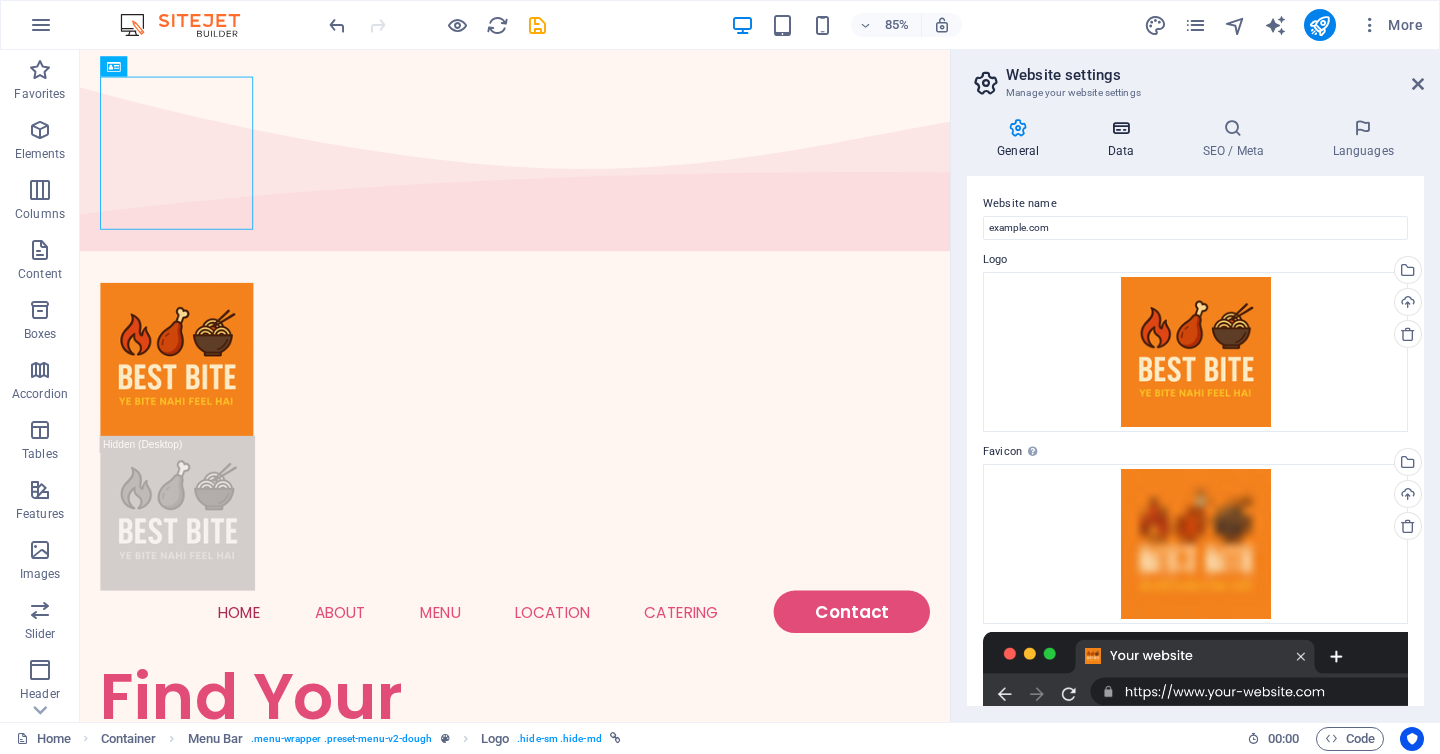 click at bounding box center (1120, 128) 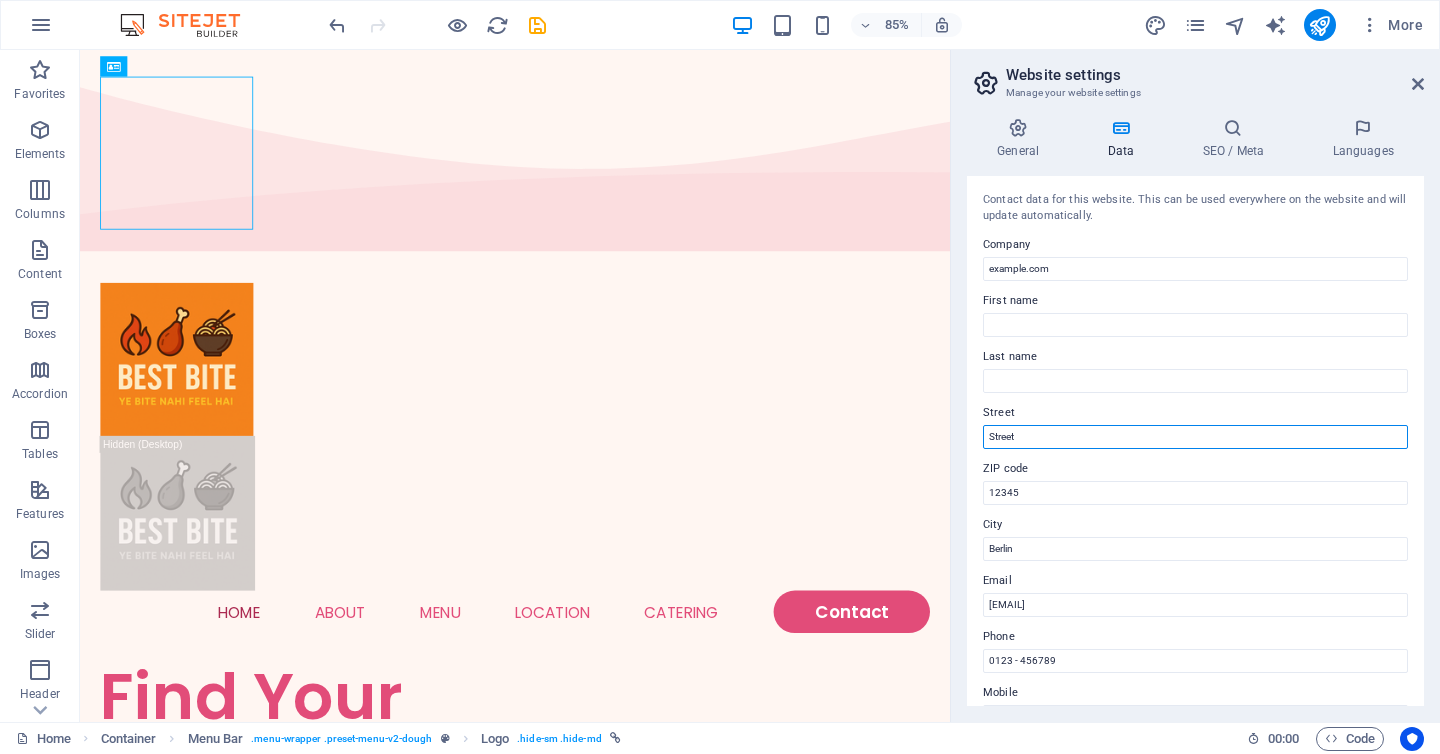 click on "Street" at bounding box center (1195, 437) 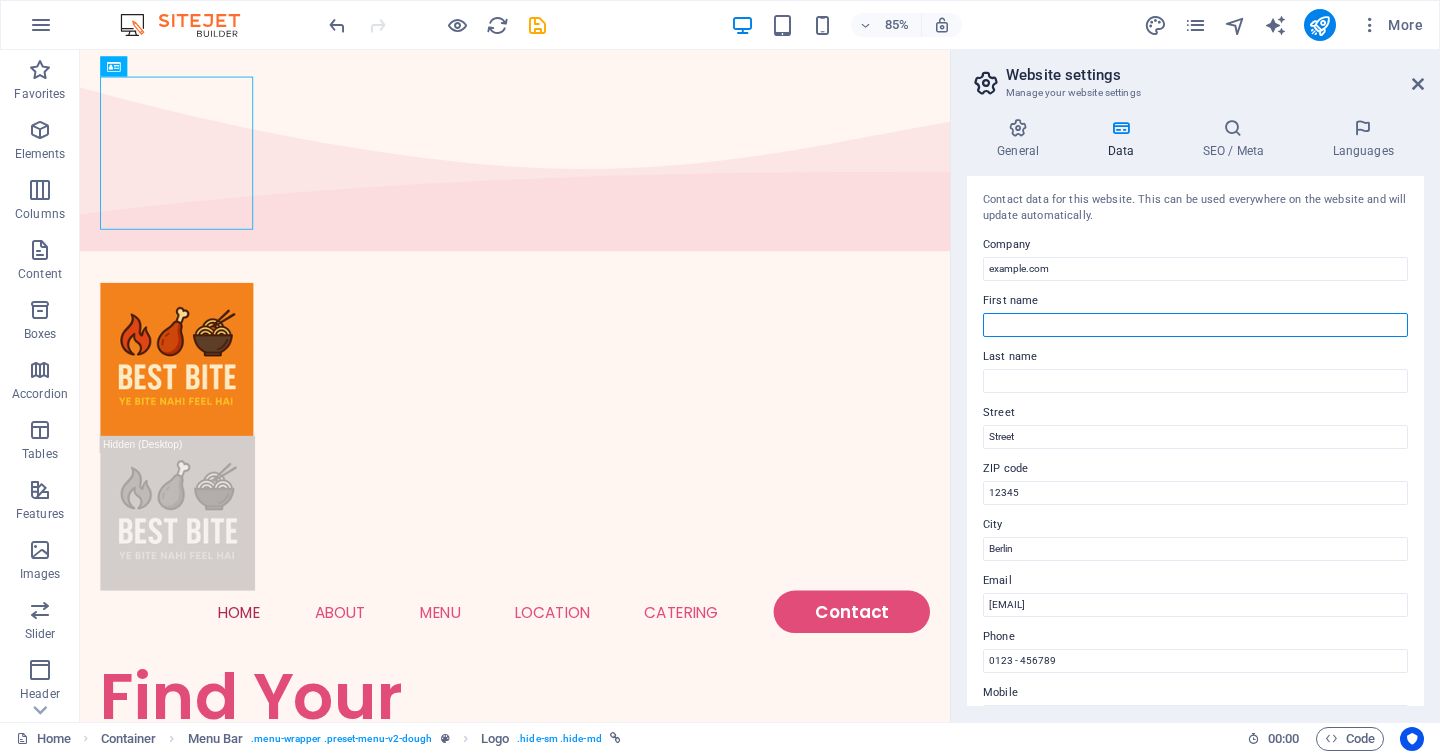 click on "First name" at bounding box center [1195, 325] 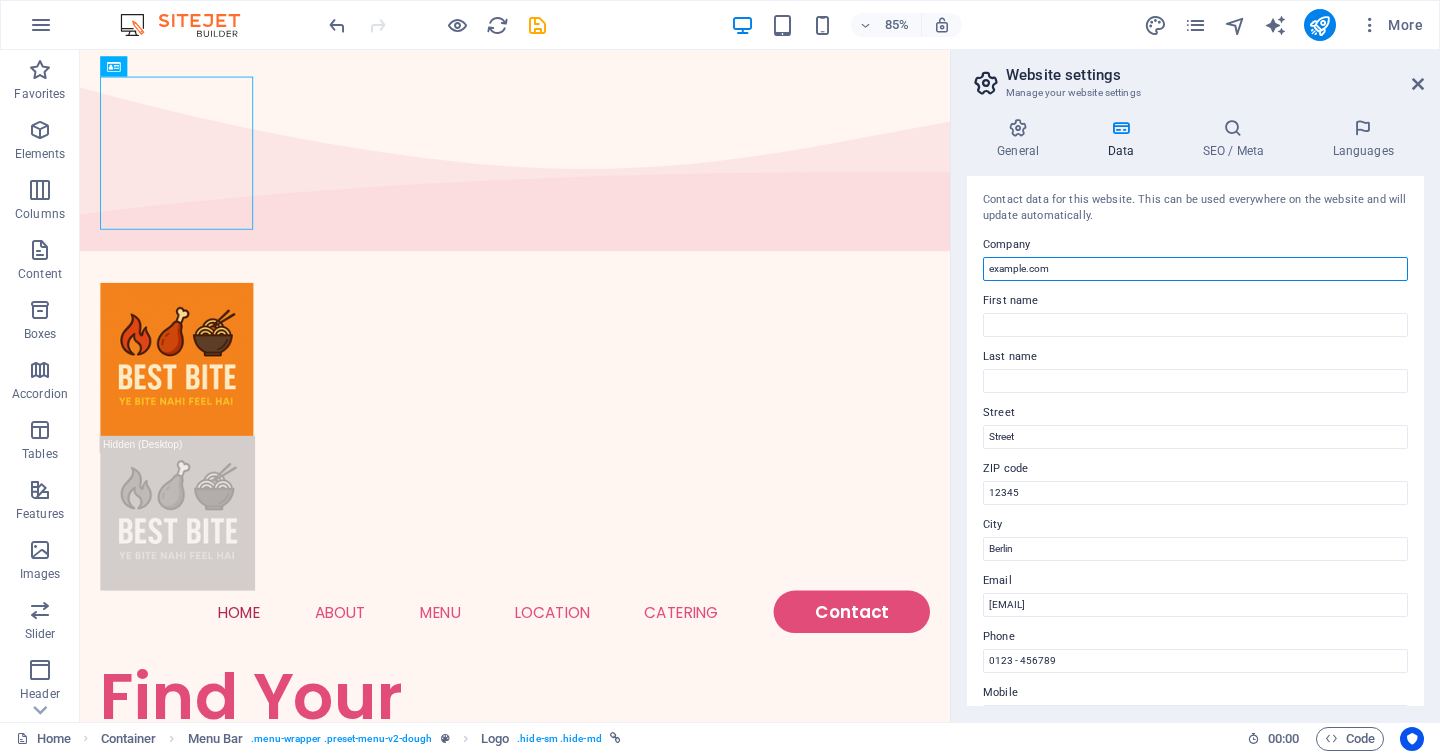 click on "example.com" at bounding box center [1195, 269] 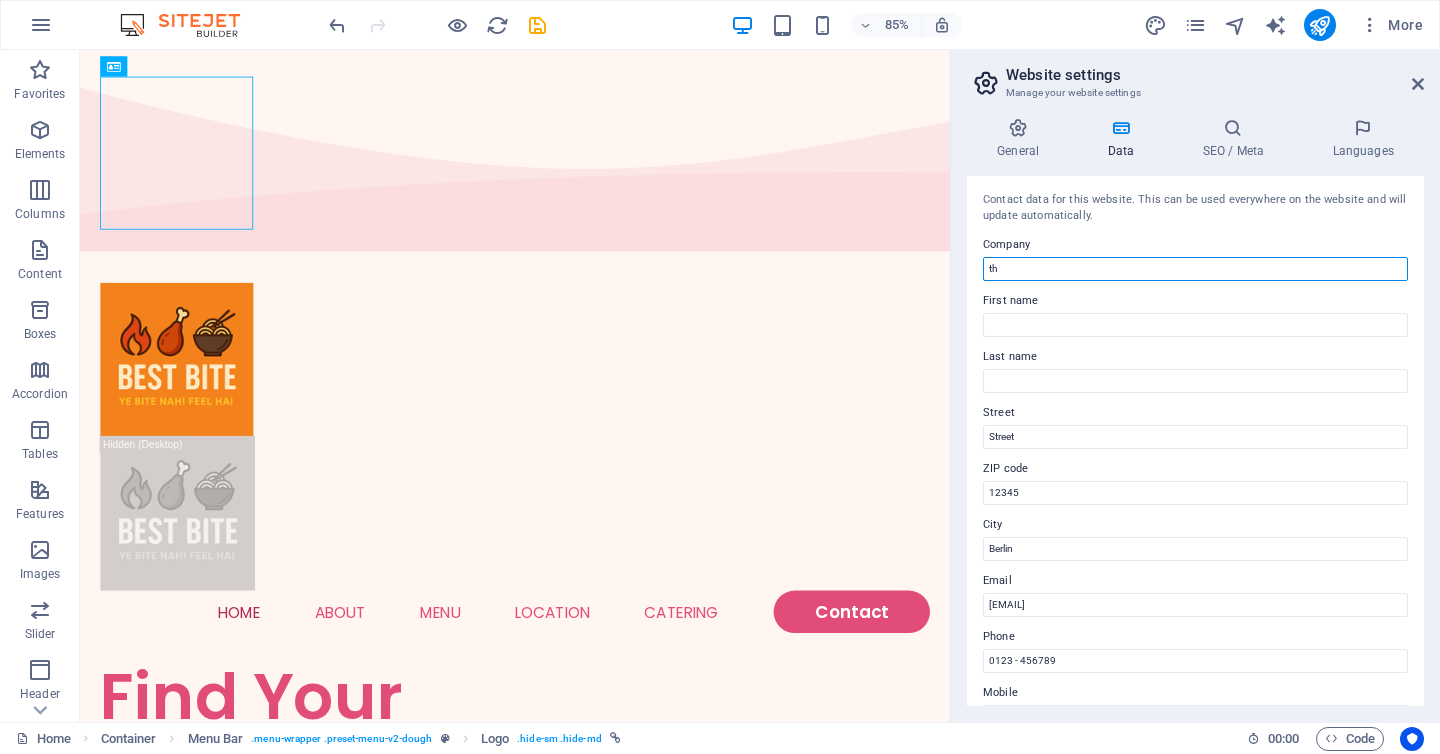 type on "t" 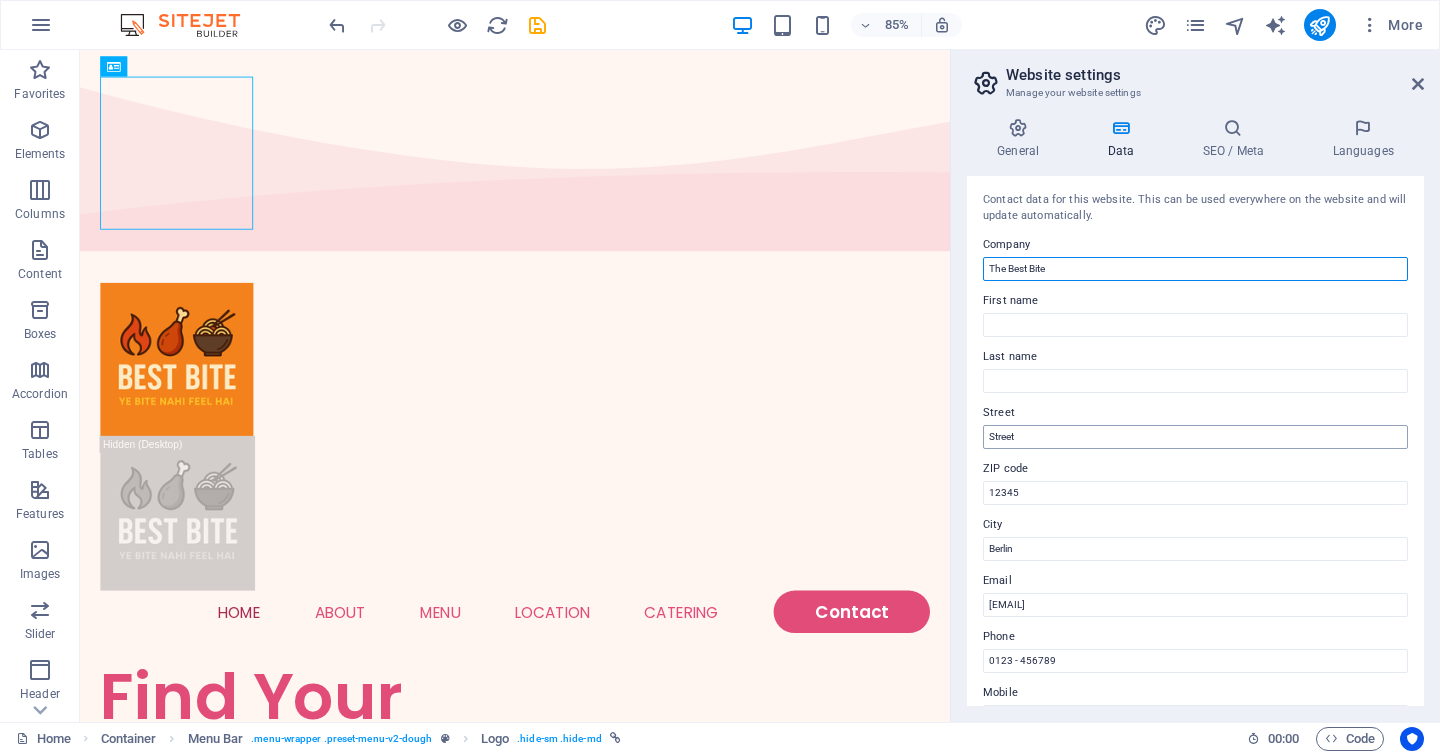 type on "The Best Bite" 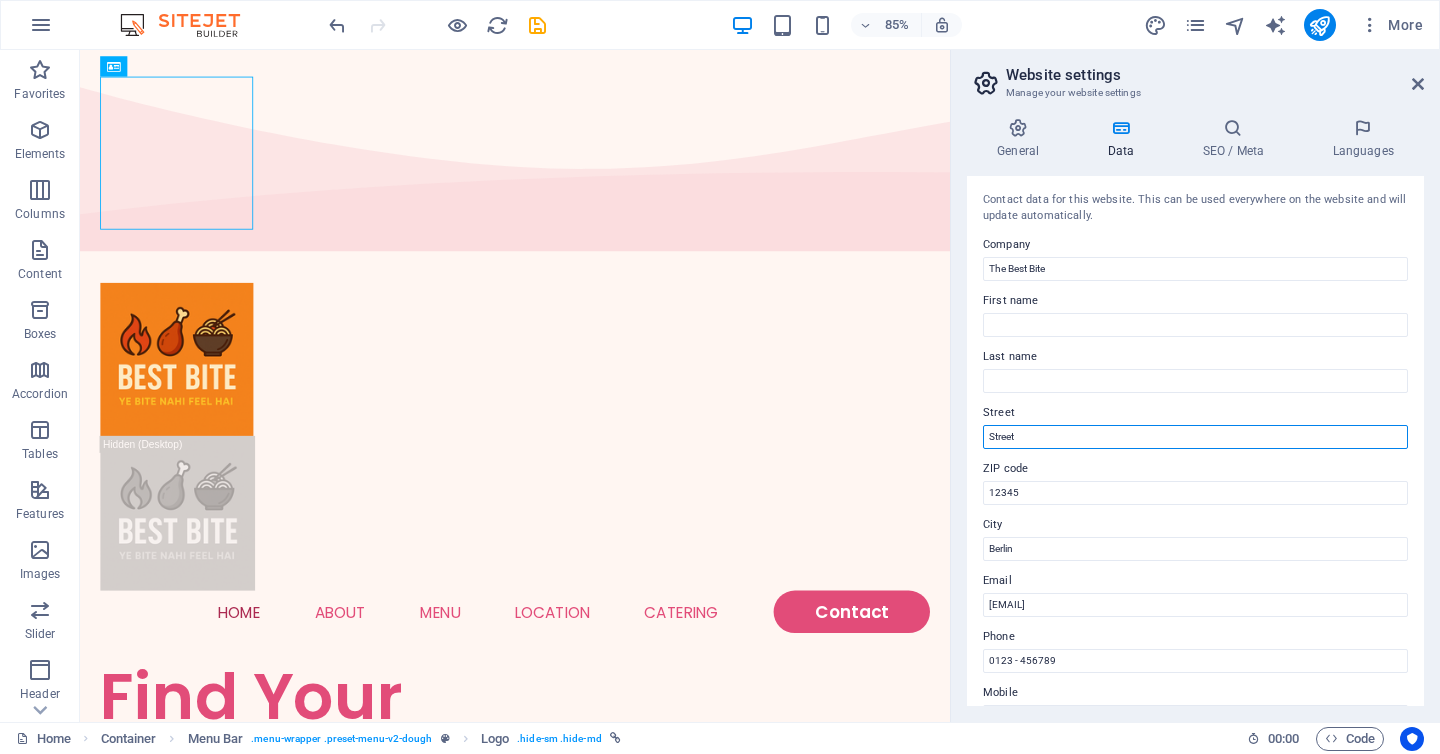 click on "Street" at bounding box center (1195, 437) 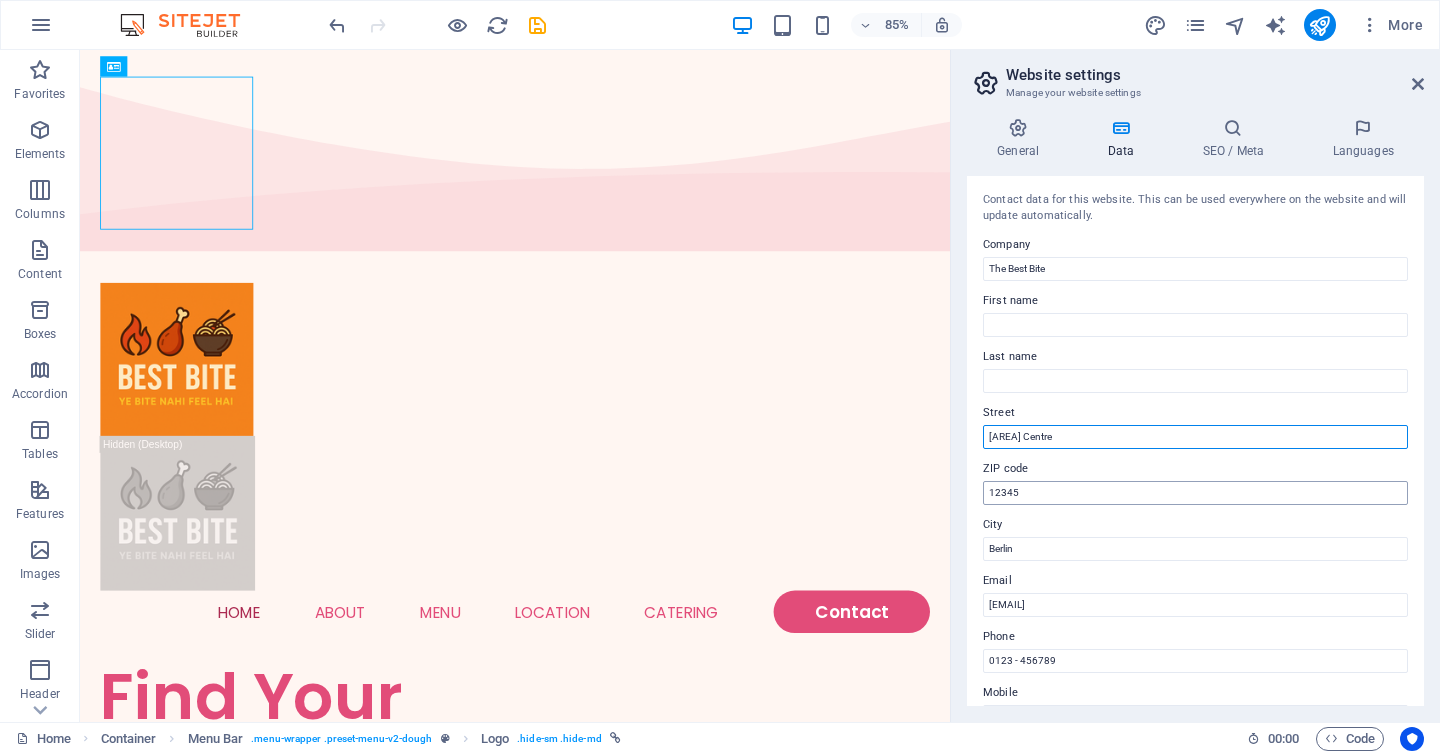 type on "[AREA] Centre" 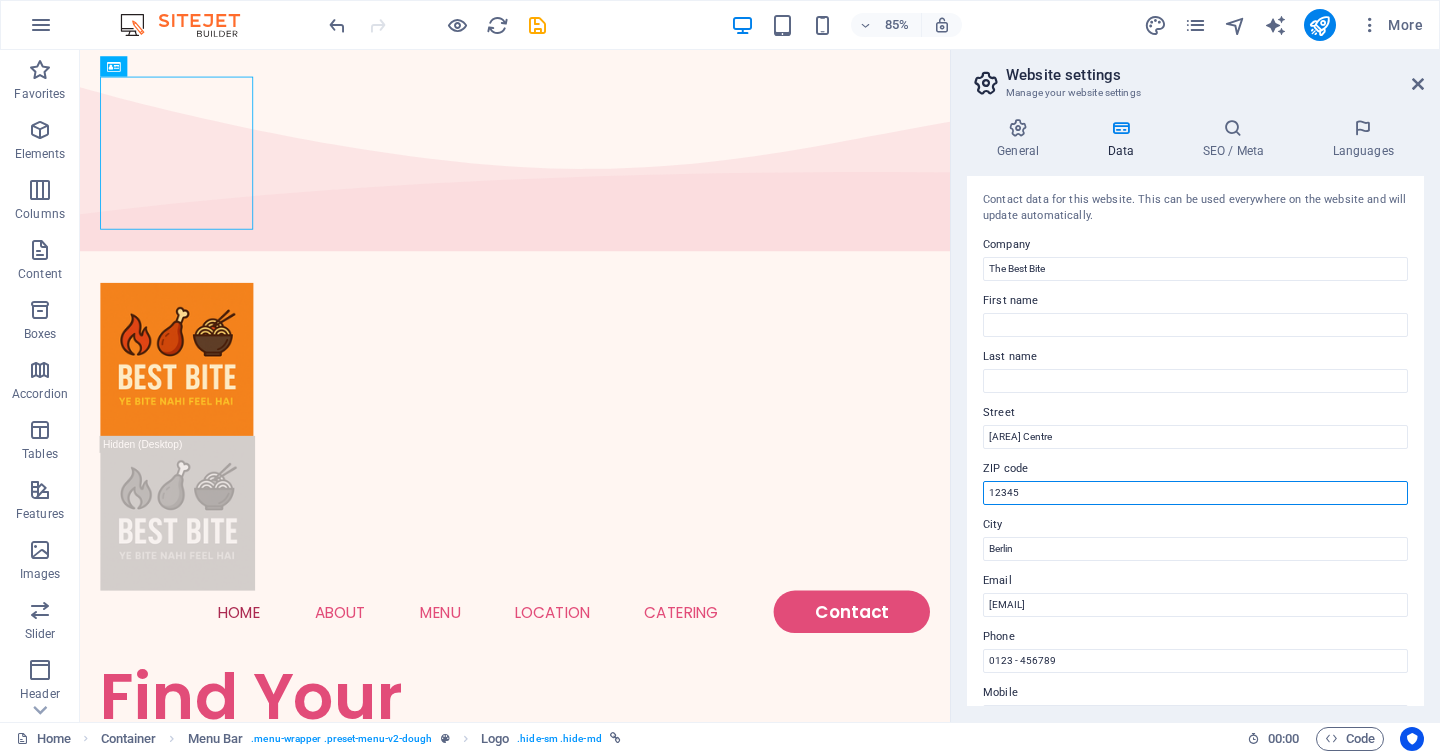 drag, startPoint x: 1039, startPoint y: 497, endPoint x: 978, endPoint y: 487, distance: 61.81424 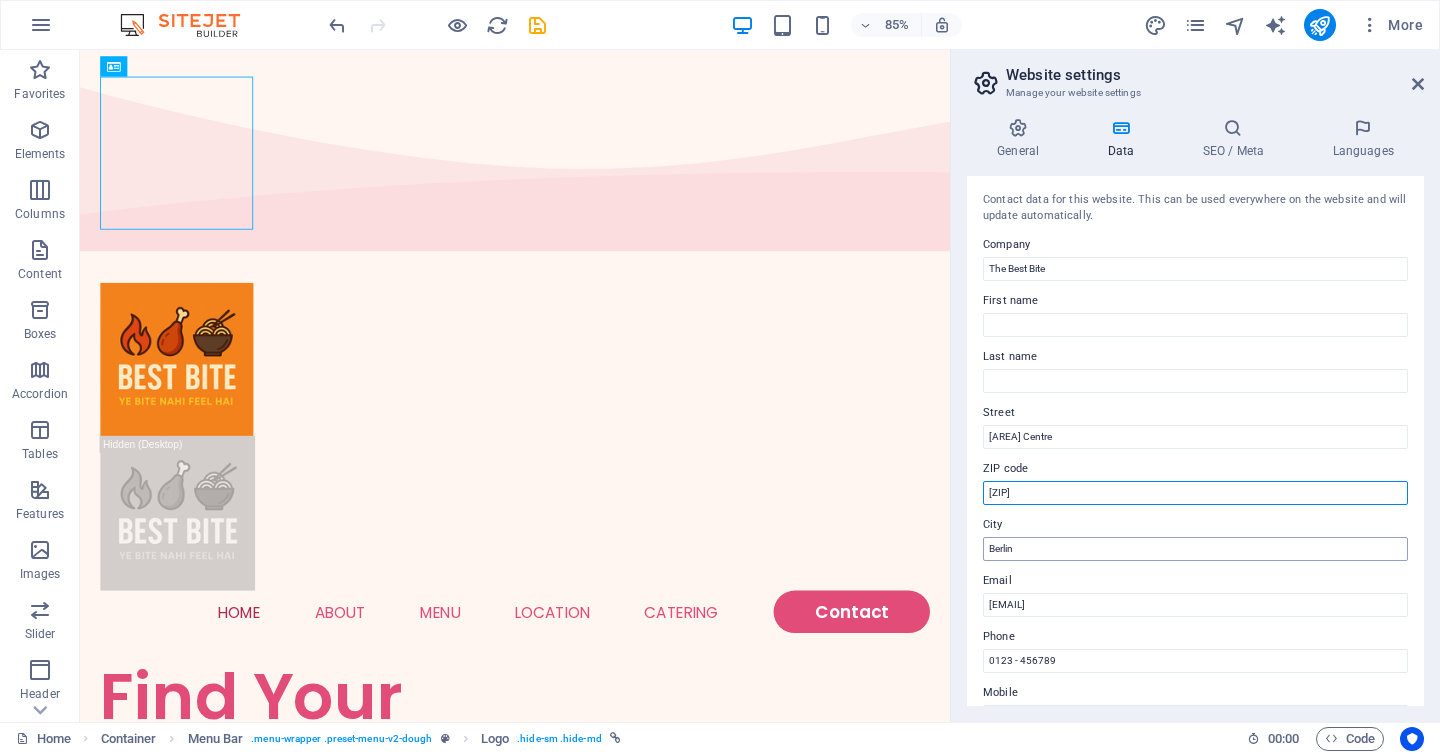 type on "[ZIP]" 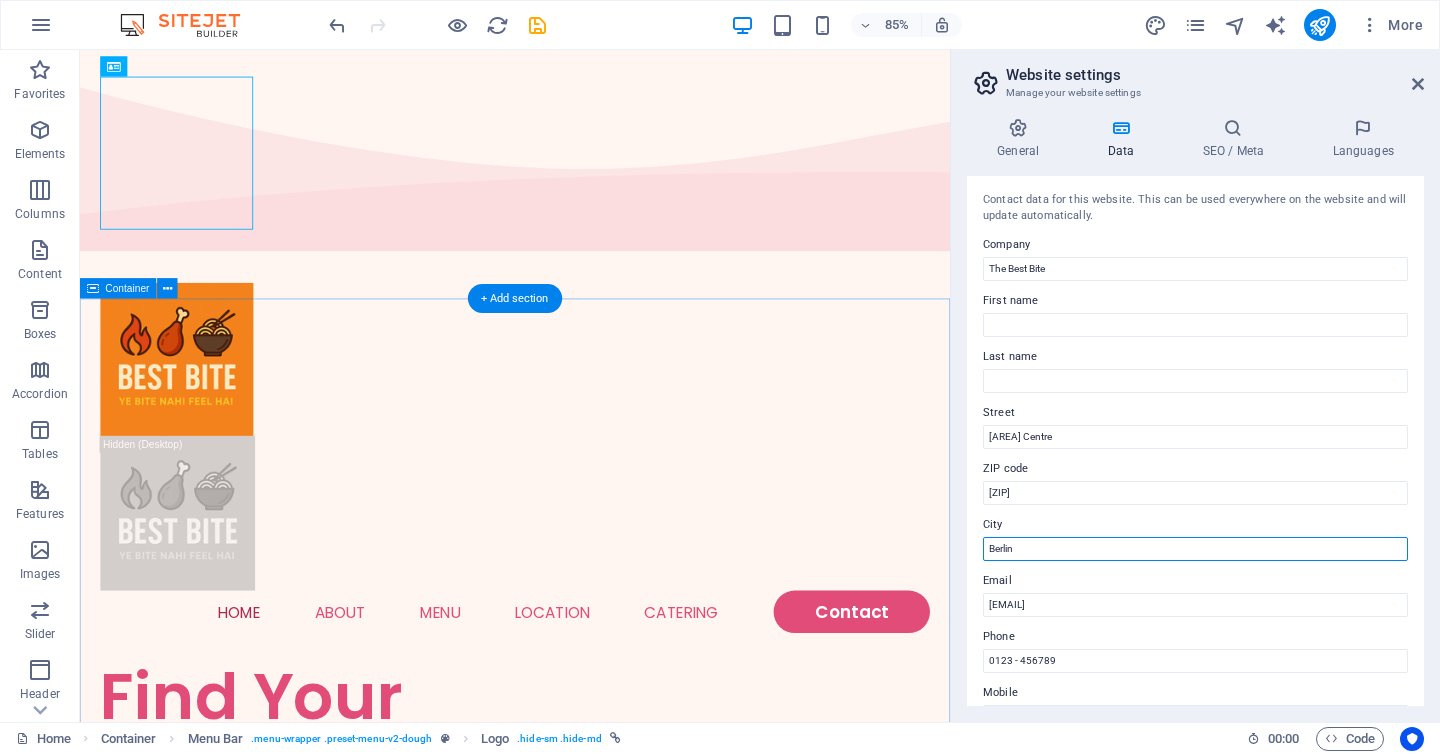 drag, startPoint x: 1119, startPoint y: 598, endPoint x: 1099, endPoint y: 621, distance: 30.479502 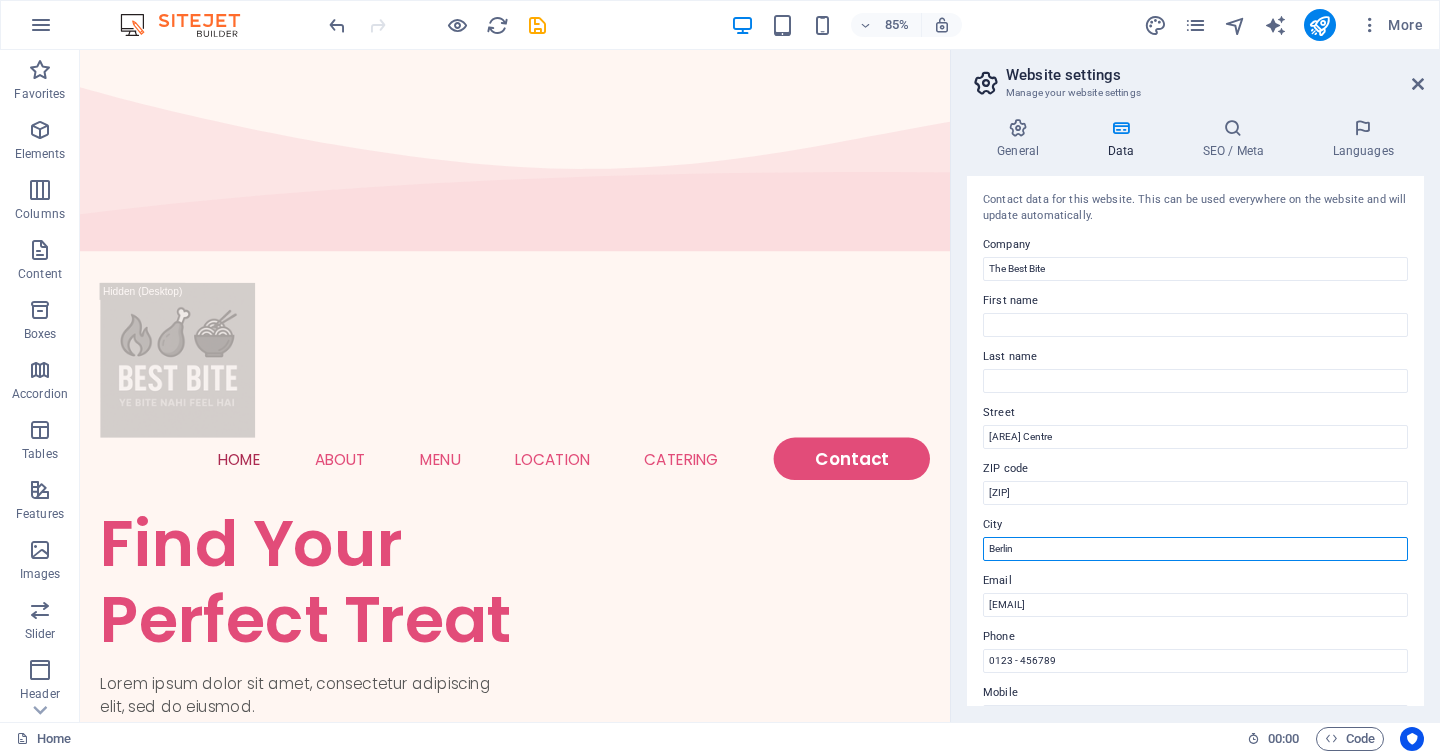 click on "Berlin" at bounding box center (1195, 549) 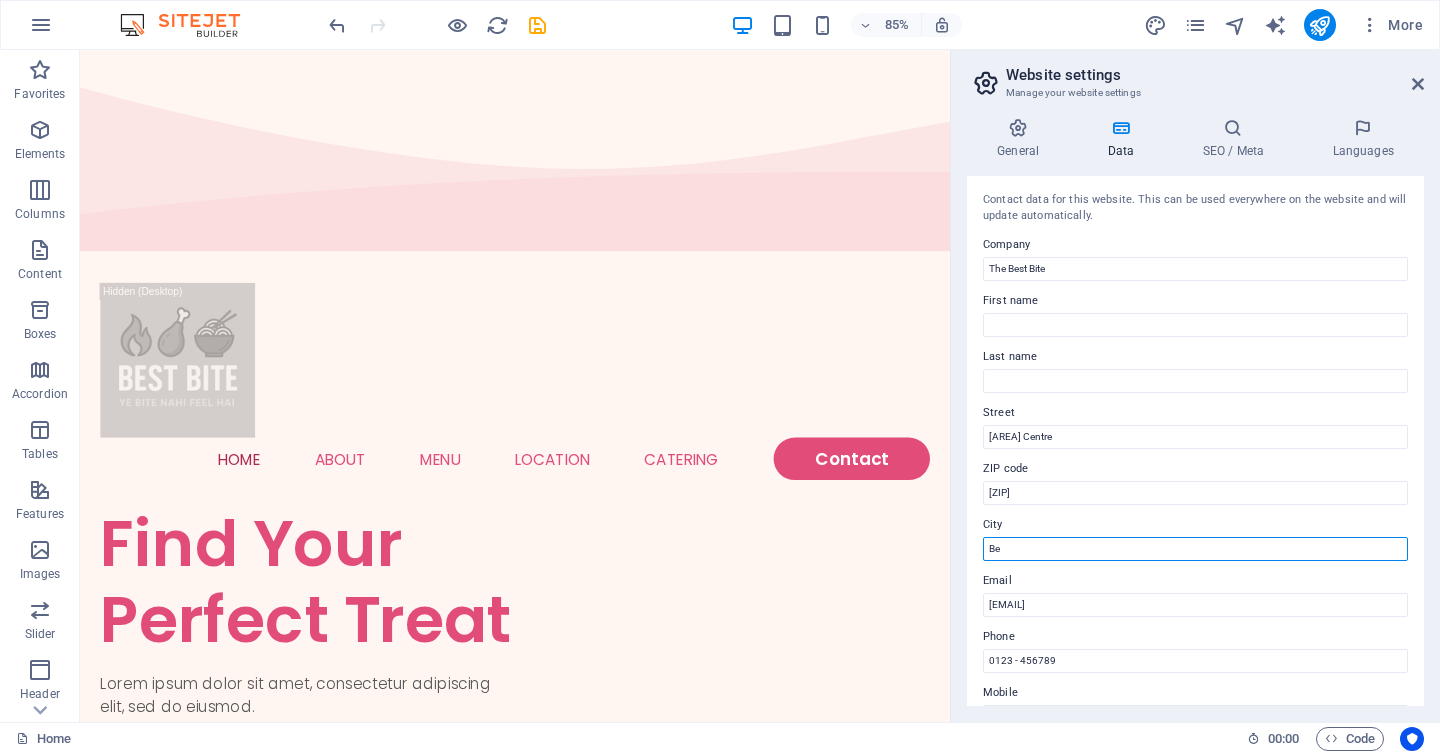 type on "B" 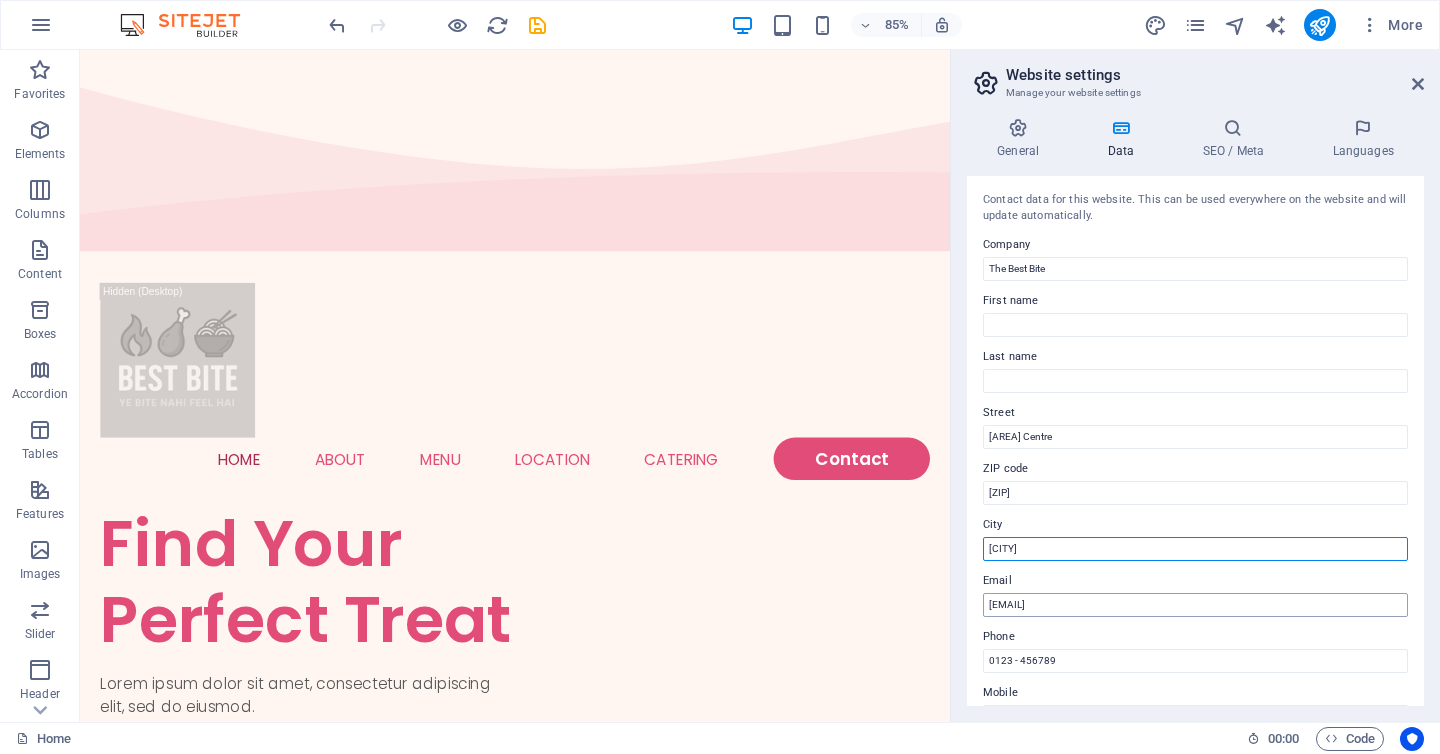 type on "[CITY]" 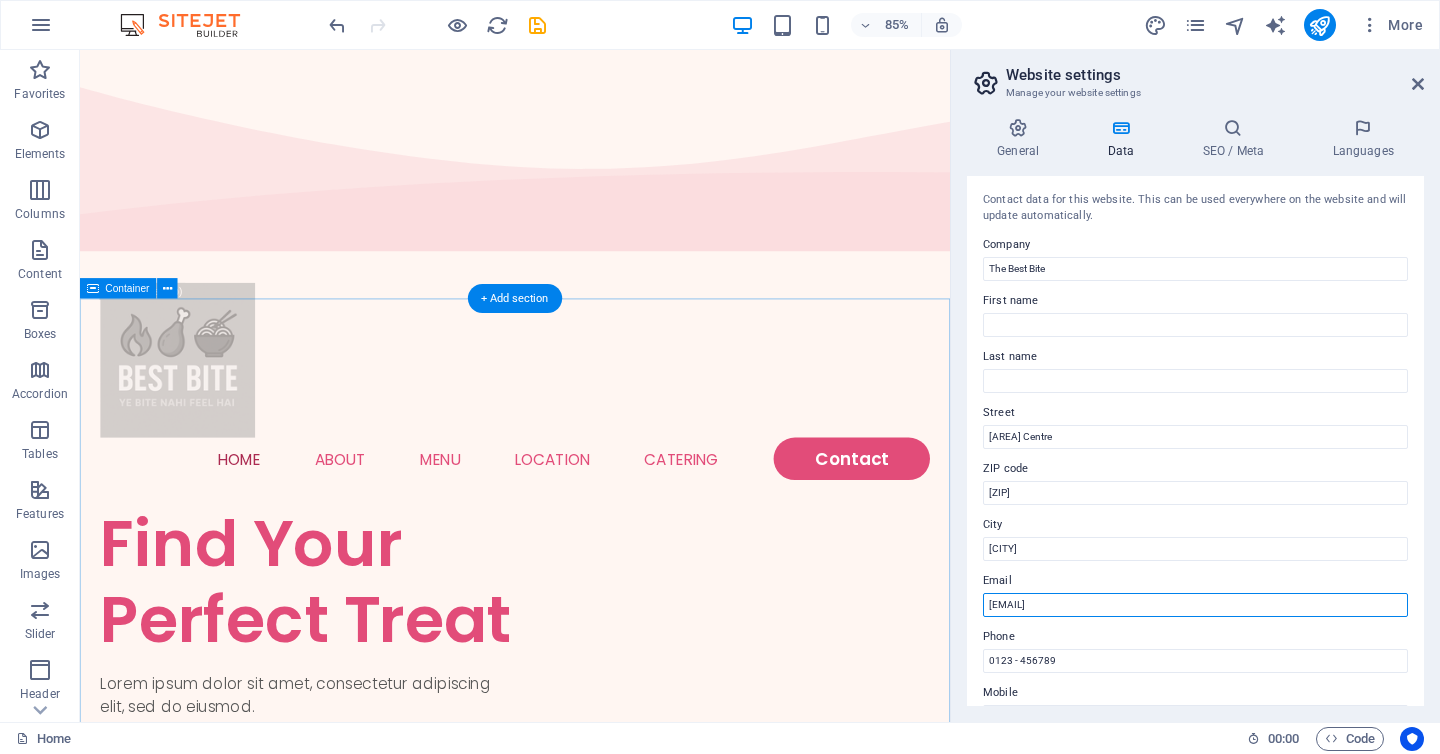 drag, startPoint x: 1308, startPoint y: 653, endPoint x: 1092, endPoint y: 677, distance: 217.32924 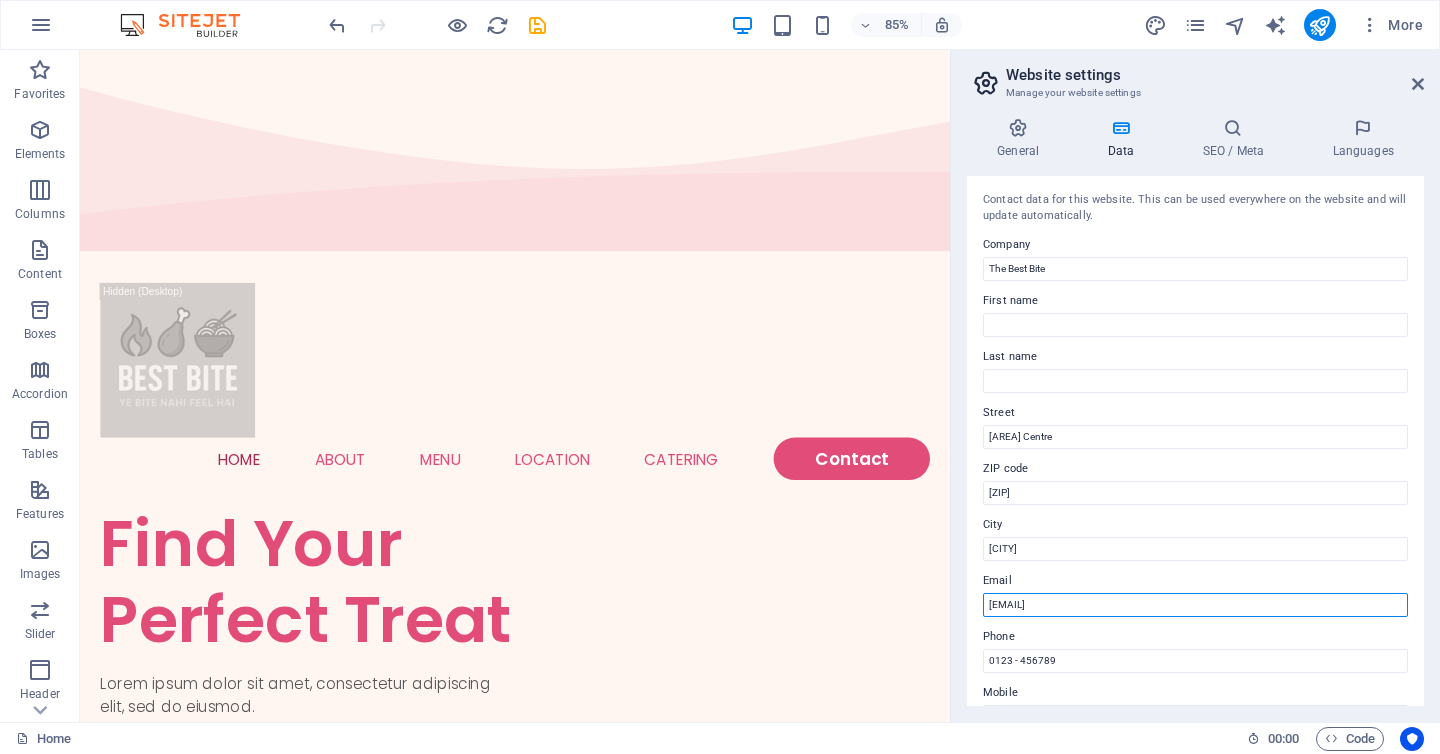click on "[EMAIL]" at bounding box center [1195, 605] 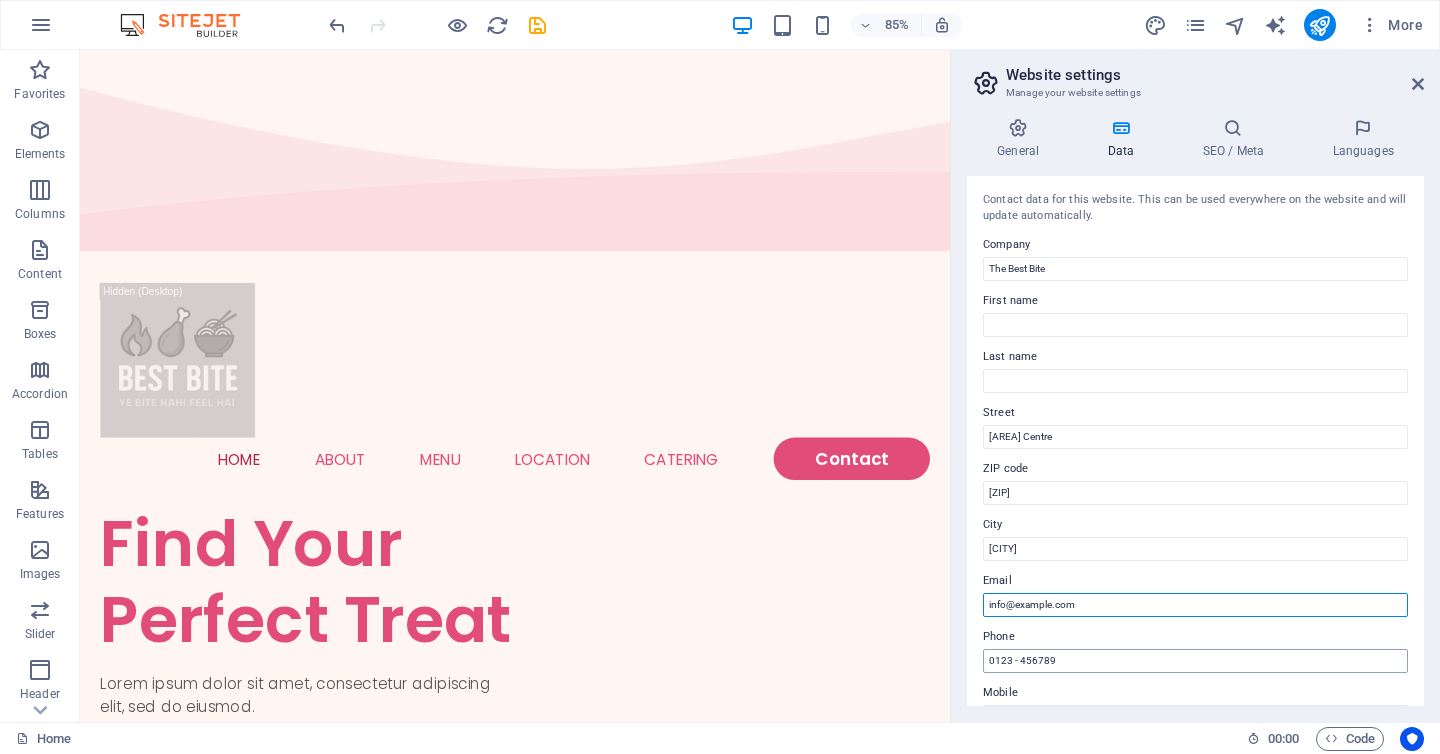 type on "info@example.com" 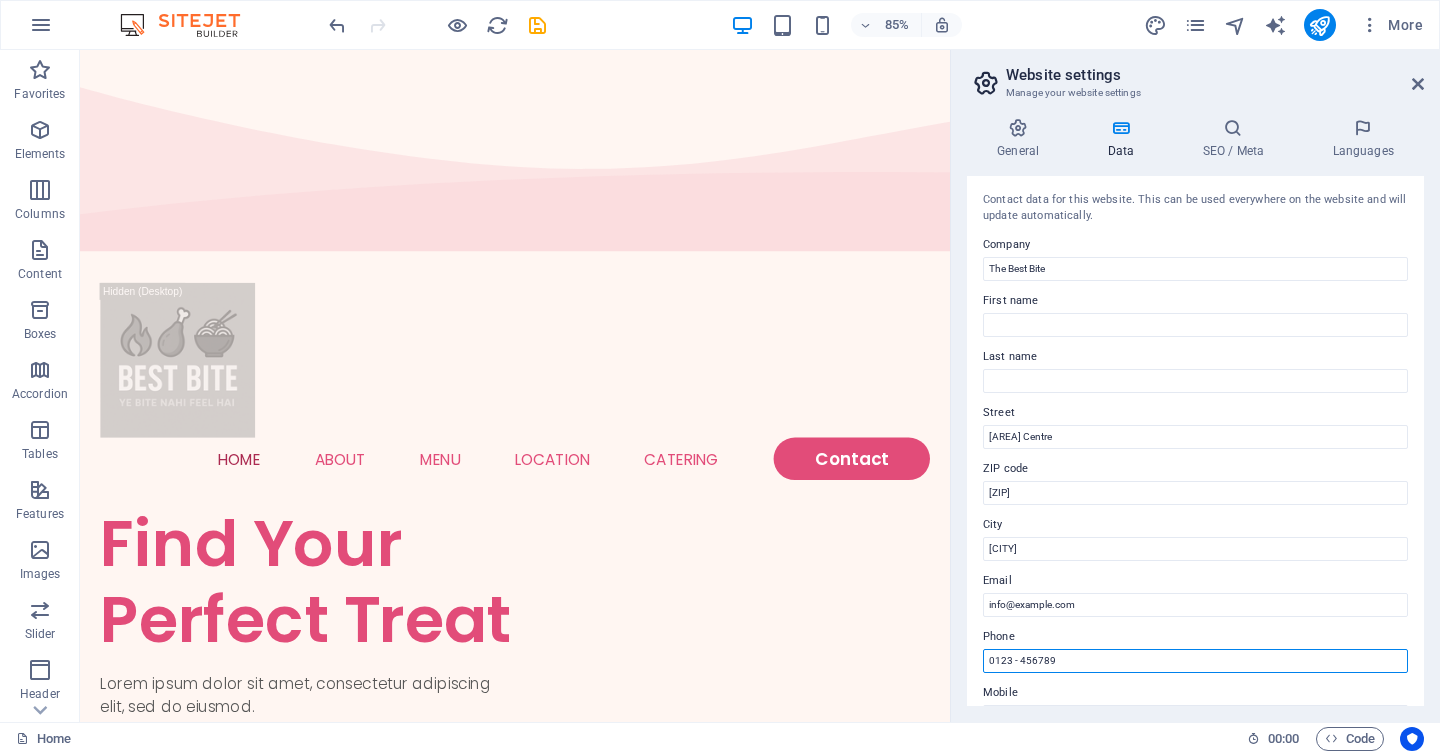 drag, startPoint x: 1109, startPoint y: 661, endPoint x: 979, endPoint y: 657, distance: 130.06152 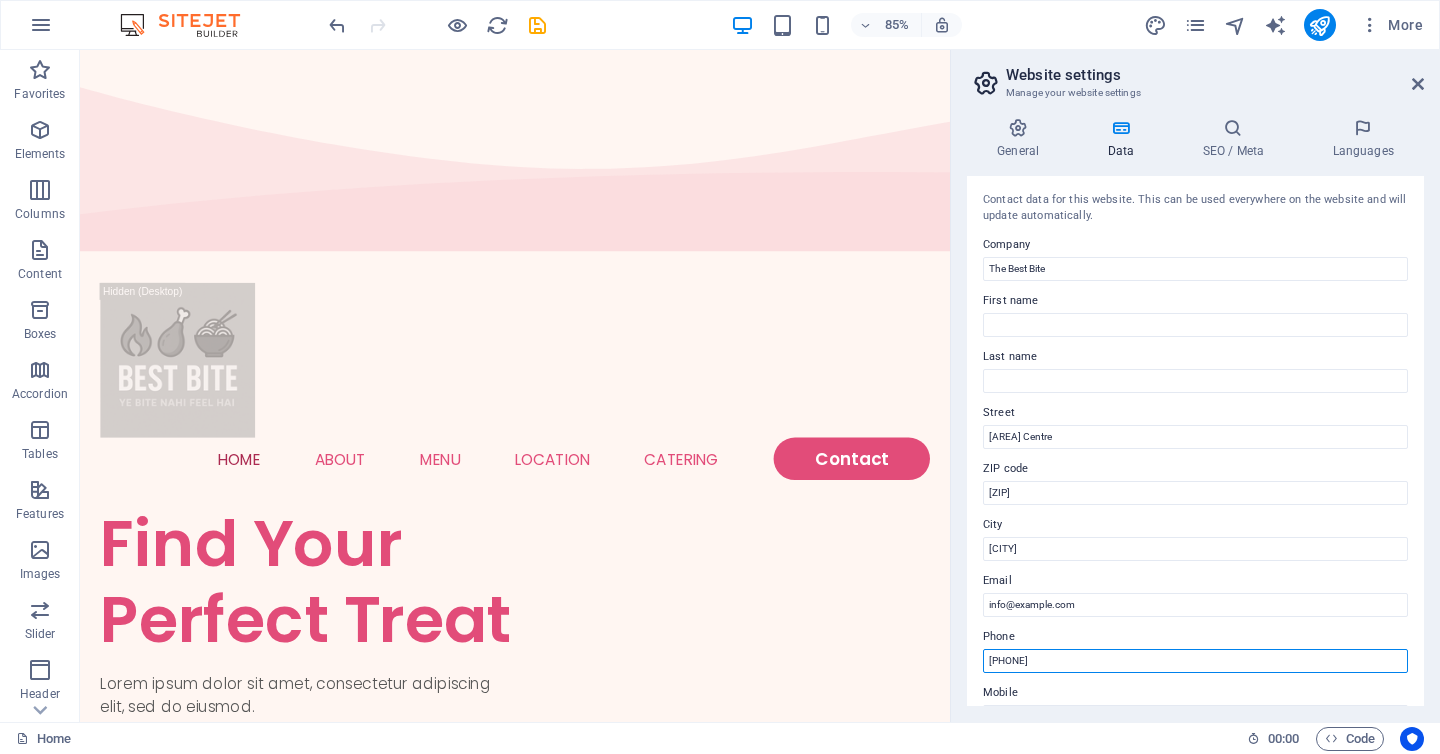drag, startPoint x: 1101, startPoint y: 659, endPoint x: 964, endPoint y: 655, distance: 137.05838 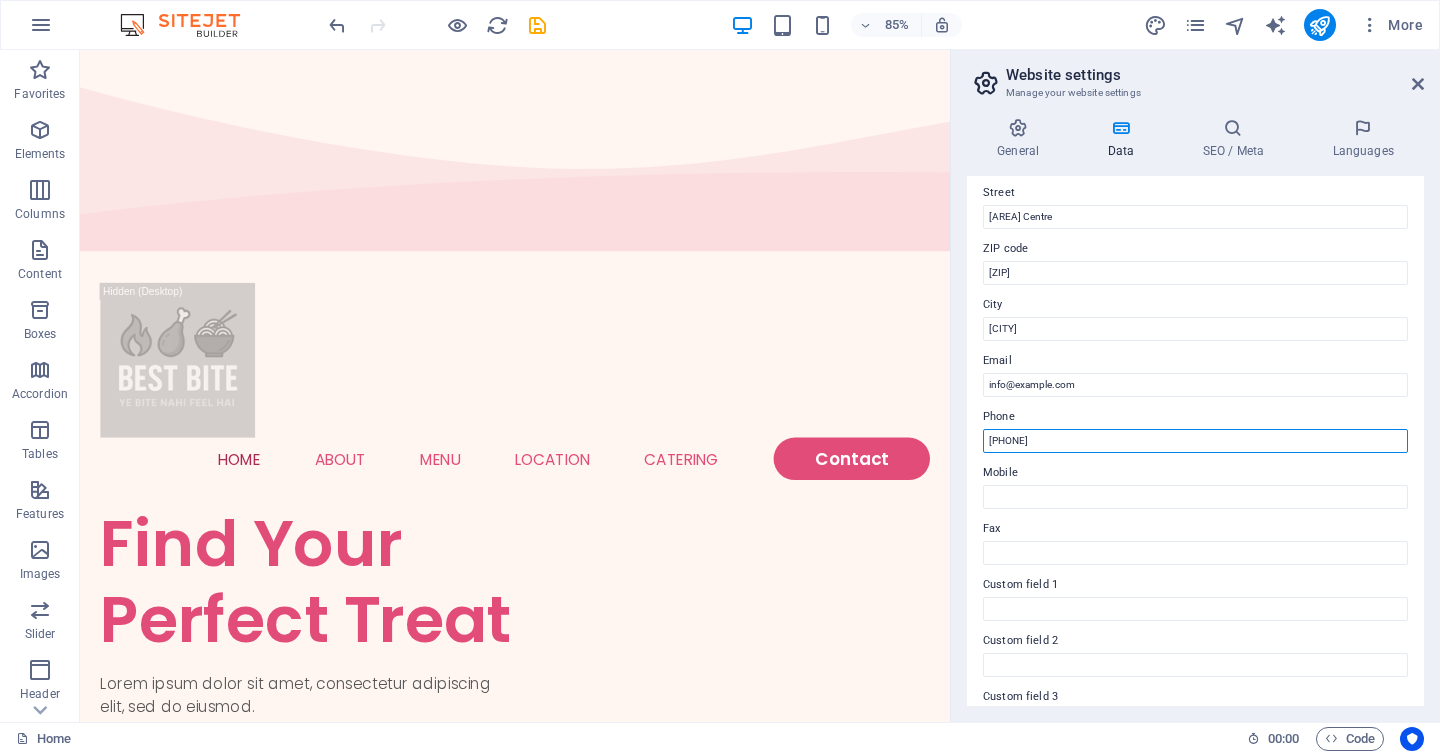 scroll, scrollTop: 232, scrollLeft: 0, axis: vertical 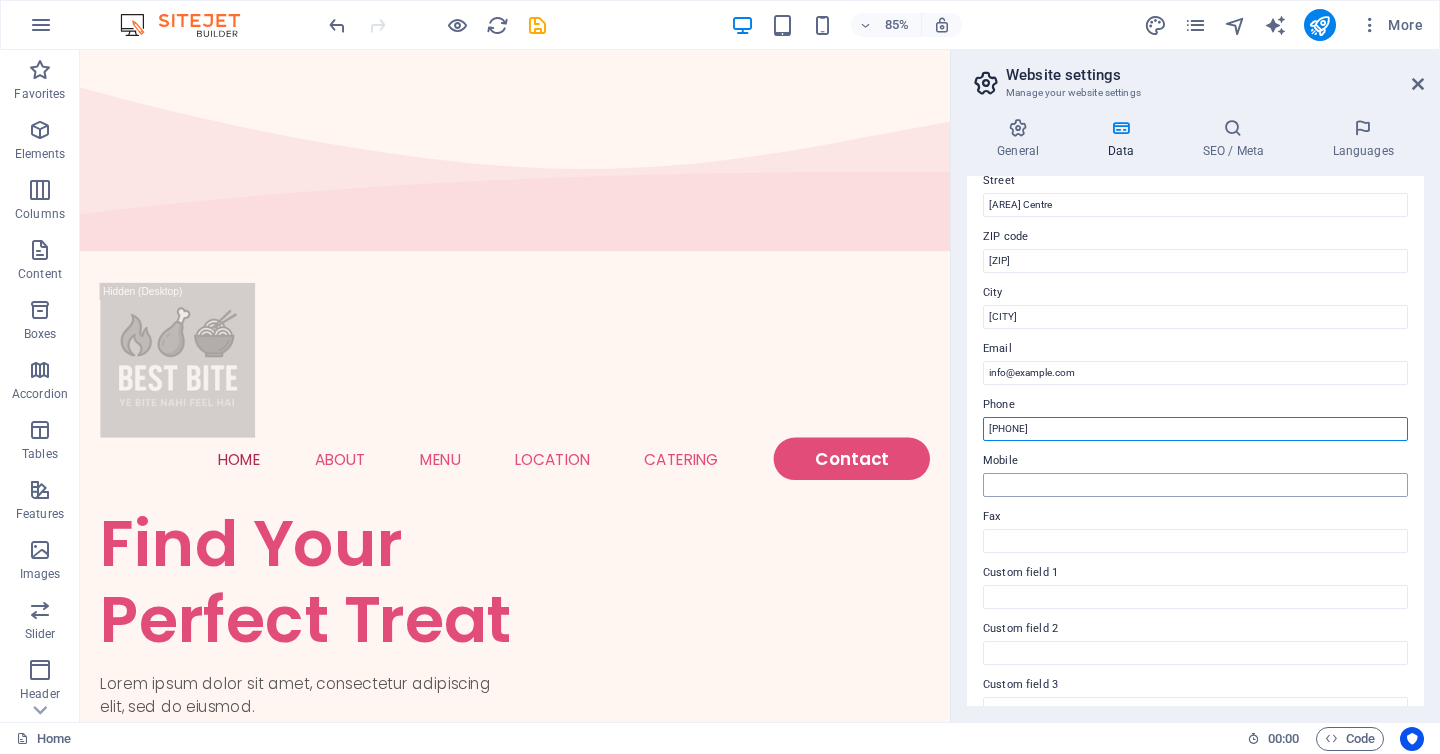 type on "[PHONE]" 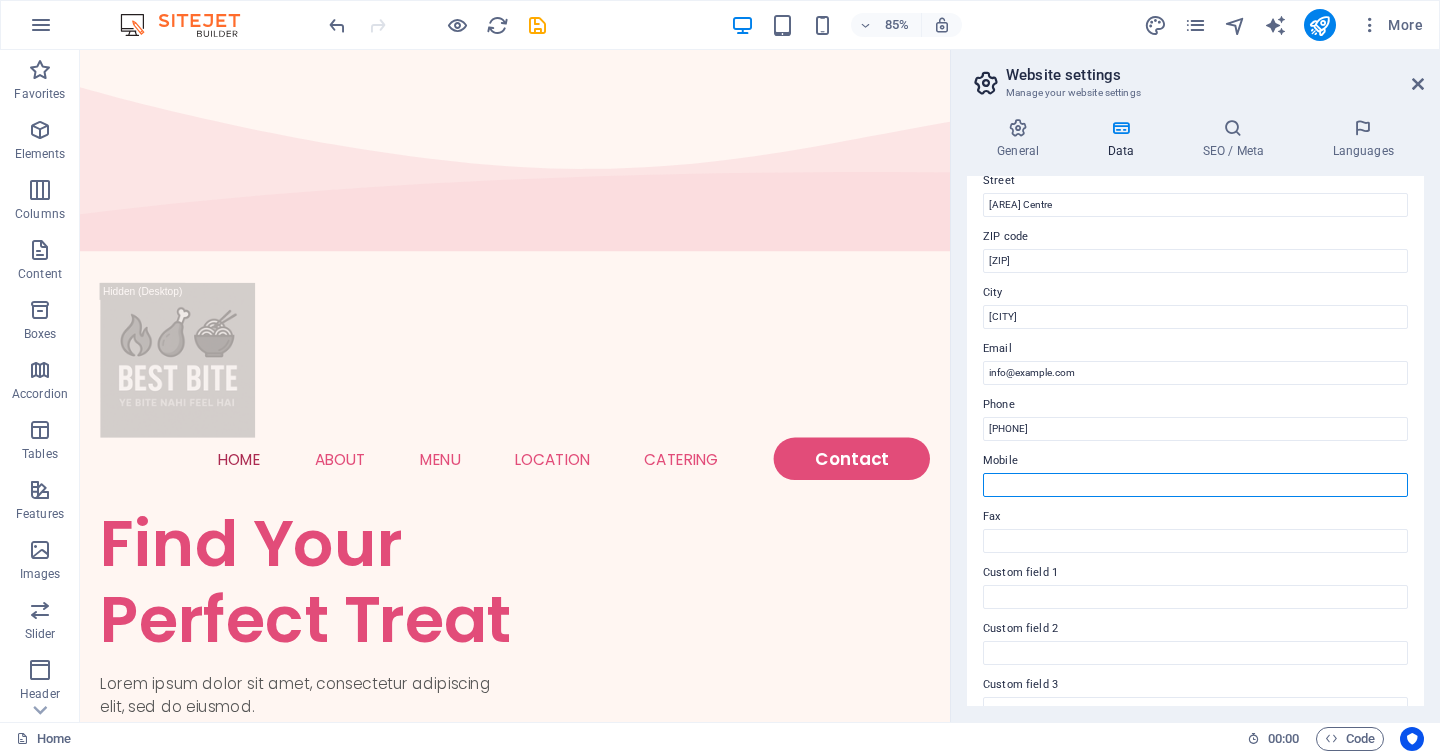 click on "Mobile" at bounding box center [1195, 485] 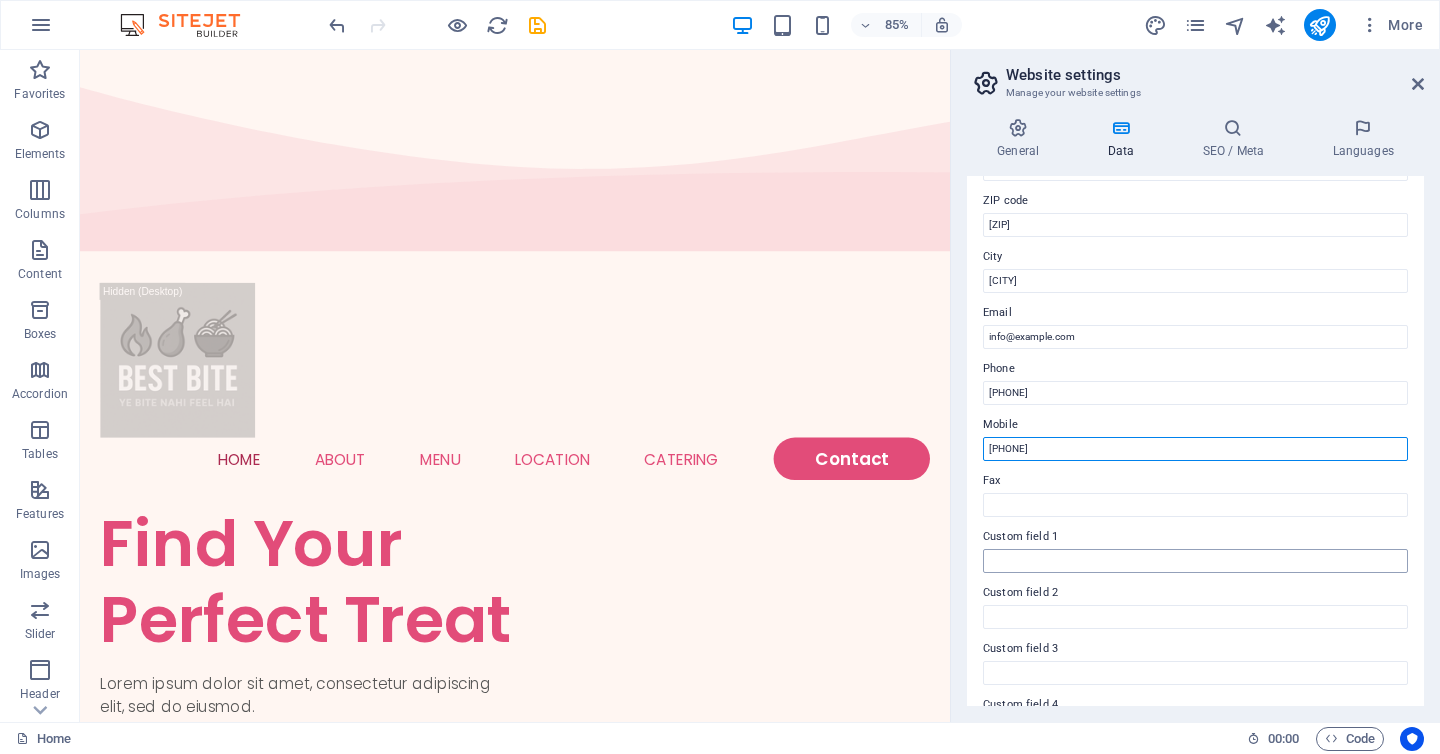 scroll, scrollTop: 209, scrollLeft: 0, axis: vertical 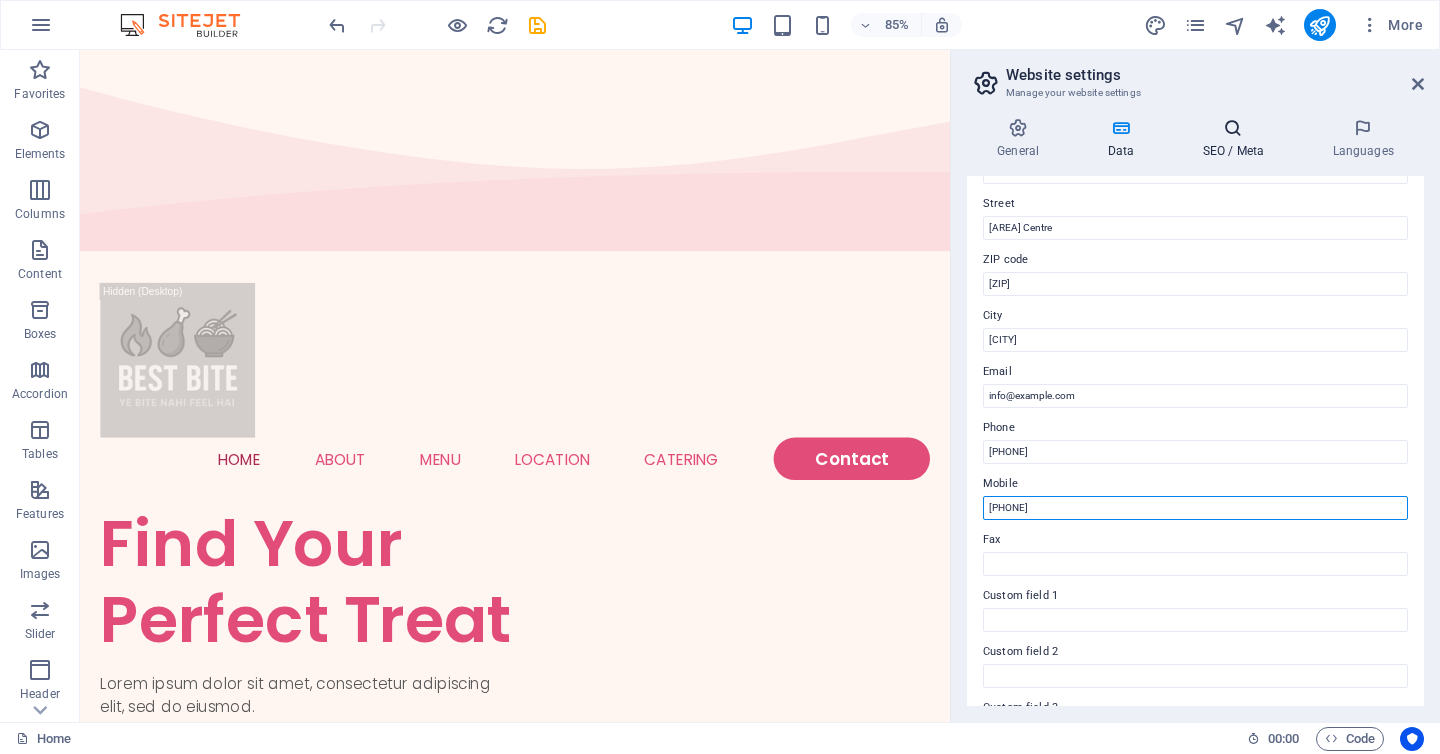 type on "[PHONE]" 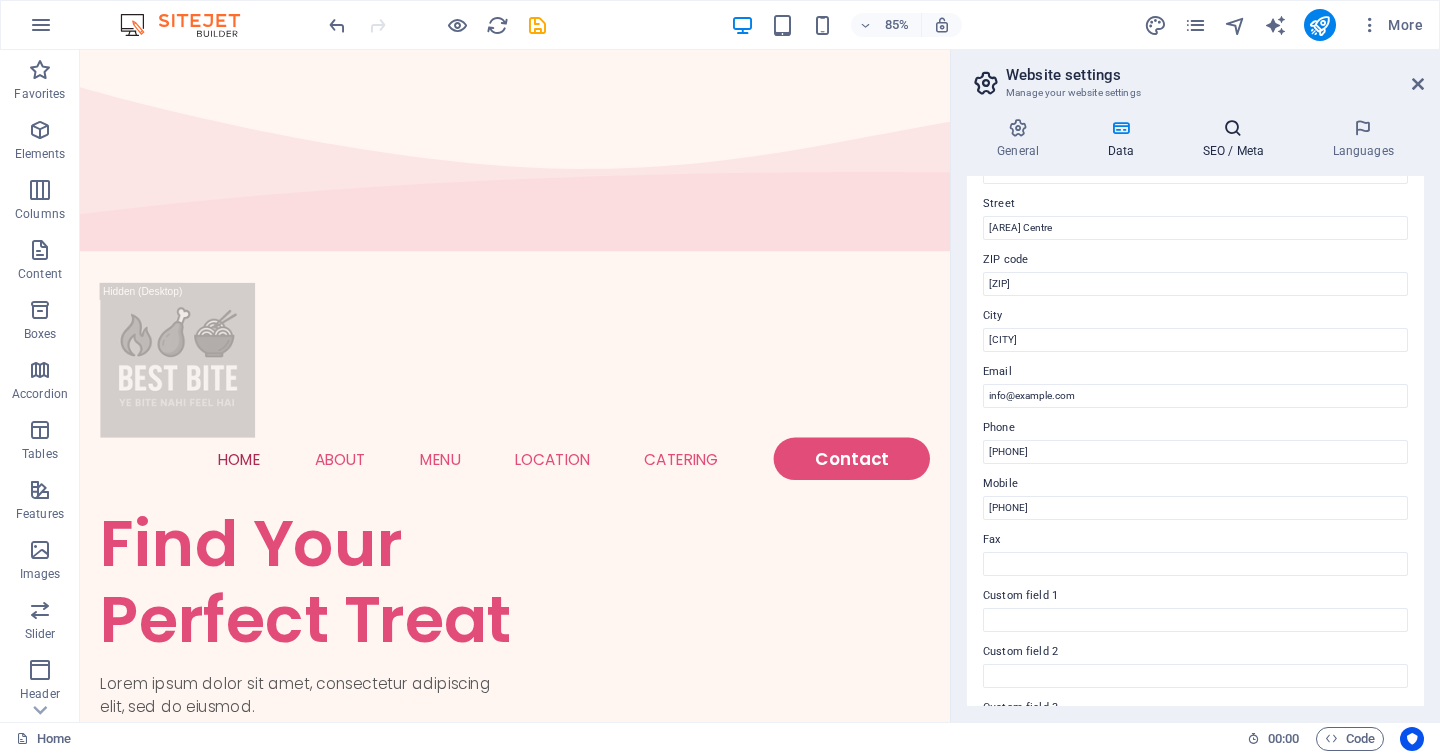 click on "SEO / Meta" at bounding box center [1237, 139] 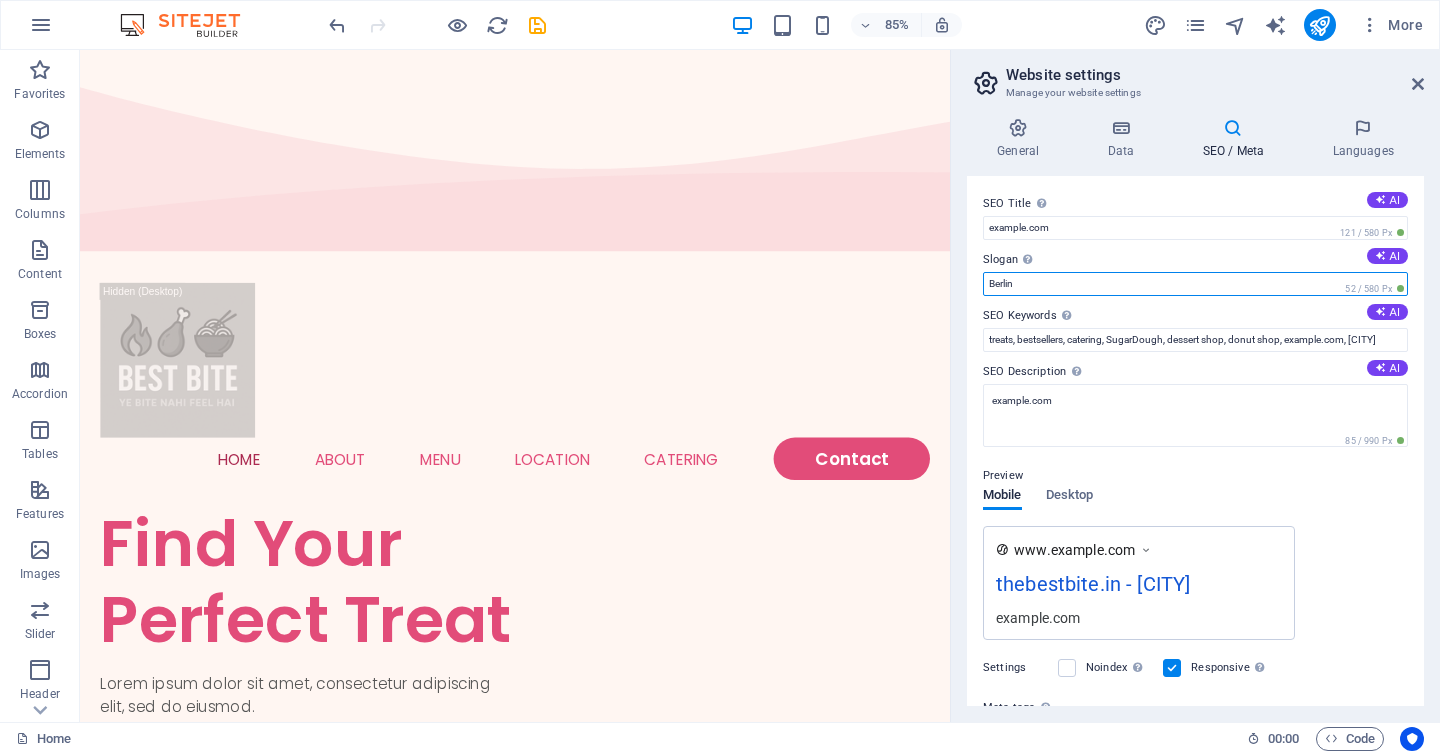 click on "Berlin" at bounding box center (1195, 284) 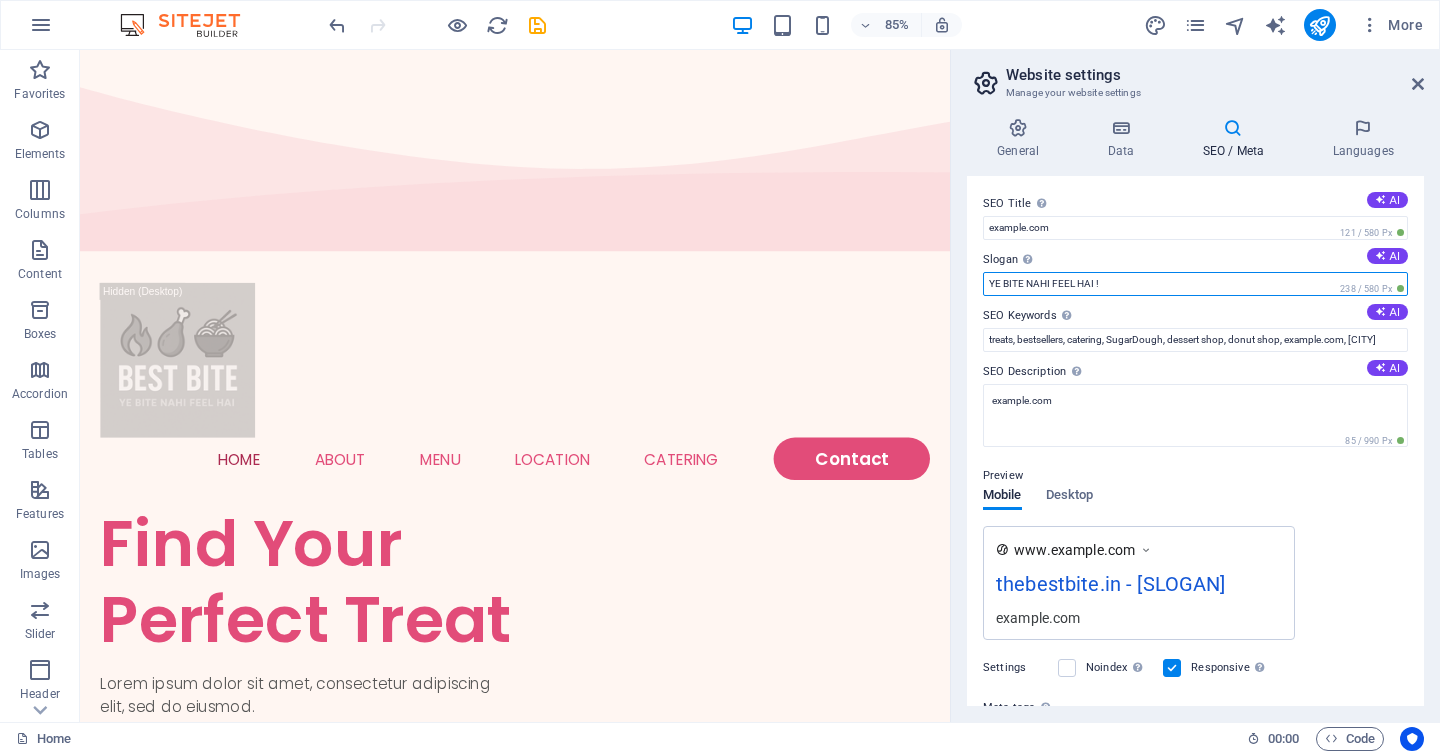 type on "YE BITE NAHI FEEL HAI !" 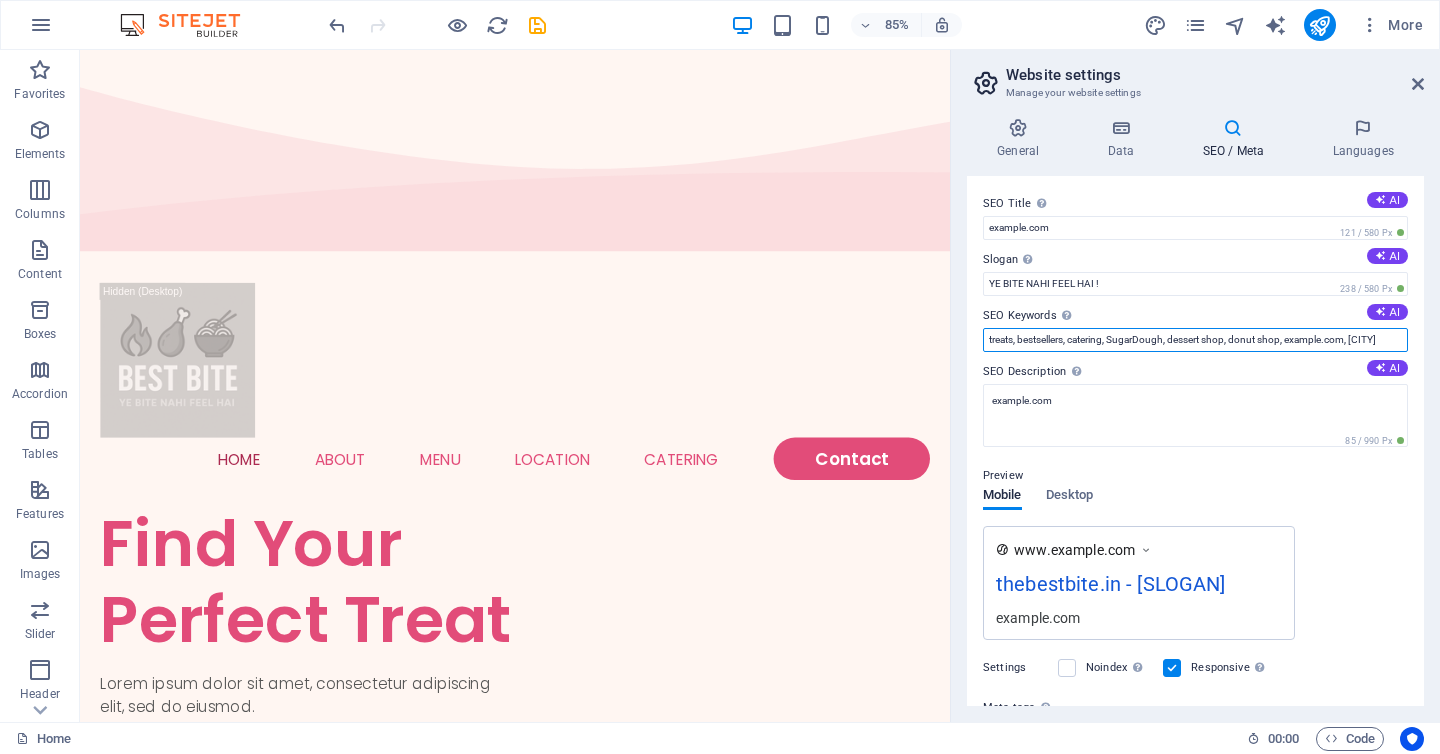click on "treats, bestsellers, catering, SugarDough, dessert shop, donut shop, example.com, [CITY]" at bounding box center [1195, 340] 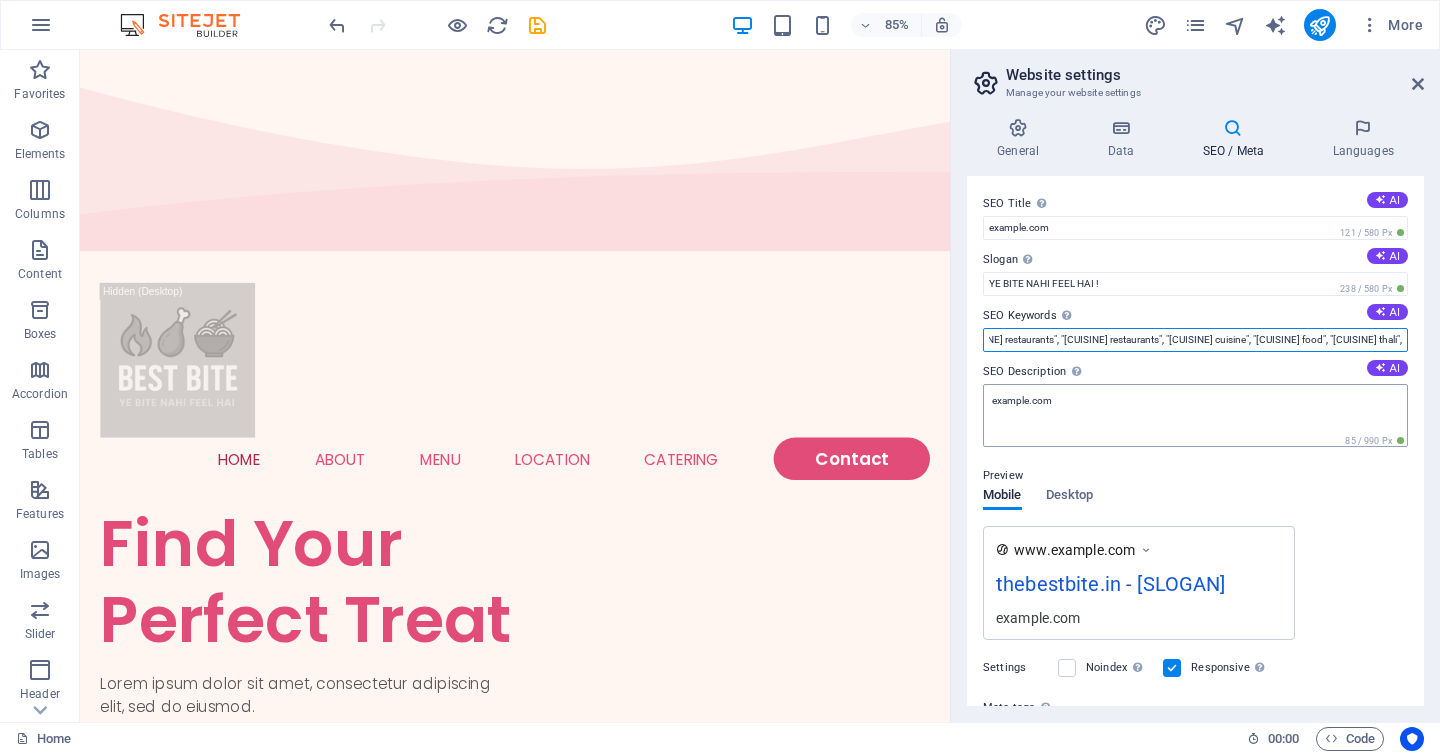 scroll, scrollTop: 0, scrollLeft: 151, axis: horizontal 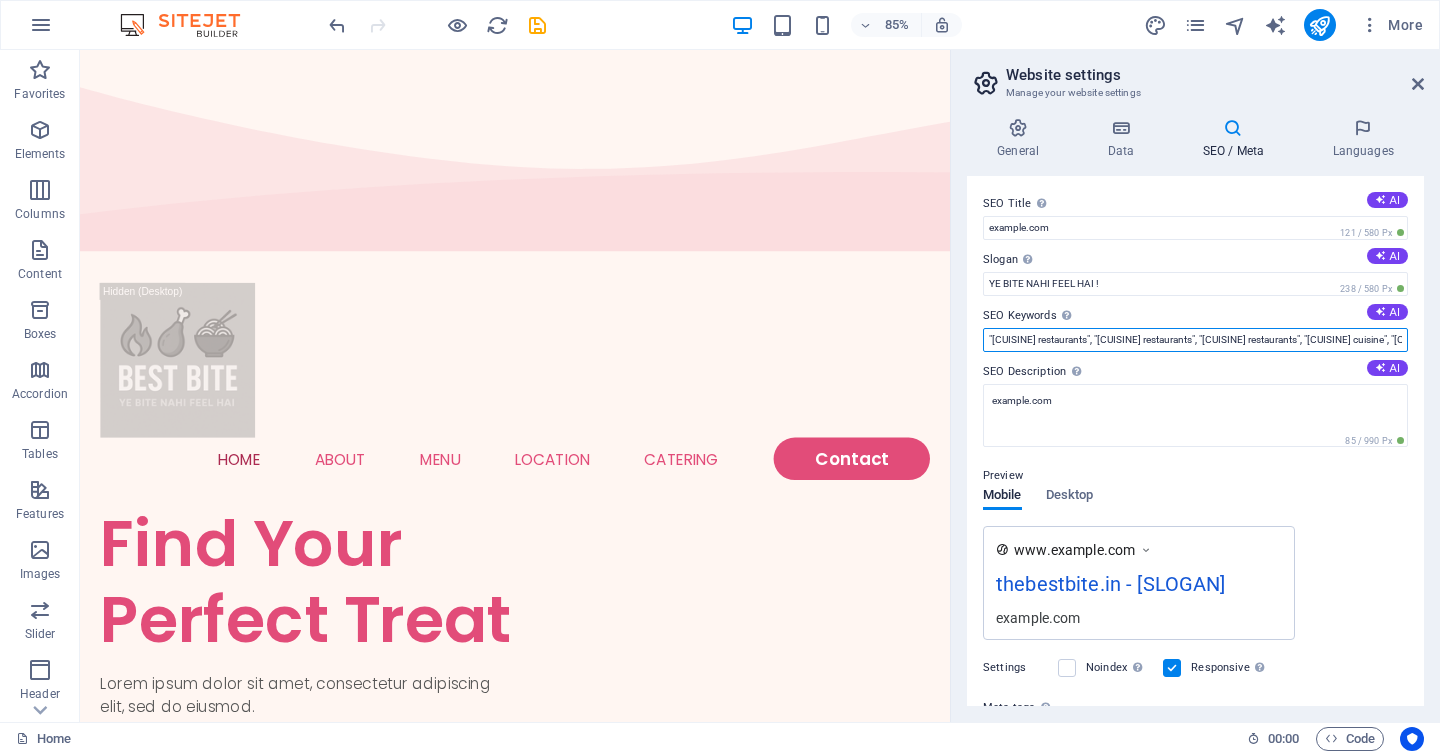 click on ""[CUISINE] restaurants", "[CUISINE] restaurants", "[CUISINE] restaurants", "[CUISINE] cuisine", "[CUISINE] food", "[CUISINE] thali"," at bounding box center (1195, 340) 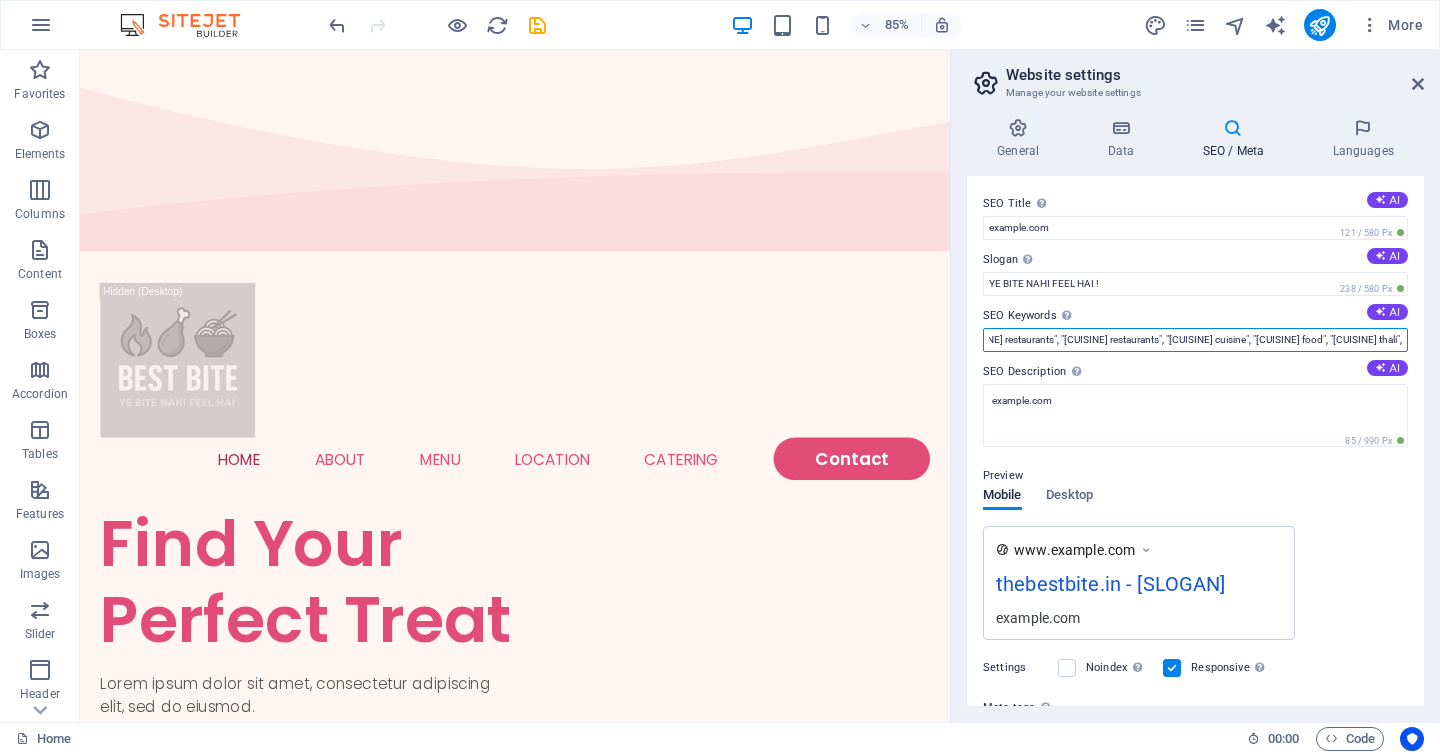 click on ""[CUISINE] restaurants", "[CUISINE] restaurants", "[CUISINE] restaurants", "[CUISINE] cuisine", "[CUISINE] food", "[CUISINE] thali"," at bounding box center (1195, 340) 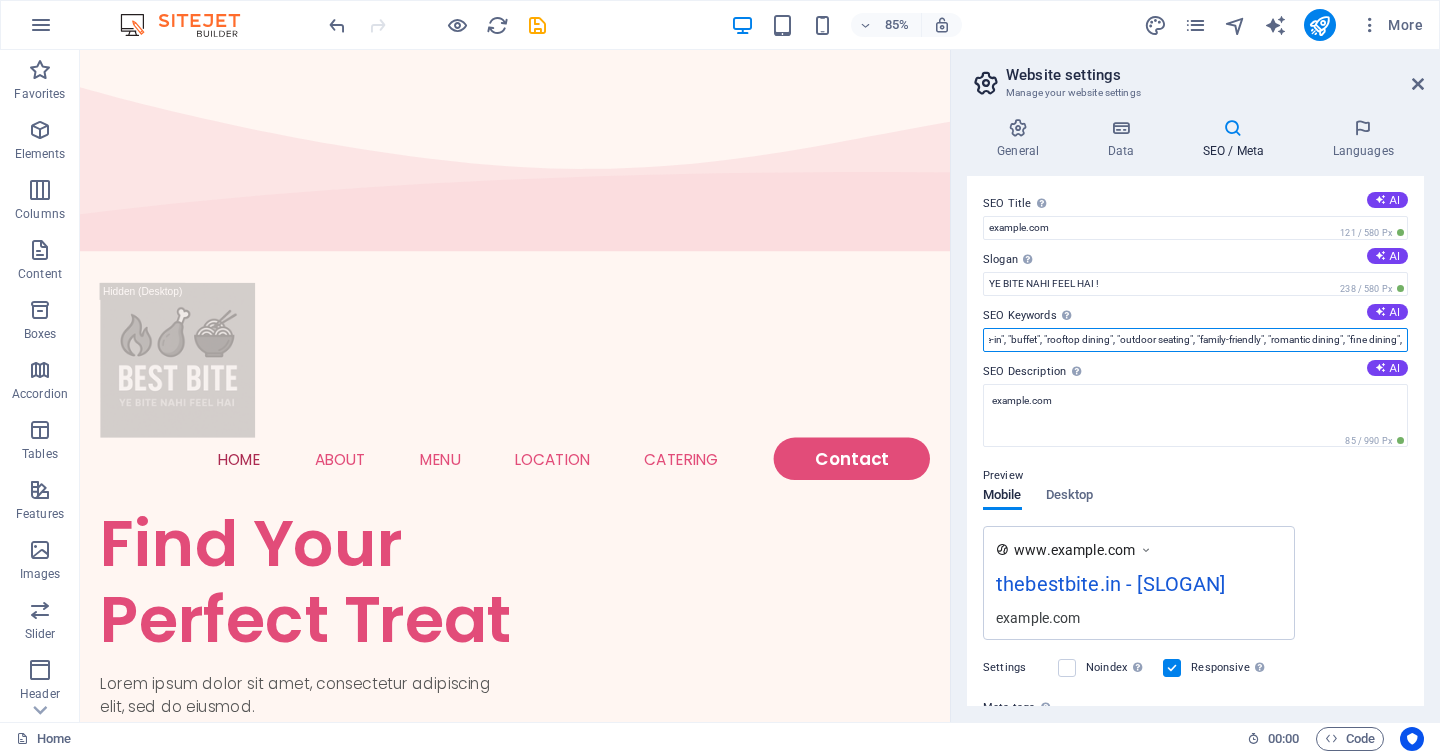 scroll, scrollTop: 0, scrollLeft: 691, axis: horizontal 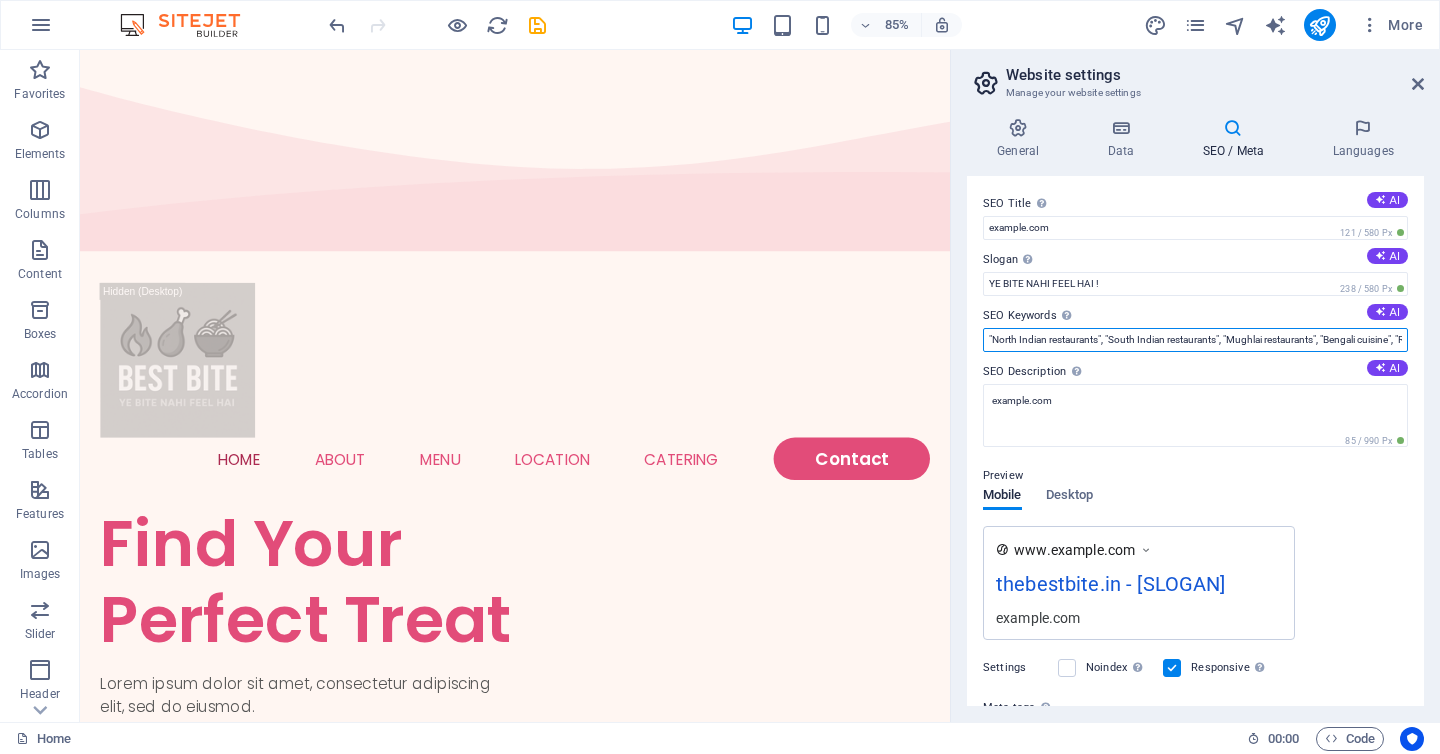 click on ""North Indian restaurants", "South Indian restaurants", "Mughlai restaurants", "Bengali cuisine", "Rajasthani food", "Gujarati thali", "delivery", "takeaway", "dine-in", "buffet", "rooftop dining", "outdoor seating", "family-friendly", "romantic dining", "fine dining"," at bounding box center (1195, 340) 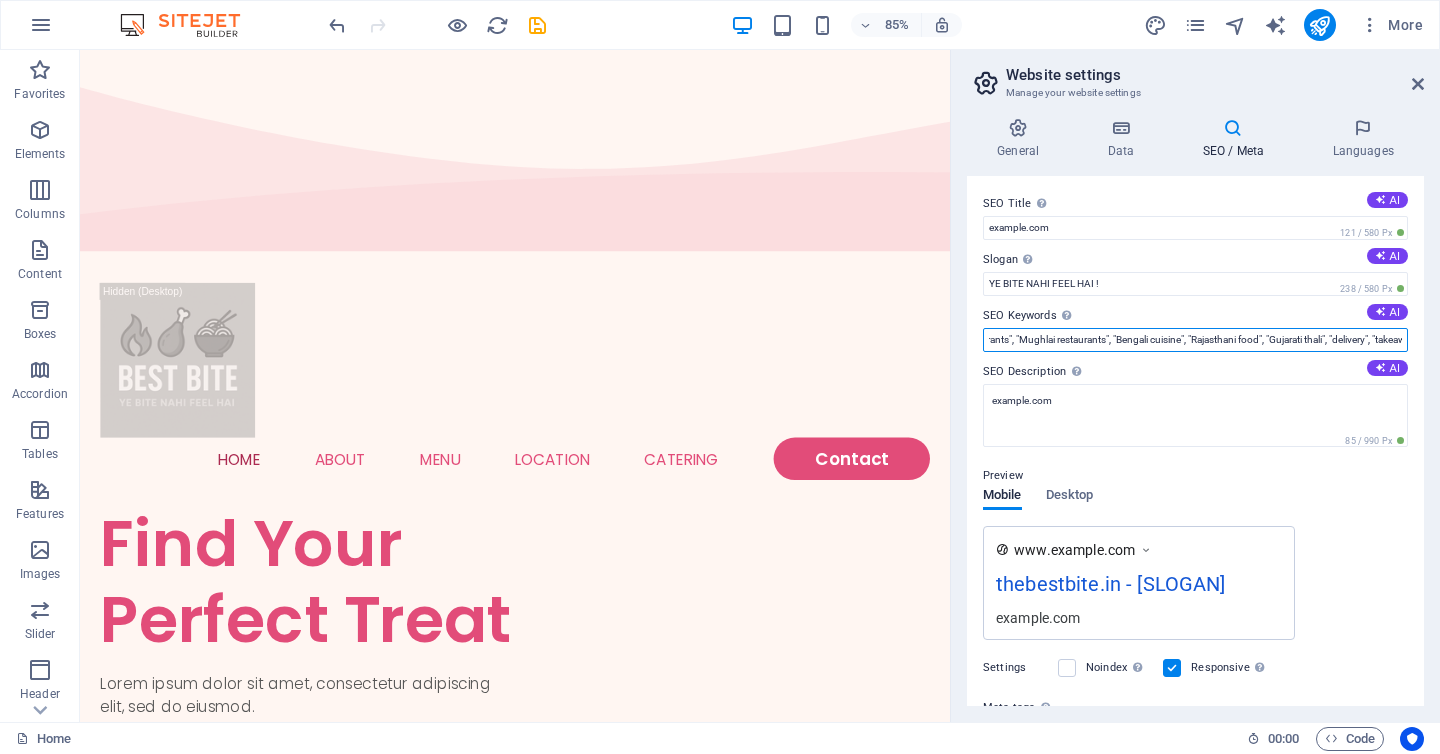 scroll, scrollTop: 0, scrollLeft: 415, axis: horizontal 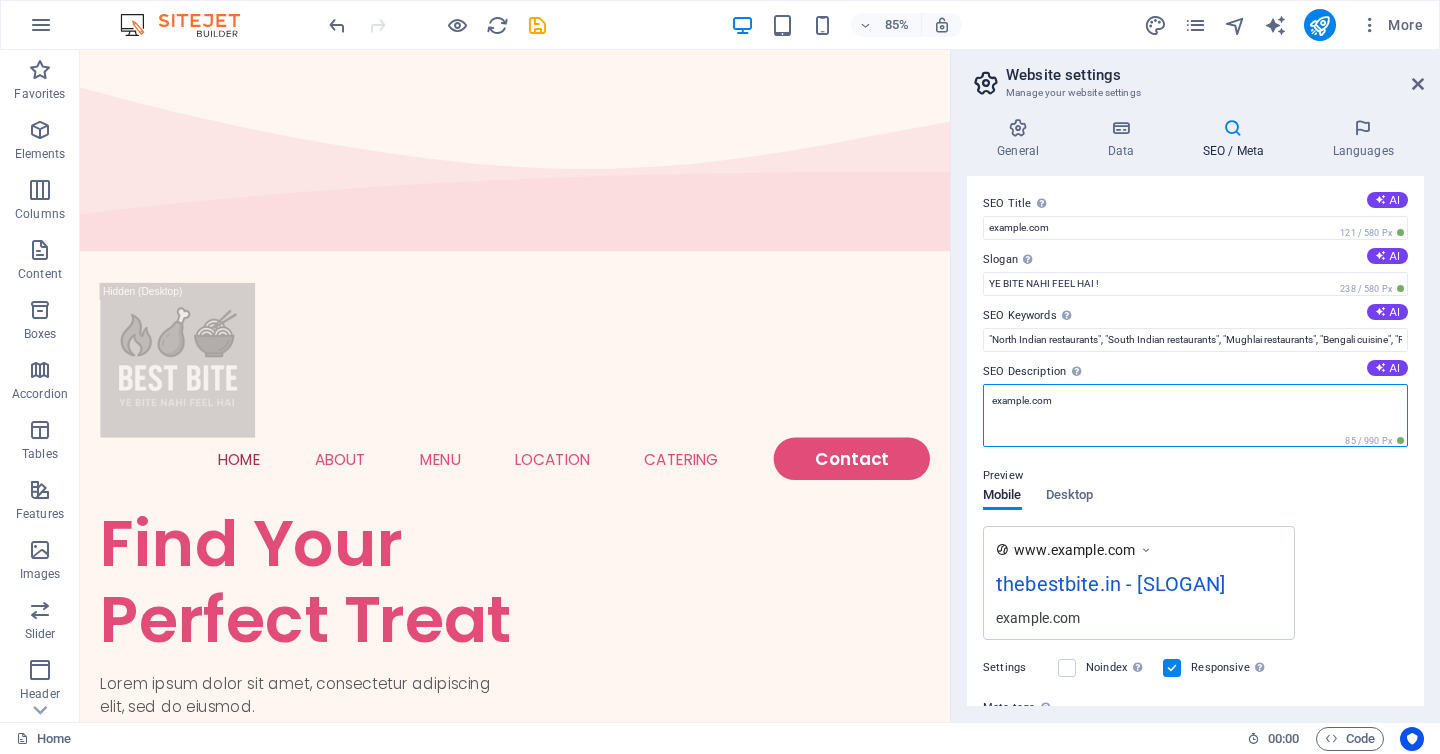 click on "example.com" at bounding box center (1195, 415) 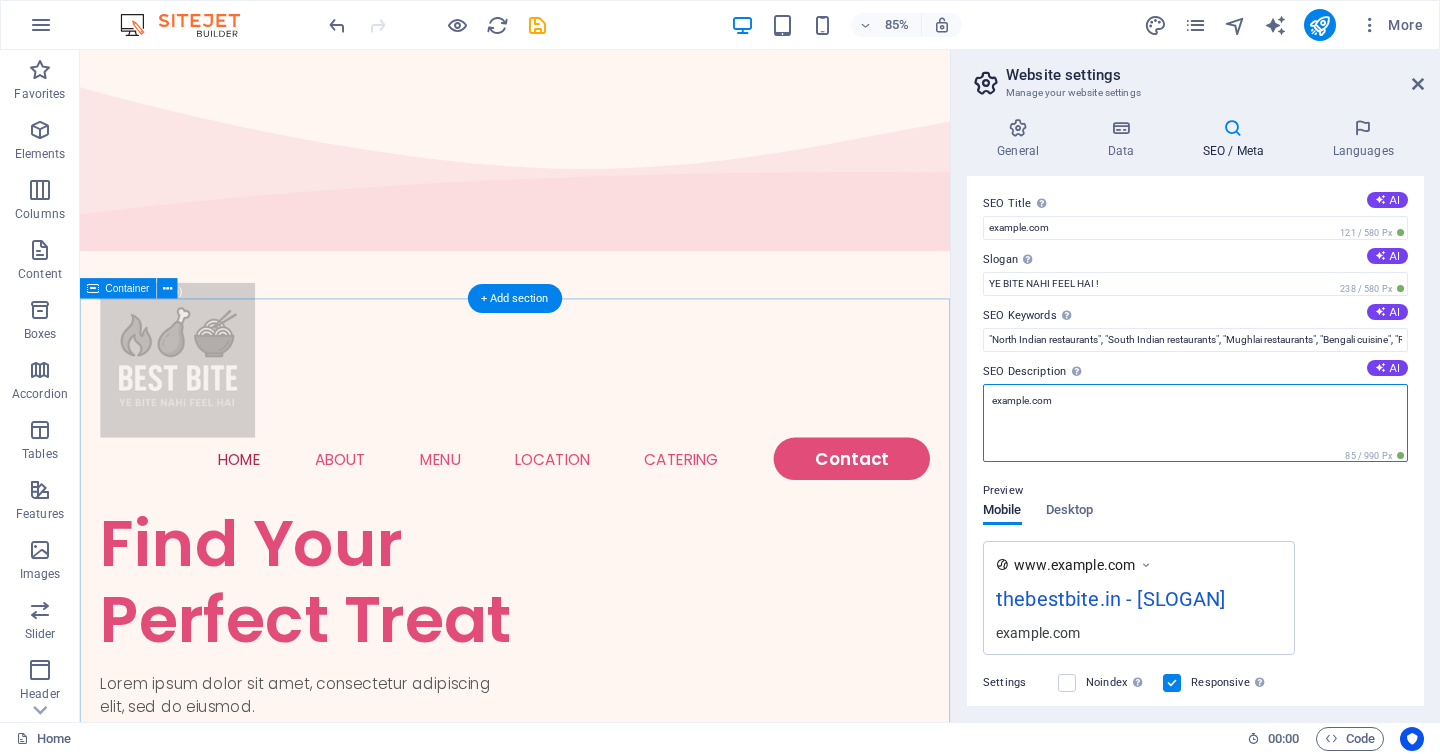 drag, startPoint x: 1153, startPoint y: 451, endPoint x: 1098, endPoint y: 463, distance: 56.293873 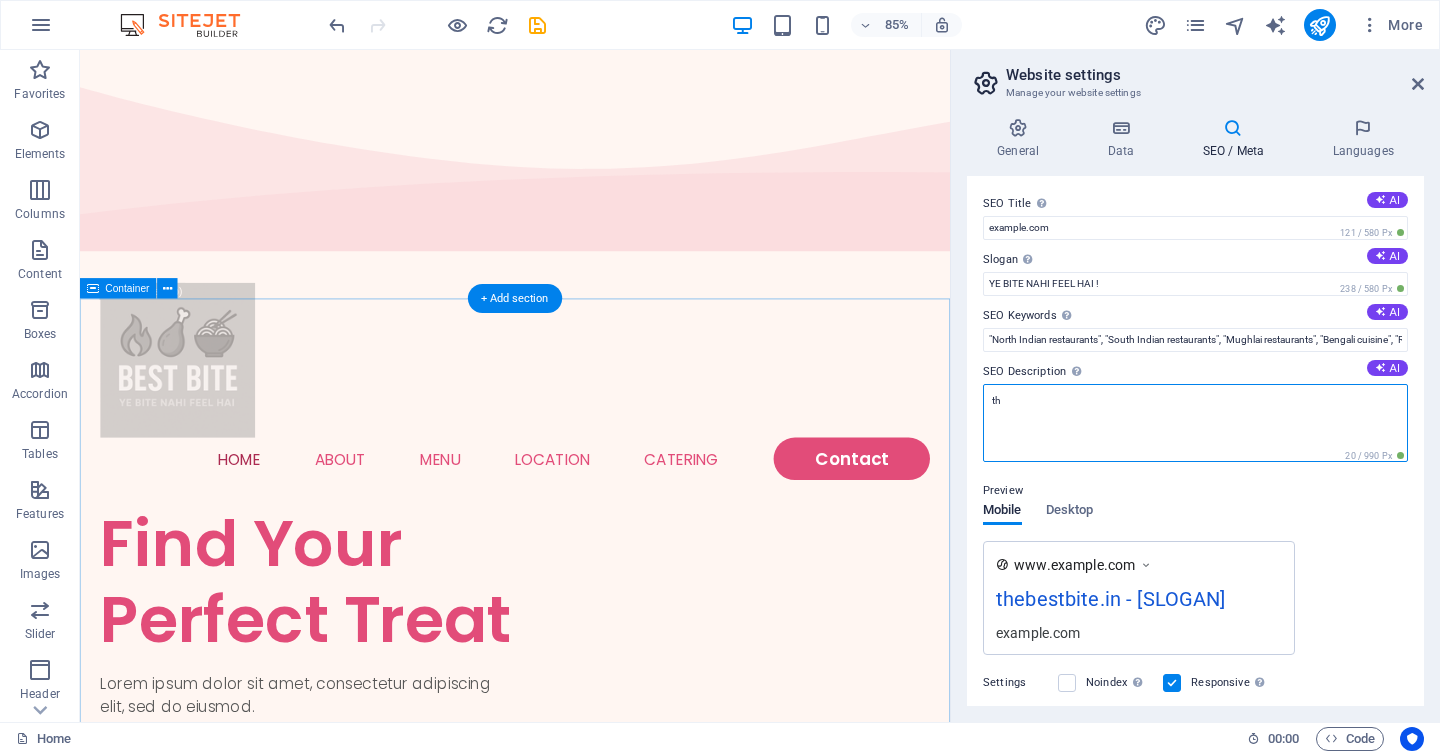 type on "t" 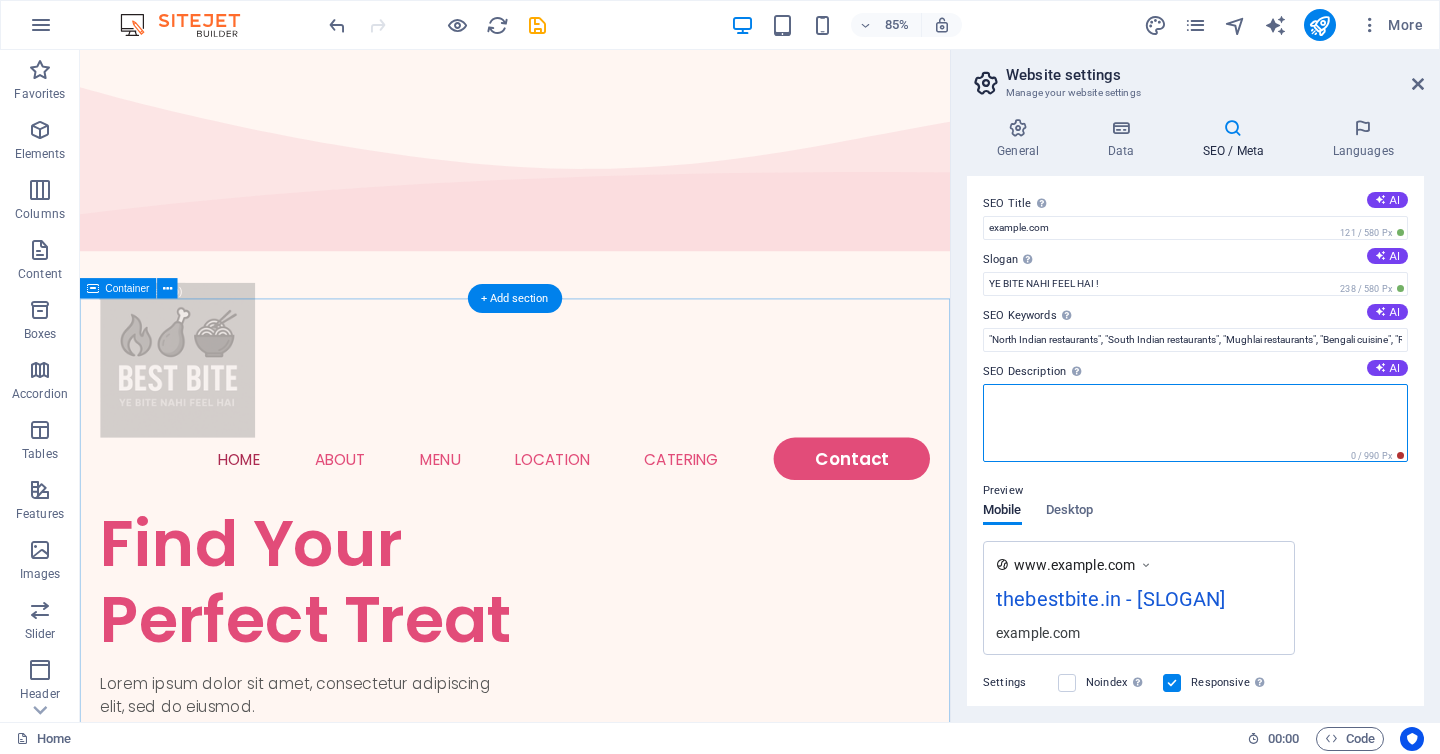 paste on "The Best Bite Restaurant – A Flavourful Experience in Every Bite!
Craving mouth-watering Indian, Chinese, and Tandoori delicacies? Welcome to The Best Bite Restaurant – your go-to destination for delicious food, warm hospitality, and quick service. From juicy Afghani Chicken and creamy Butter Naan to sizzling Veg Manchurian and rich Dal Makhni, every dish is prepared with authentic spices and fresh ingredients. Perfect for family dinners, takeaways, or food delivery – satisfy your hunger with the best bite in town. Located in [City Name], we deliver taste straight to your doorstep." 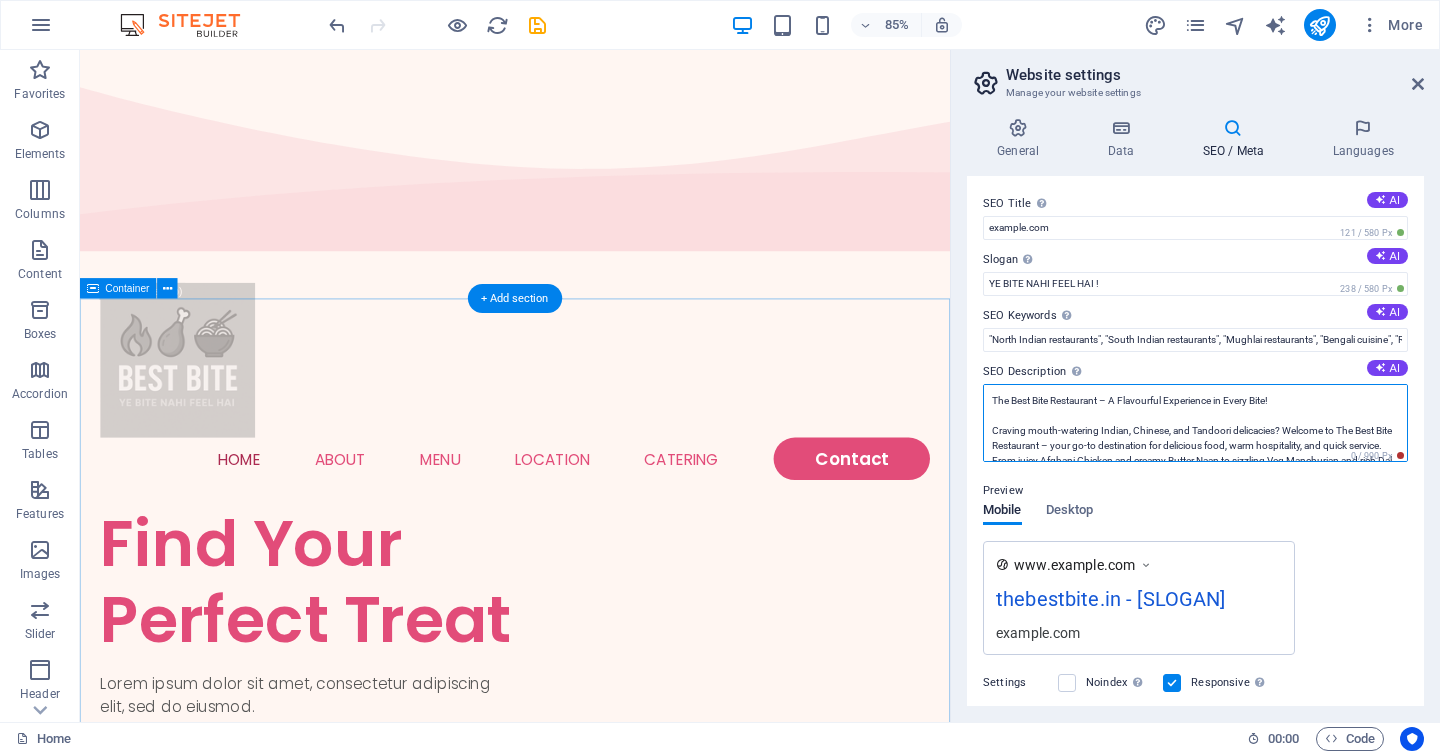 scroll, scrollTop: 0, scrollLeft: 0, axis: both 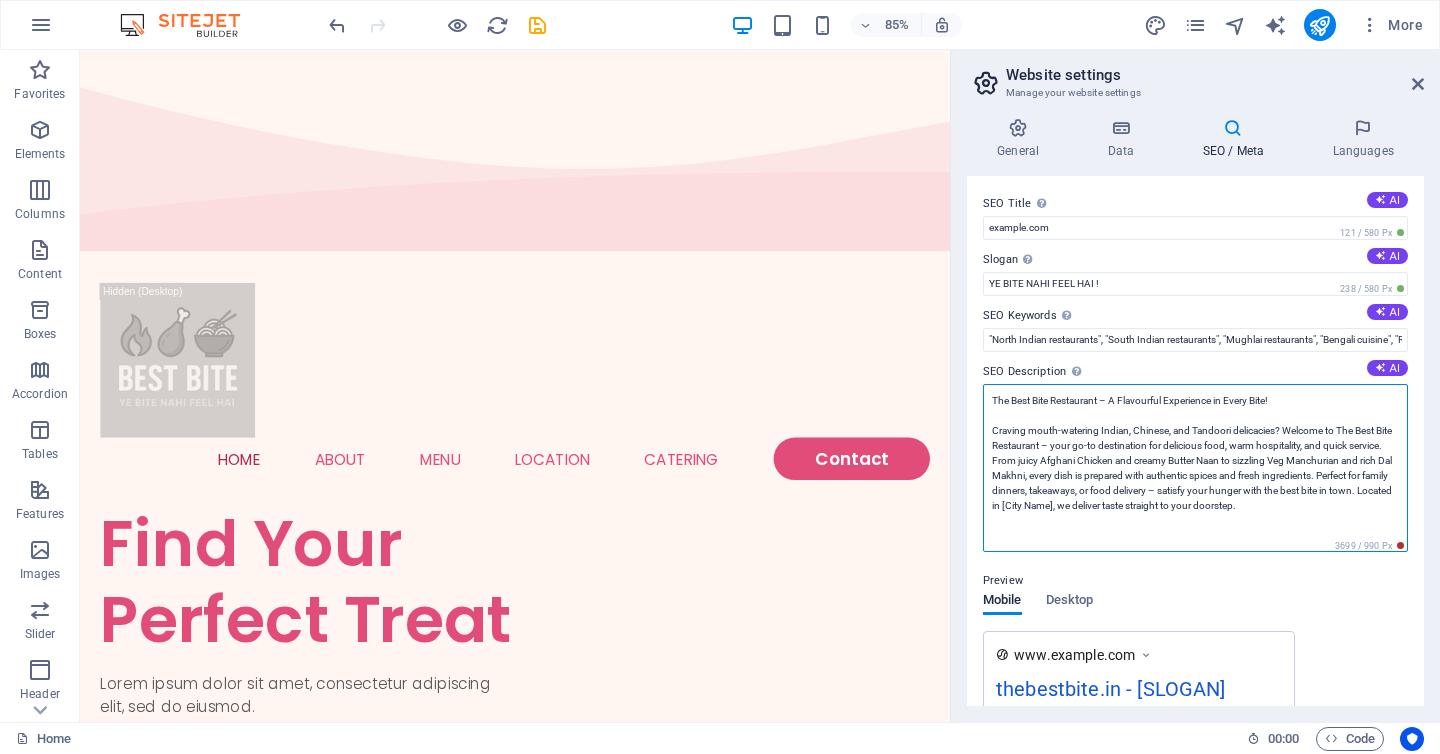 click on "The Best Bite Restaurant – A Flavourful Experience in Every Bite!
Craving mouth-watering Indian, Chinese, and Tandoori delicacies? Welcome to The Best Bite Restaurant – your go-to destination for delicious food, warm hospitality, and quick service. From juicy Afghani Chicken and creamy Butter Naan to sizzling Veg Manchurian and rich Dal Makhni, every dish is prepared with authentic spices and fresh ingredients. Perfect for family dinners, takeaways, or food delivery – satisfy your hunger with the best bite in town. Located in [City Name], we deliver taste straight to your doorstep." at bounding box center (1195, 468) 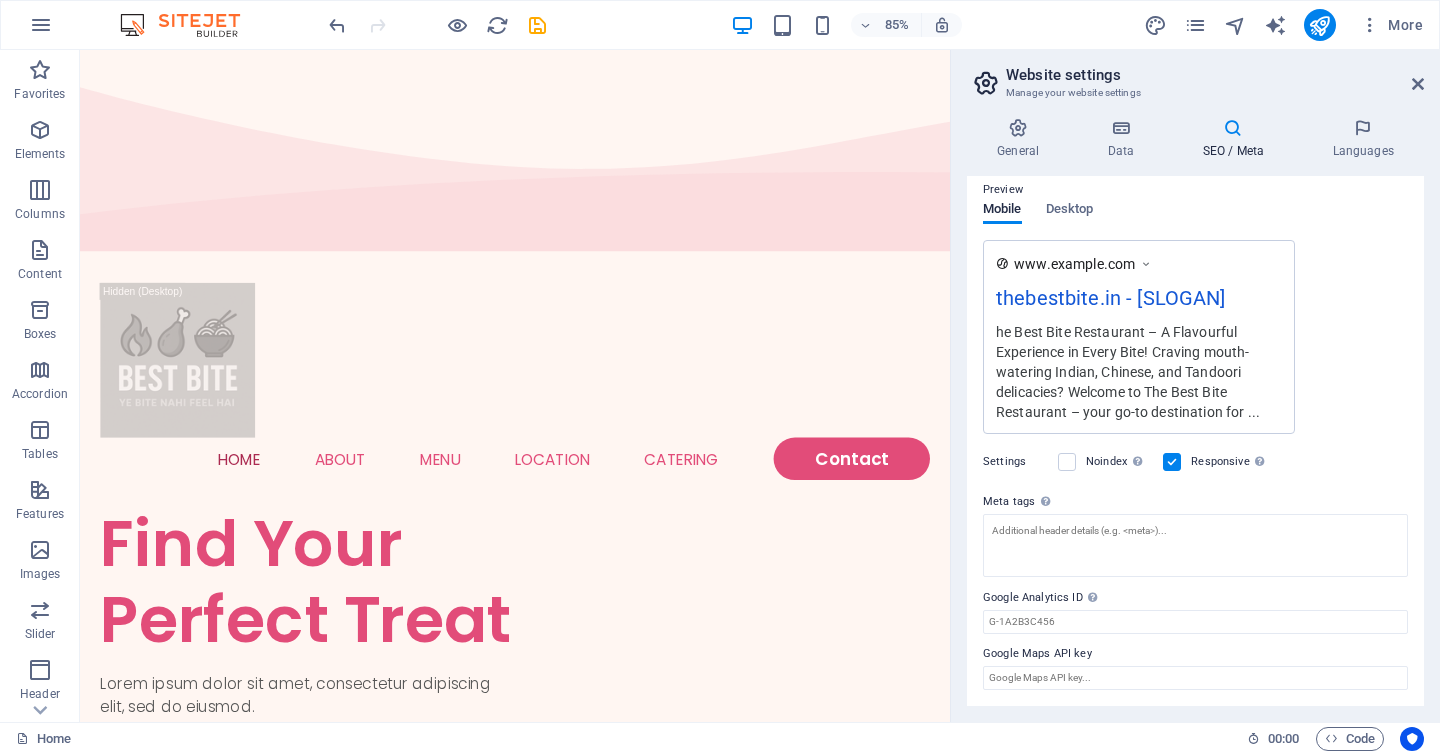 scroll, scrollTop: 418, scrollLeft: 0, axis: vertical 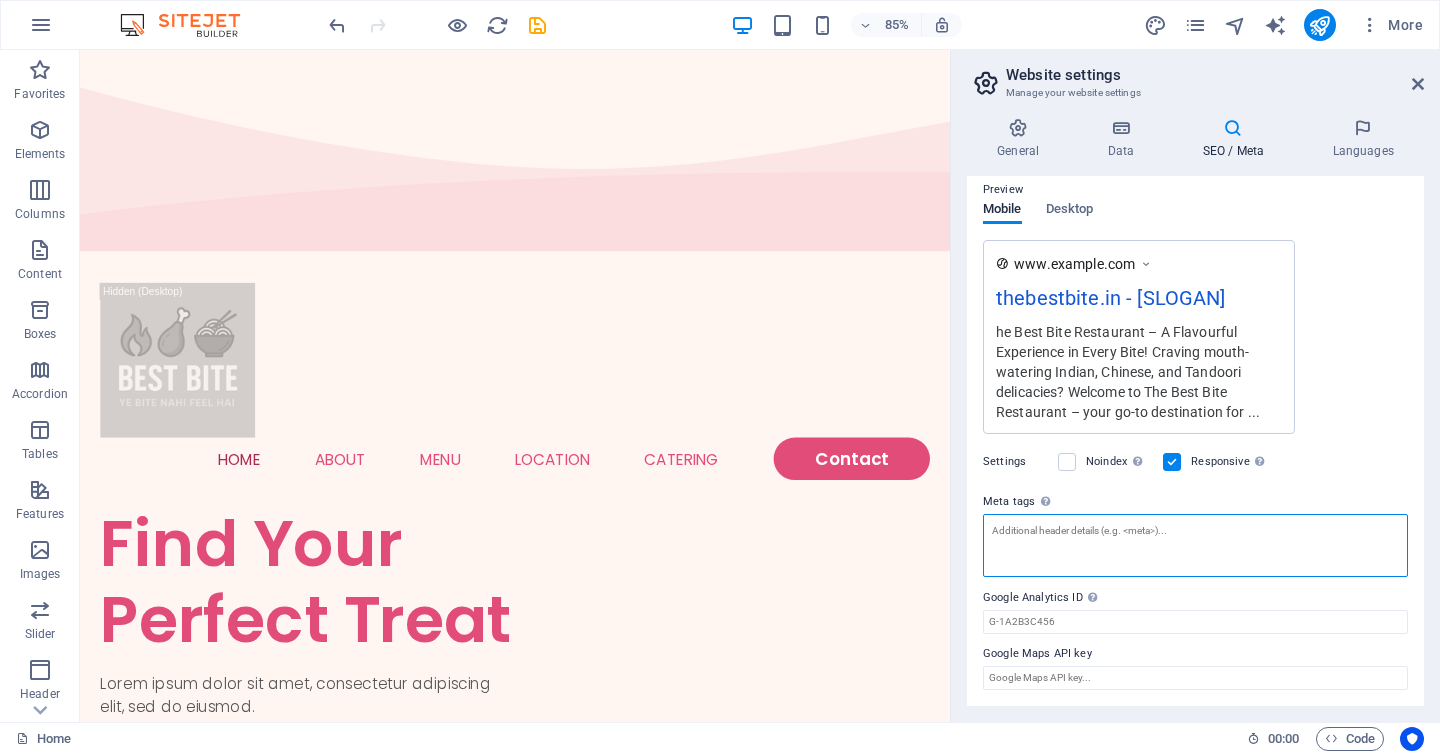 click on "Meta tags Enter HTML code here that will be placed inside the  tags of your website. Please note that your website may not function if you include code with errors." at bounding box center [1195, 545] 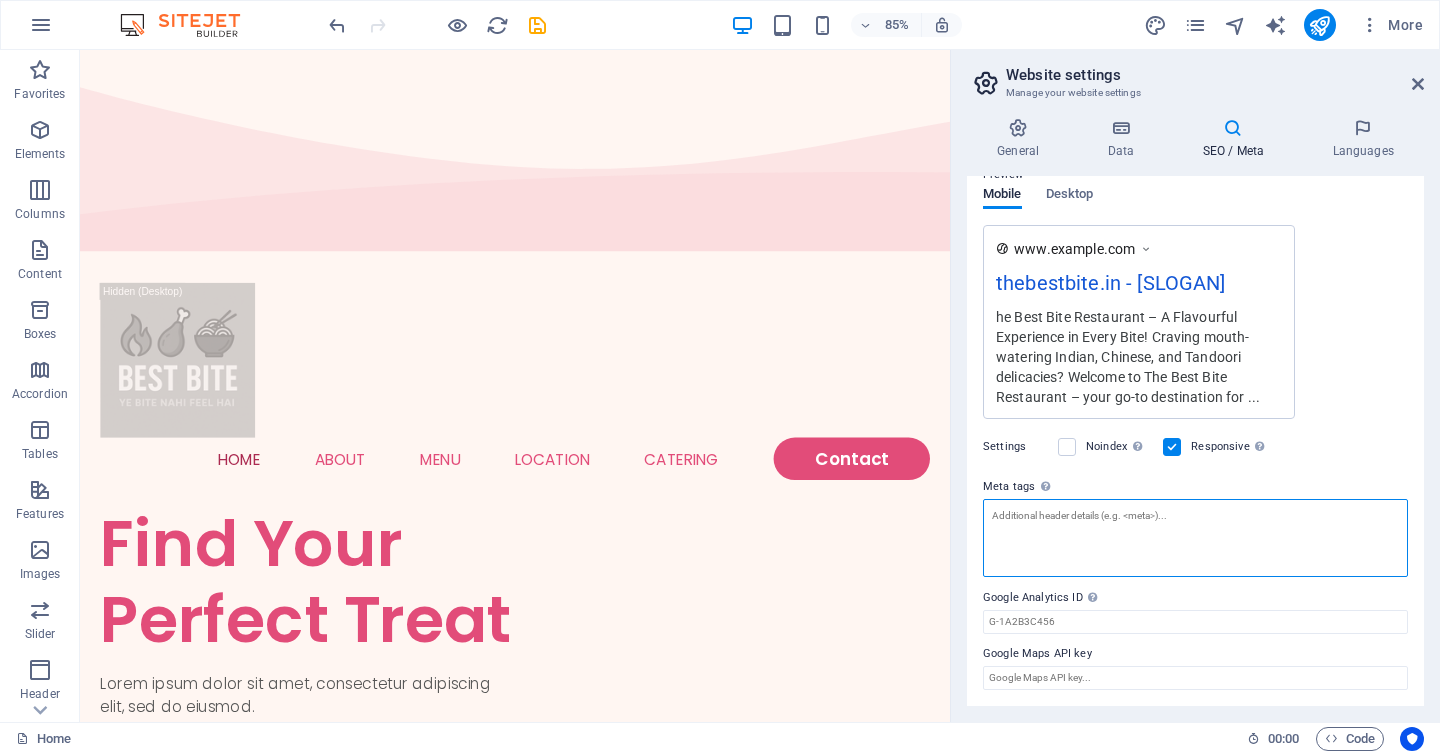 paste on "<meta name="title" content="The Best Bite Restaurant | Delicious Indian, Chinese & Tandoori Food Near You">" 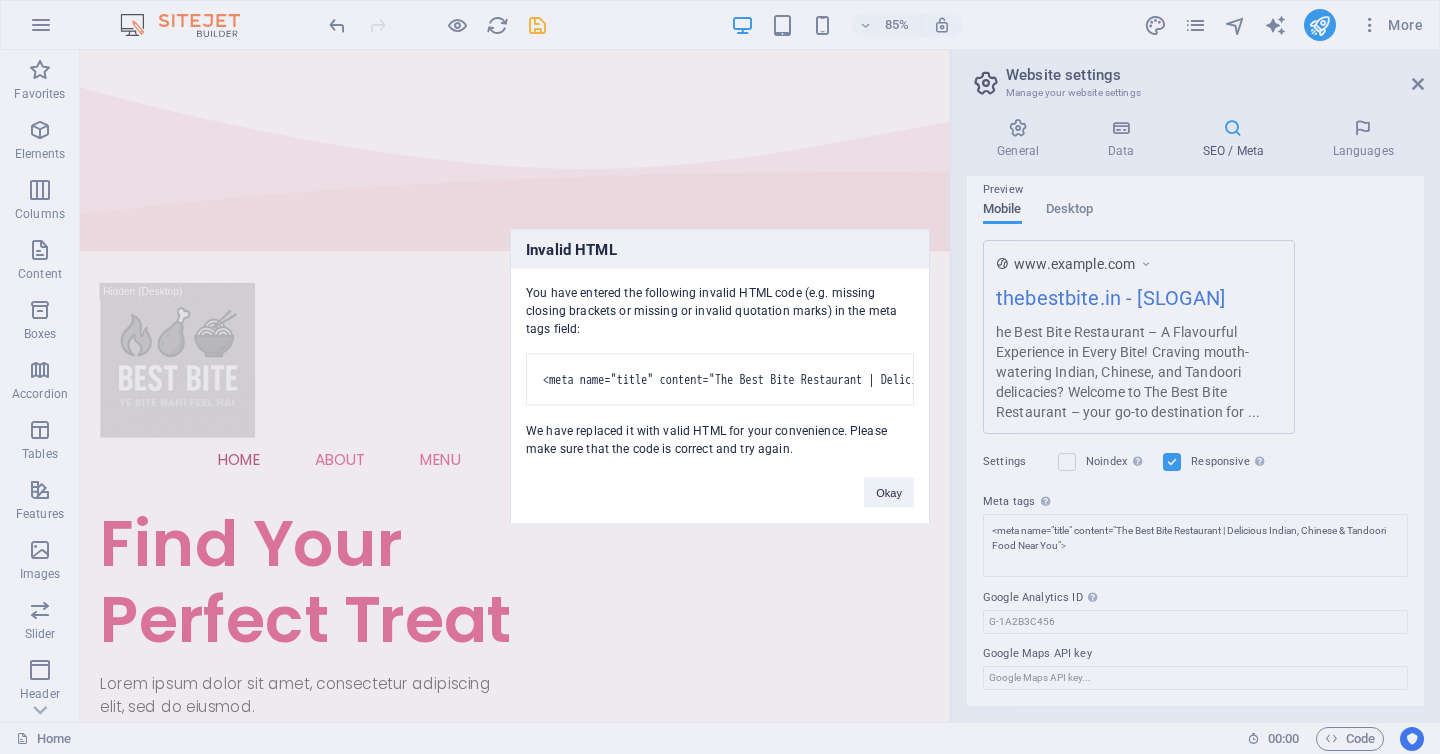 type on "<meta name="title" content="The Best Bite Restaurant | Delicious Indian, Chinese &amp; Tandoori Food Near You">" 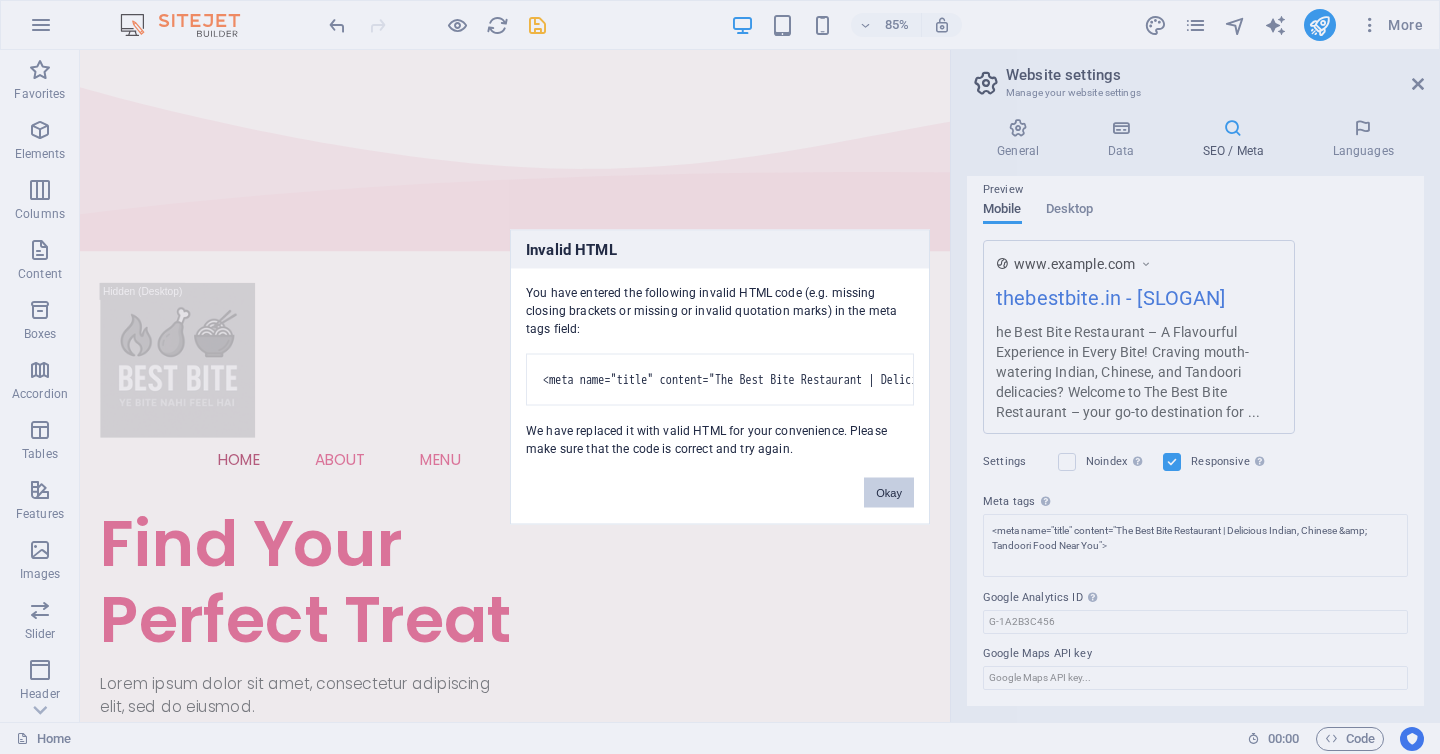 click on "Okay" at bounding box center (889, 493) 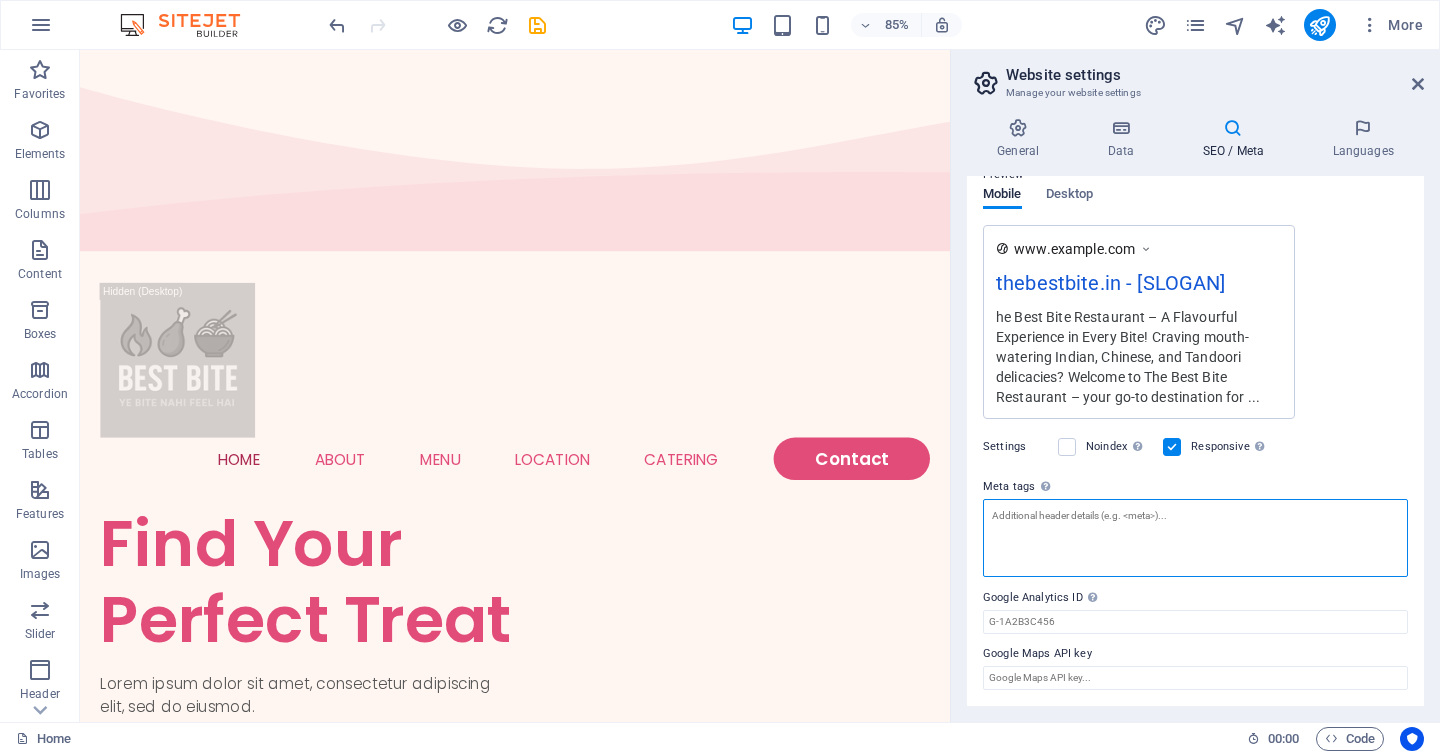 paste on "<meta name="description" content="Enjoy authentic Indian, Chinese, and Tandoori dishes at The Best Bite Restaurant. Fresh ingredients, fast delivery, and unbeatable flavors in [Your City Name]. Order online or dine-in today!">" 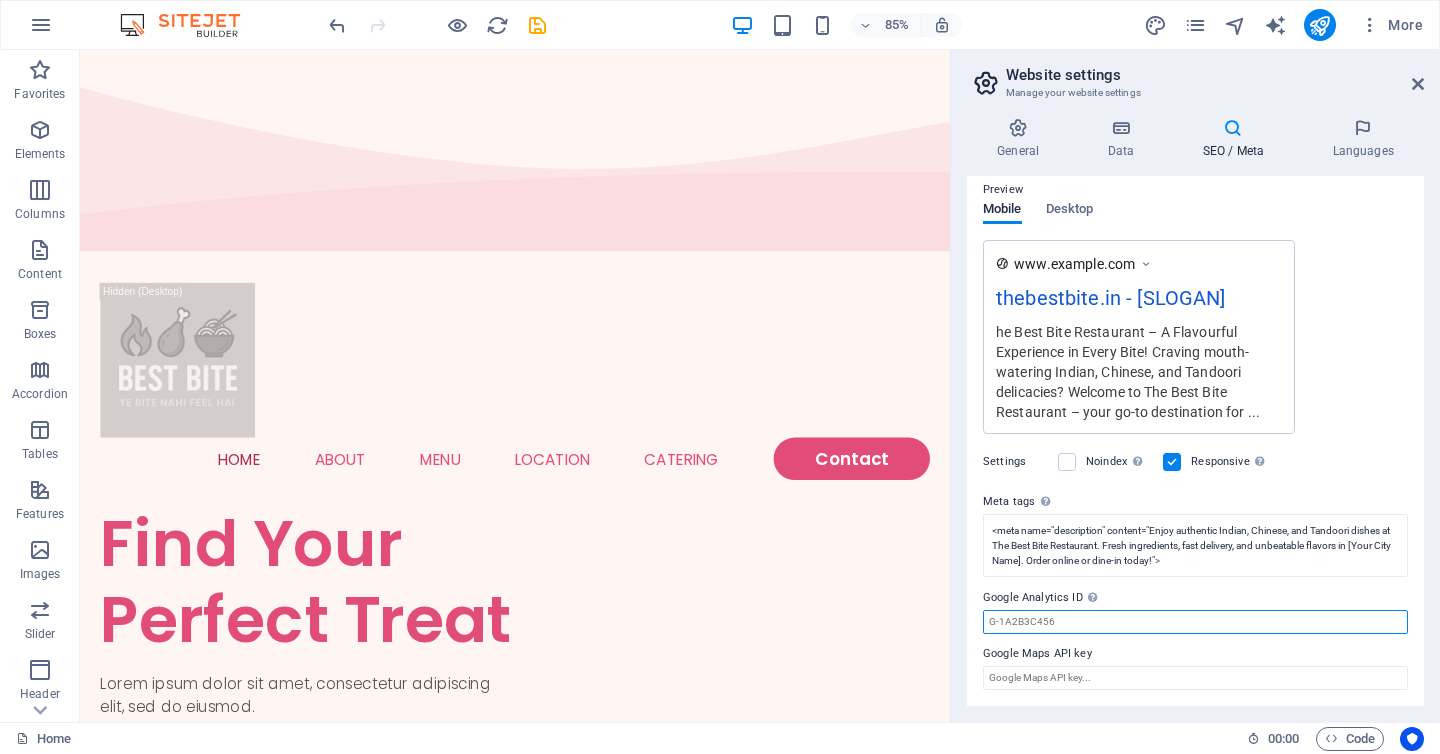 click on "SEO Title The title of your website - make it something that stands out in search engine results. AI thebestbite.in 121 / 580 Px Slogan The slogan of your website. AI [SLOGAN] 238 / 580 Px SEO Keywords Comma-separated list of keywords representing your website. AI "[CUISINE] restaurants", "[CUISINE] restaurants", "[CUISINE] restaurants", "[CUISINE] cuisine", "[CUISINE] food", "[CUISINE] thali", "delivery", "takeaway", "dine-in", "buffet", "rooftop dining", "outdoor seating", "family-friendly", "romantic dining", "fine dining", SEO Description Describe the contents of your website - this is crucial for search engines and SEO! AI 3728 / 990 Px Preview Mobile Desktop www.example.com thebestbite.in - [SLOGAN] he Best Bite Restaurant – A Flavourful Experience in Every Bite!
Craving mouth-watering Indian, Chinese, and Tandoori delicacies? Welcome to The Best Bite Restaurant – your go-to destination for ... Settings Noindex Responsive Meta tags Google Analytics ID" at bounding box center [1195, 441] 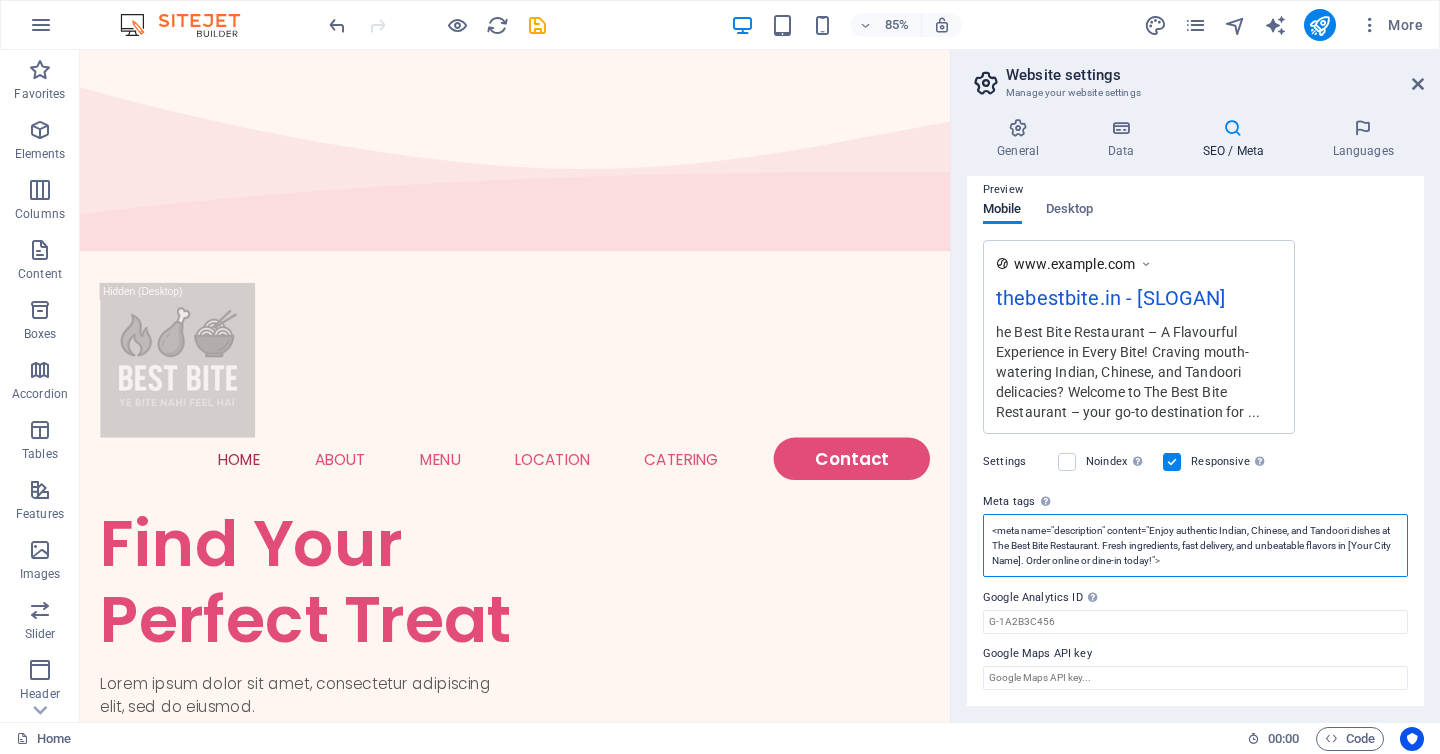 click on "<meta name="description" content="Enjoy authentic Indian, Chinese, and Tandoori dishes at The Best Bite Restaurant. Fresh ingredients, fast delivery, and unbeatable flavors in [Your City Name]. Order online or dine-in today!">" at bounding box center (1195, 545) 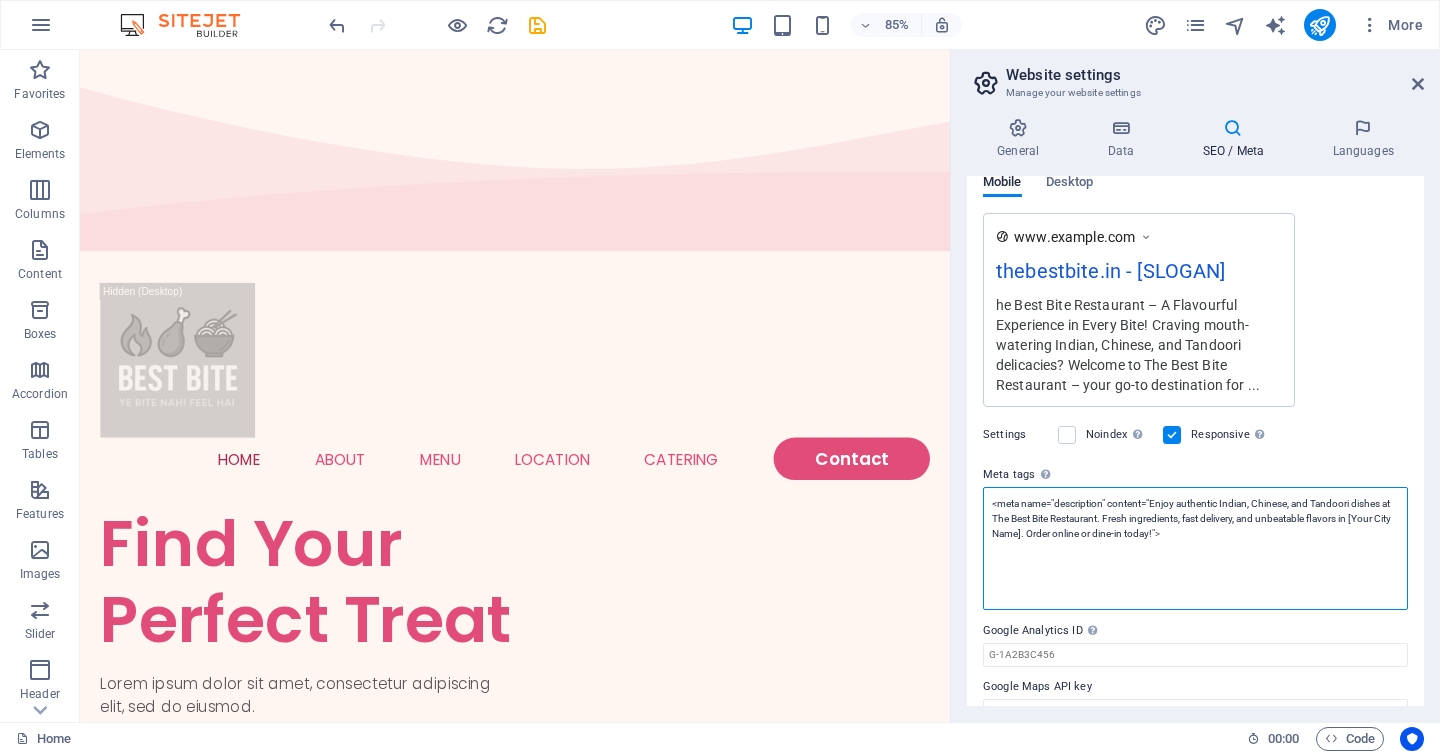 paste on "<meta name="keywords" content="The Best Bite Restaurant, Indian food near me, Chinese restaurant, Tandoori chicken, Butter naan, Dal makhni, Food delivery, Best restaurant in [City Name], Veg and Non-Veg food, Family restaurant">" 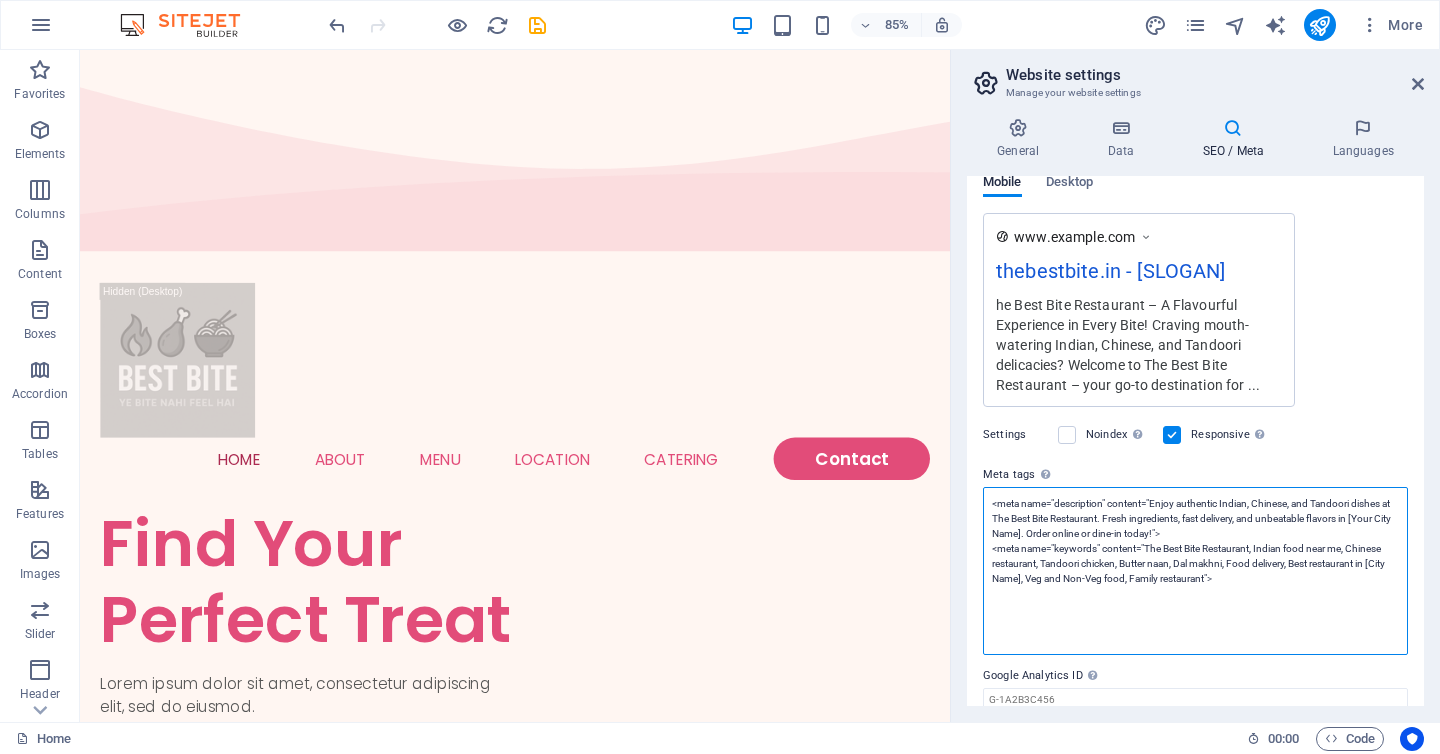 type on "<meta name="description" content="Enjoy authentic Indian, Chinese, and Tandoori dishes at The Best Bite Restaurant. Fresh ingredients, fast delivery, and unbeatable flavors in [Your City Name]. Order online or dine-in today!">
<meta name="keywords" content="The Best Bite Restaurant, Indian food near me, Chinese restaurant, Tandoori chicken, Butter naan, Dal makhni, Food delivery, Best restaurant in [City Name], Veg and Non-Veg food, Family restaurant">" 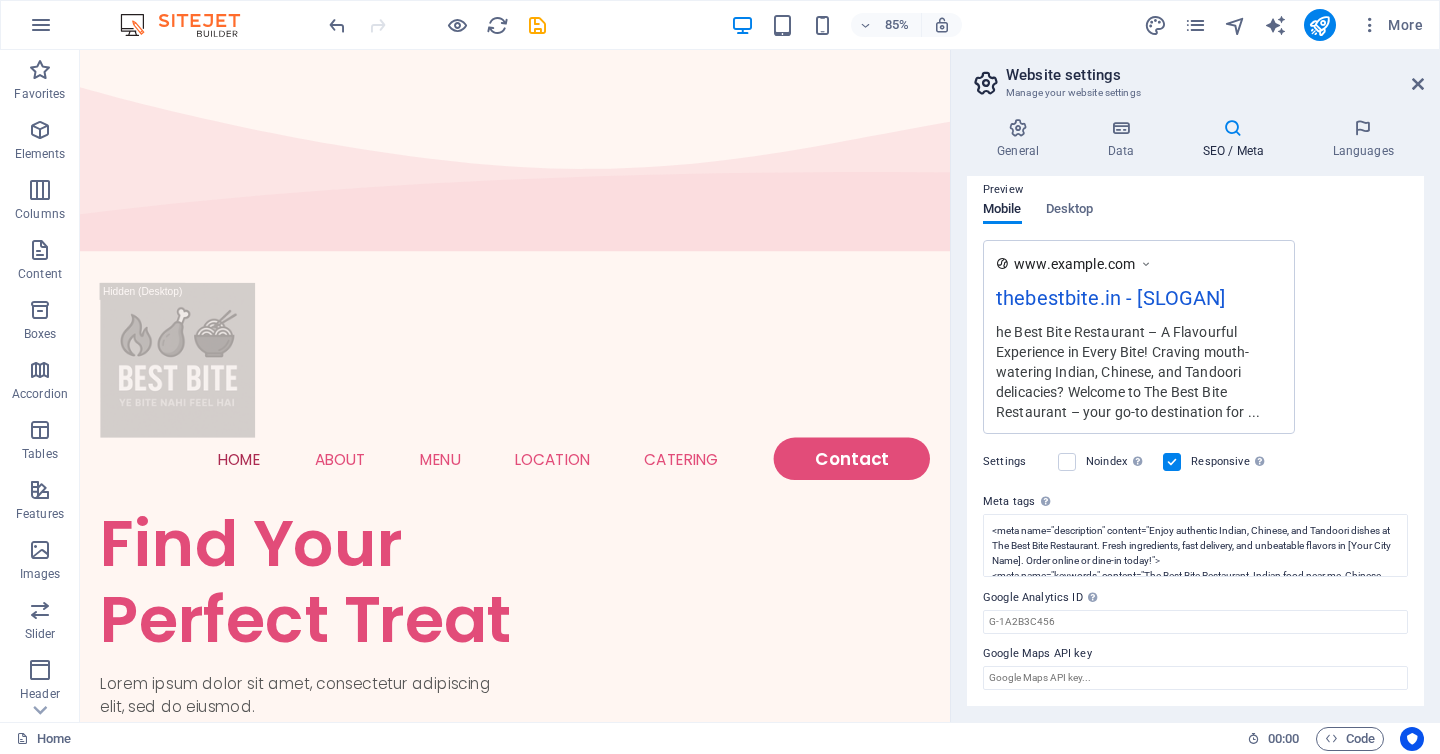 click on "Settings Noindex Instruct search engines to exclude this website from search results. Responsive Determine whether the website should be responsive based on screen resolution." at bounding box center [1195, 462] 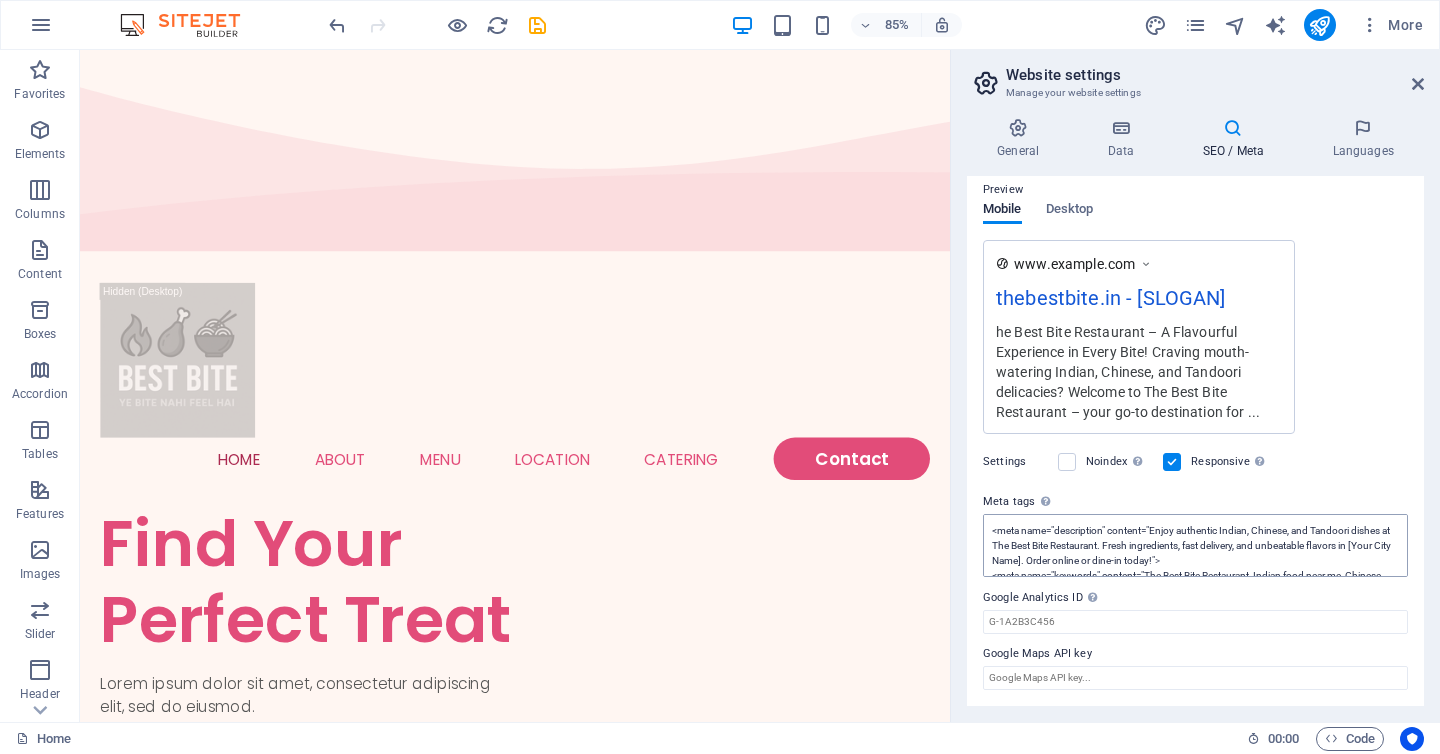 scroll, scrollTop: 75, scrollLeft: 0, axis: vertical 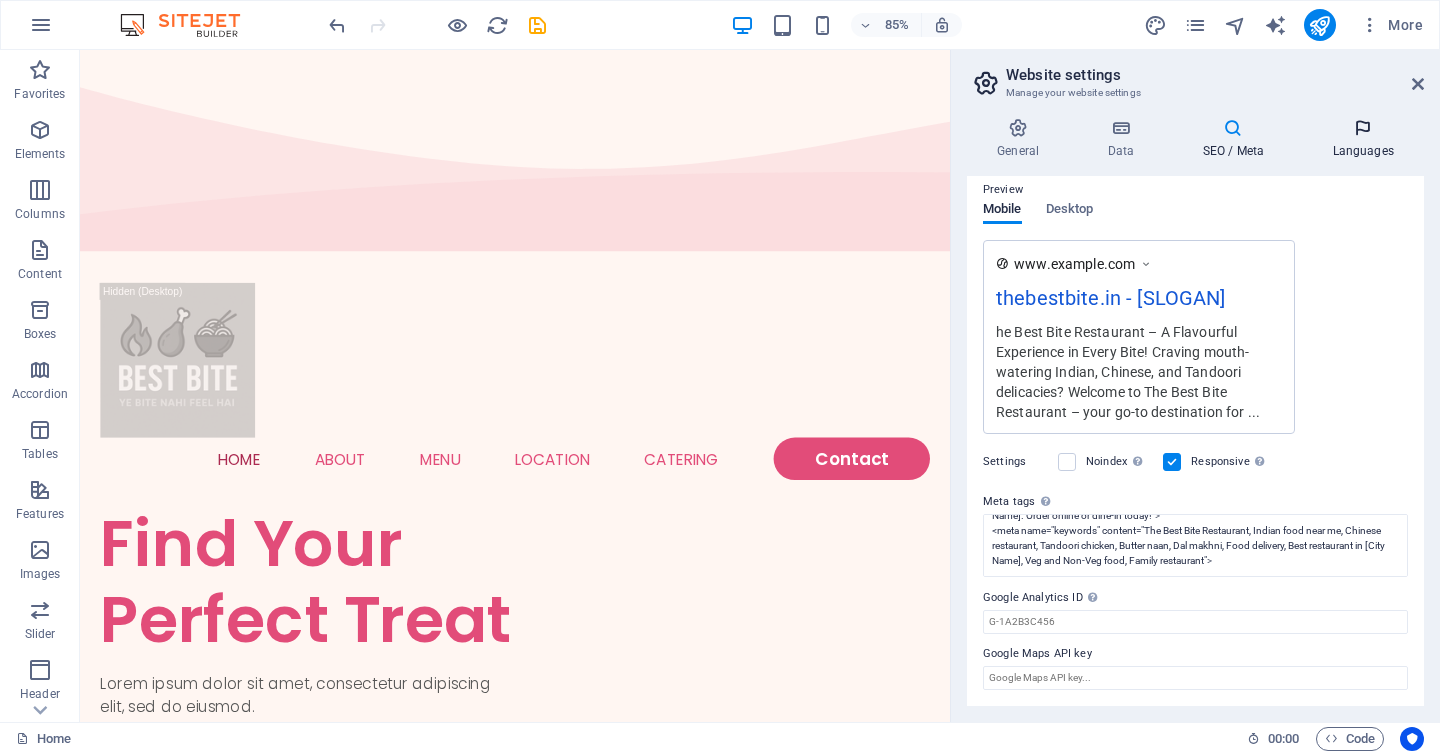 click on "Languages" at bounding box center (1363, 139) 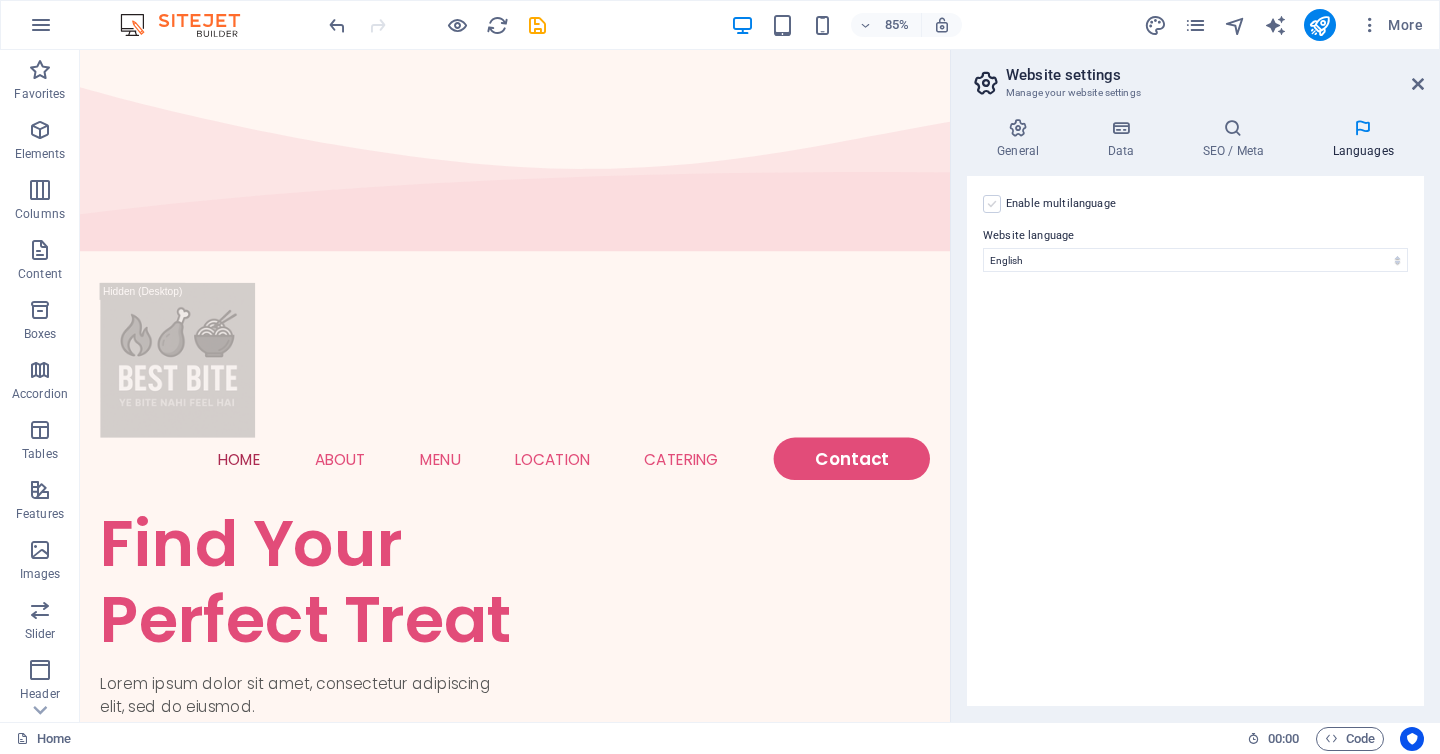 click at bounding box center [992, 204] 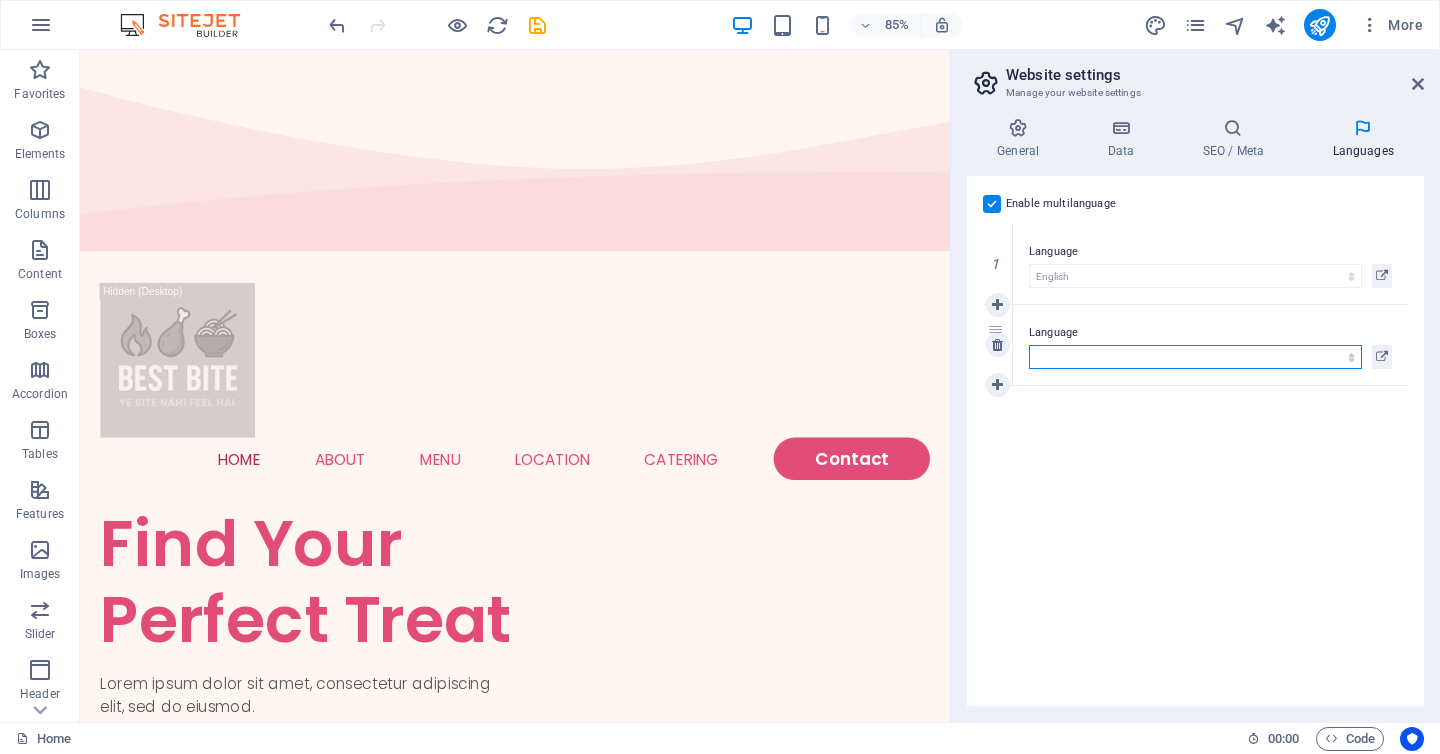 click on "Abkhazian Afar Afrikaans Akan Albanian Amharic Arabic Aragonese Armenian Assamese Avaric Avestan Aymara Azerbaijani Bambara Bashkir Basque Belarusian Bengali Bihari languages Bislama Bokmål Bosnian Breton Bulgarian Burmese Catalan Central Khmer Chamorro Chechen Chinese Church Slavic Chuvash Cornish Corsican Cree Croatian Czech Danish Dutch Dzongkha English Esperanto Estonian Ewe Faroese Farsi (Persian) Fijian Finnish French Fulah Gaelic Galician Ganda Georgian German Greek Greenlandic Guaraní Gujarati Haitian Creole Hausa Hebrew Herero Hindi Hiri Motu Hungarian Icelandic Ido Igbo Indonesian Interlingua Interlingue Inuktitut Inupiaq Irish Italian Japanese Javanese Kannada Kanuri Kashmiri Kazakh Kikuyu Kinyarwanda Komi Kongo Korean Kurdish Kwanyama Kyrgyz Lao Latin Latvian Limburgish Lingala Lithuanian Luba-Katanga Luxembourgish Macedonian Malagasy Malay Malayalam Maldivian Maltese Manx Maori Marathi Marshallese Mongolian Nauru Navajo Ndonga Nepali North Ndebele Northern Sami Norwegian Norwegian Nynorsk Nuosu" at bounding box center [1195, 357] 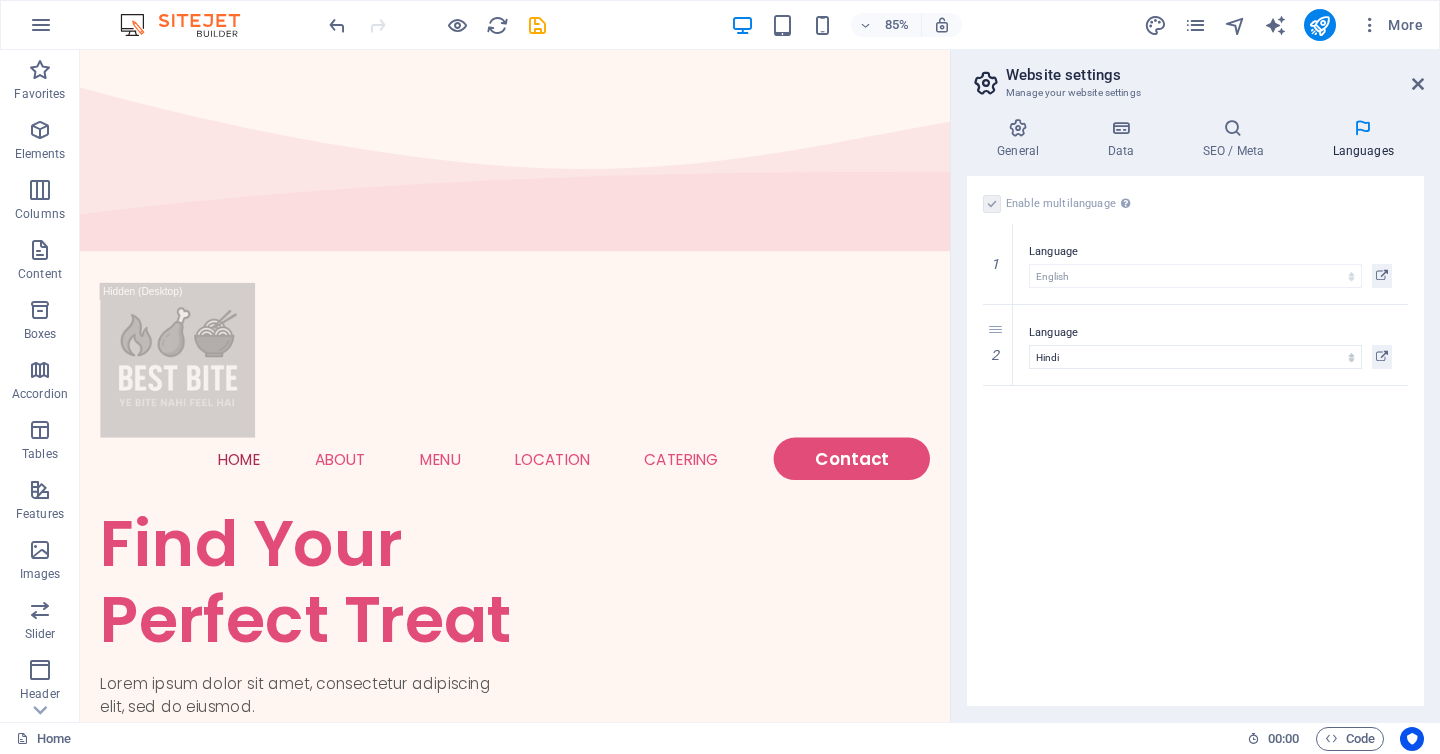 click on "Enable multilanguage To disable multilanguage delete all languages until only one language remains. Website language Abkhazian Afar Afrikaans Akan Albanian Amharic Arabic Aragonese Armenian Assamese Avaric Avestan Aymara Azerbaijani Bambara Bashkir Basque Belarusian Bengali Bihari languages Bislama Bokmål Bosnian Breton Bulgarian Burmese Catalan Central Khmer Chamorro Chechen Chinese Church Slavic Chuvash Cornish Corsican Cree Croatian Czech Danish Dutch Dzongkha English Esperanto Estonian Ewe Faroese Farsi (Persian) Fijian Finnish French Fulah Gaelic Galician Ganda Georgian German Greek Greenlandic Guaraní Gujarati Haitian Creole Hausa Hebrew Herero Hindi Hiri Motu Hungarian Icelandic Ido Igbo Indonesian Interlingua Interlingue Inuktitut Inupiaq Irish Italian Japanese Javanese Kannada Kanuri Kashmiri Kazakh Kikuyu Kinyarwanda Komi Kongo Korean Kurdish Kwanyama Kyrgyz Lao Latin Latvian Limburgish Lingala Lithuanian Luba-Katanga Luxembourgish Macedonian Malagasy Malay Malayalam Maldivian Maltese Manx Maori 1" at bounding box center (1195, 441) 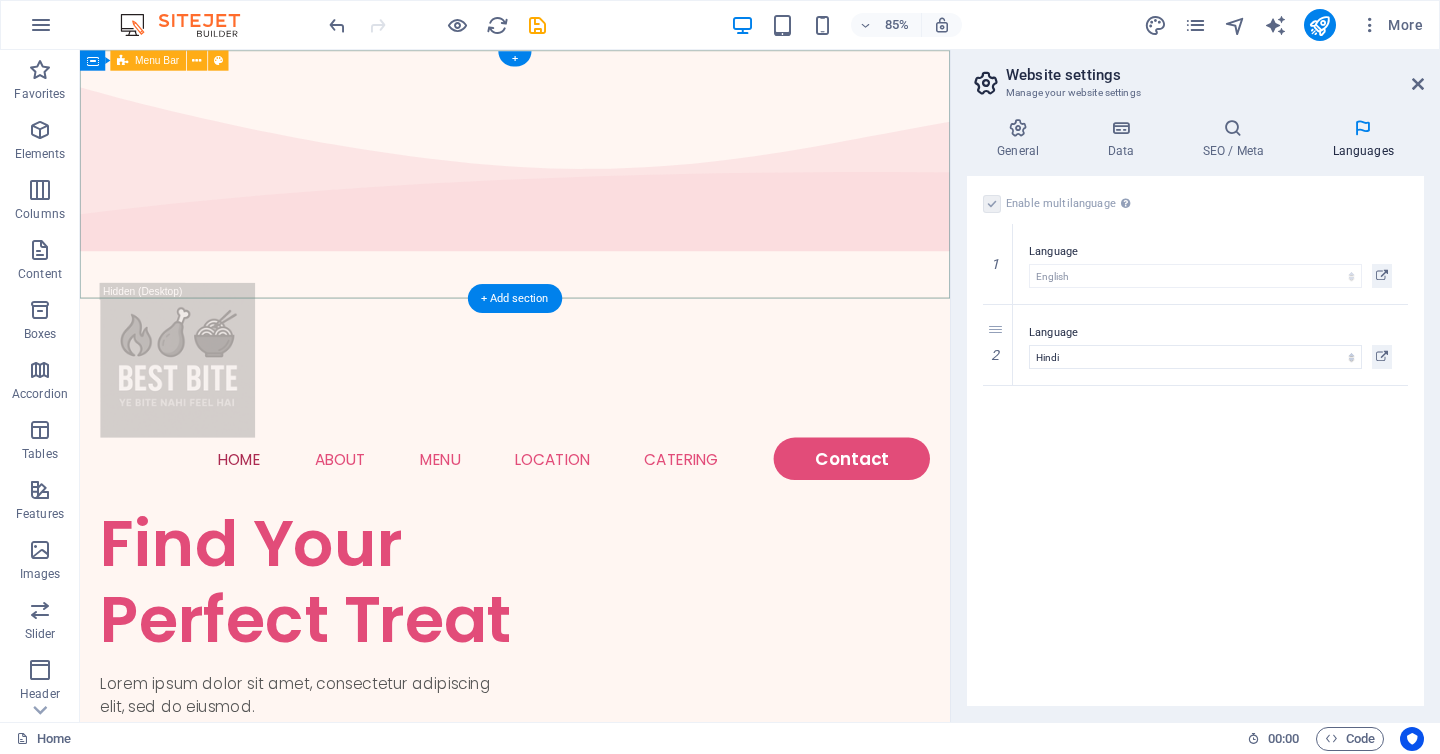 click on "Home About Menu Location Catering Contact" at bounding box center (592, 440) 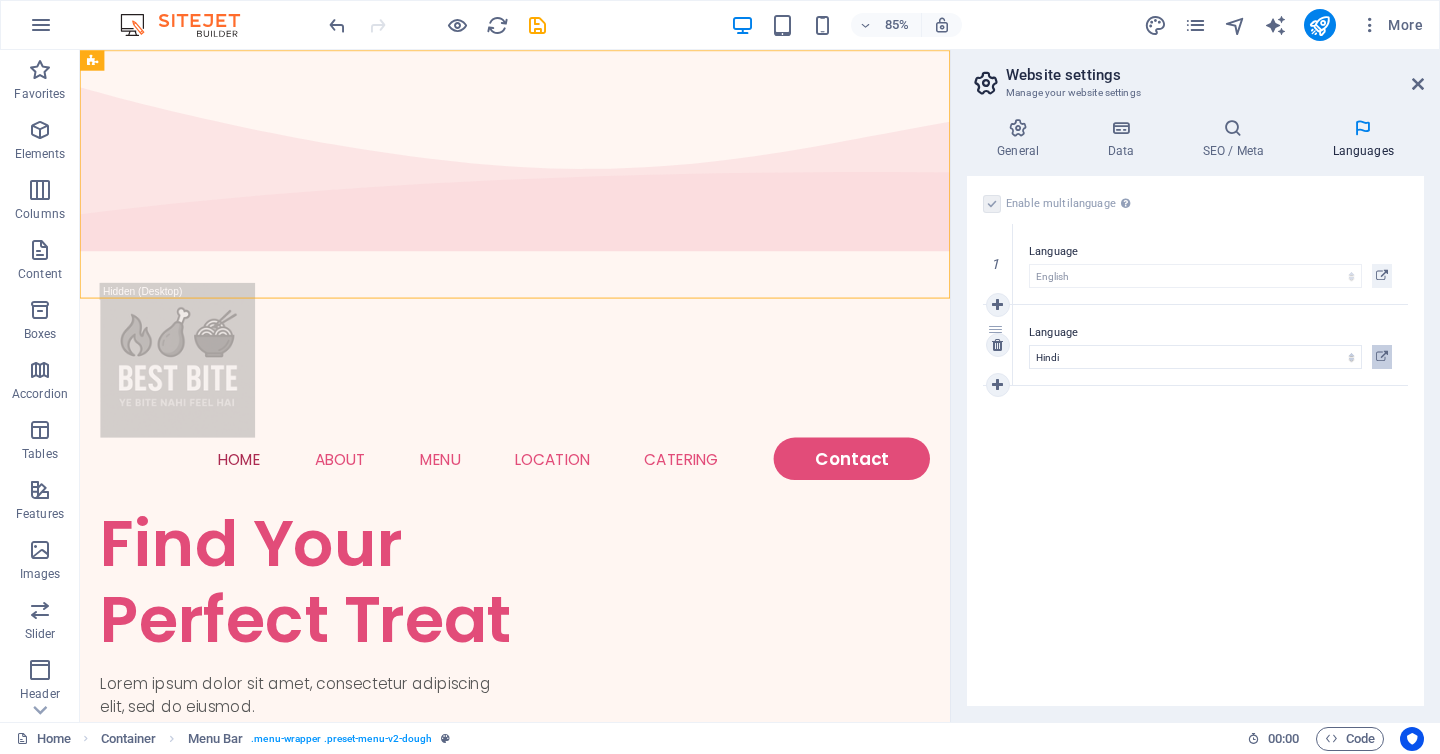 click at bounding box center (1382, 357) 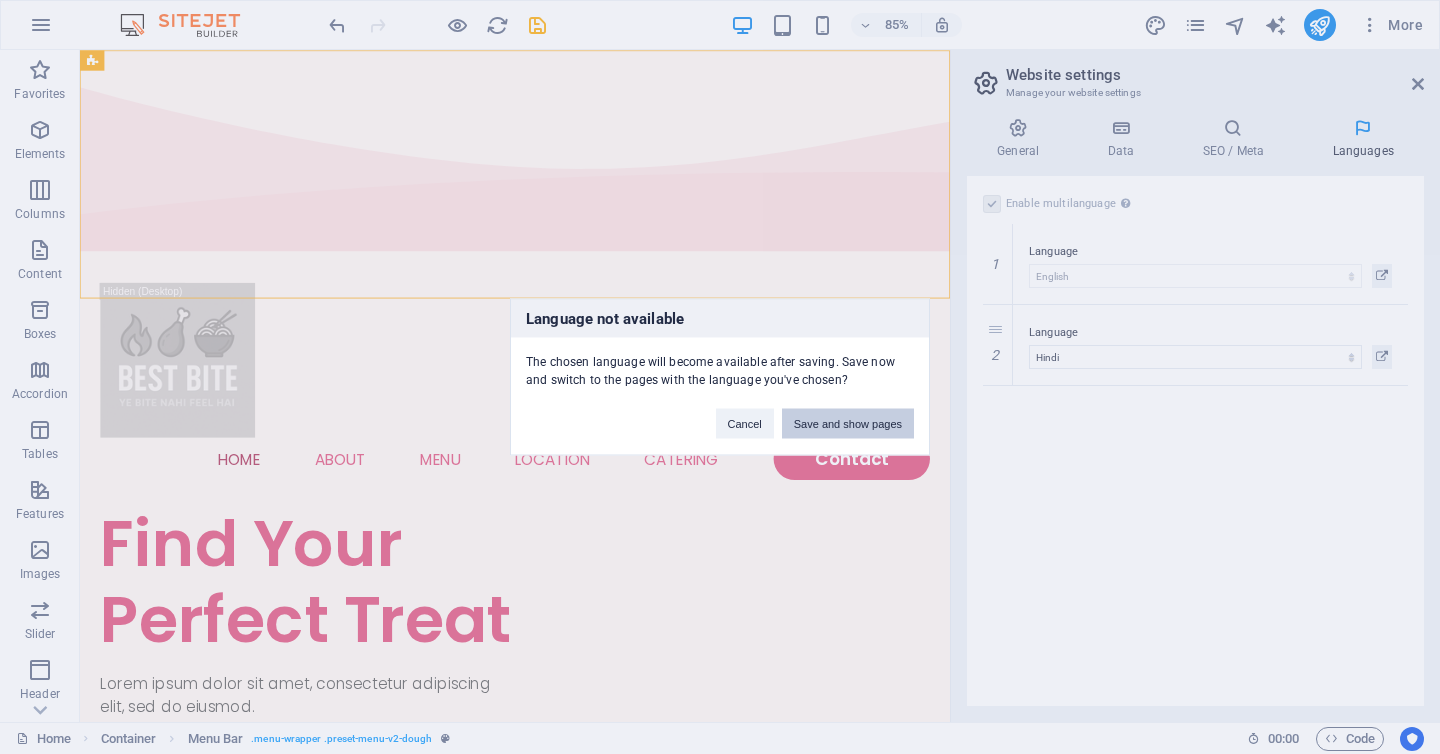 click on "Save and show pages" at bounding box center (848, 424) 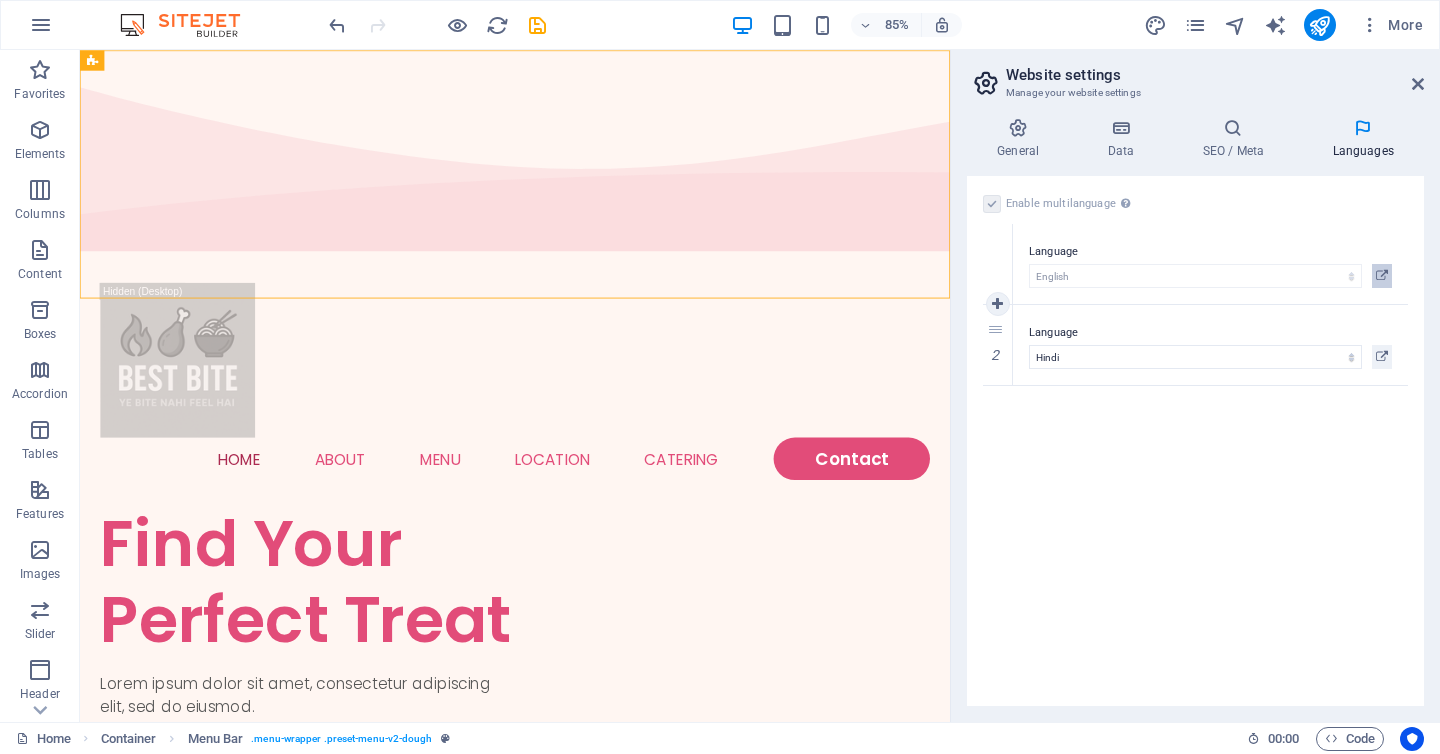 click at bounding box center (1382, 276) 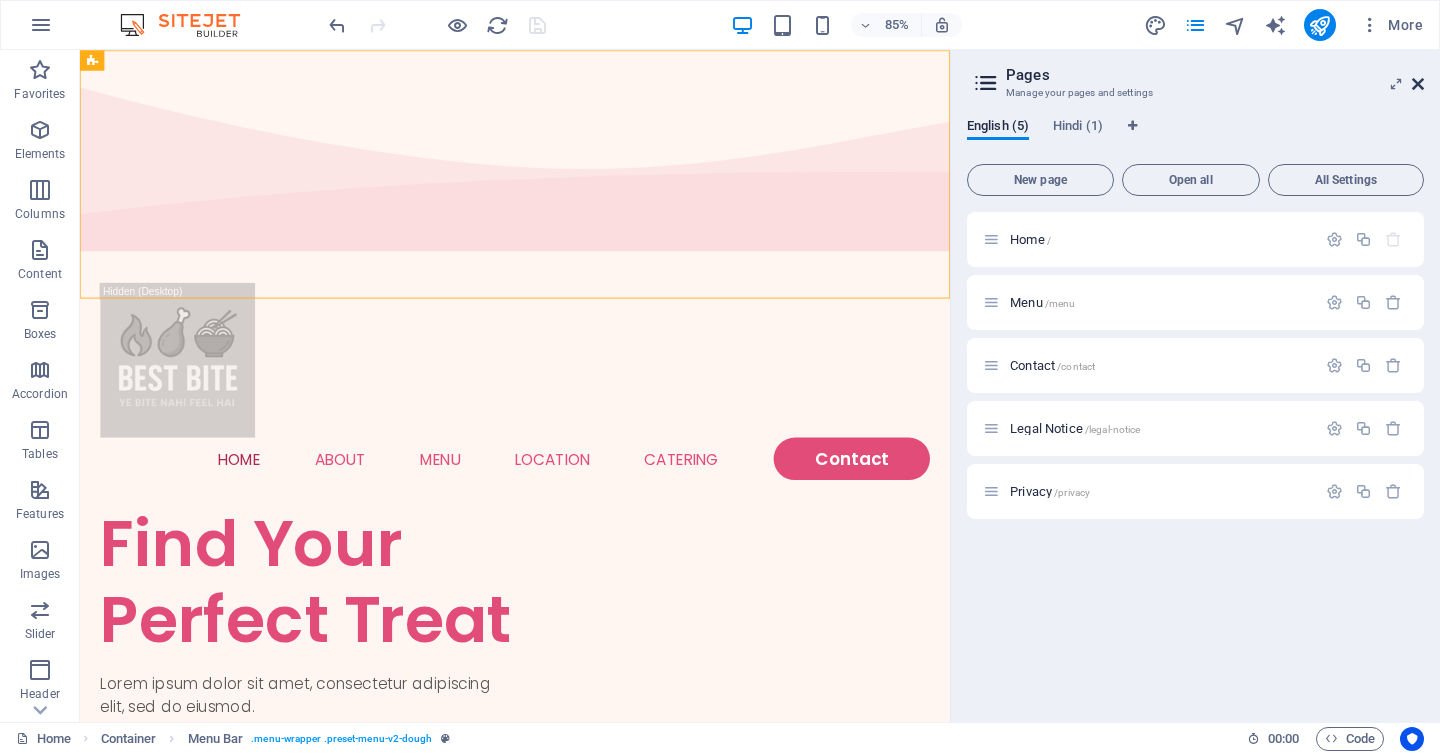 click at bounding box center [1418, 84] 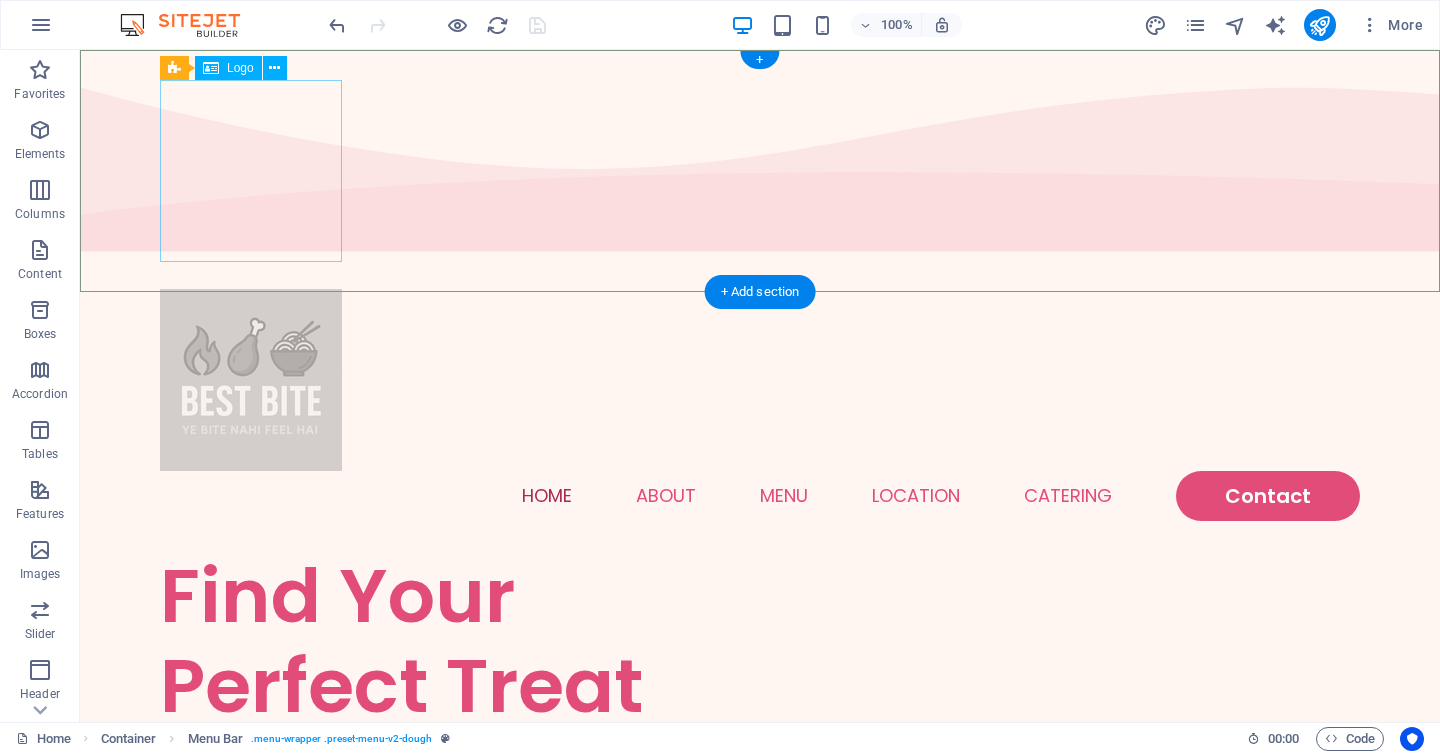 click at bounding box center [760, 380] 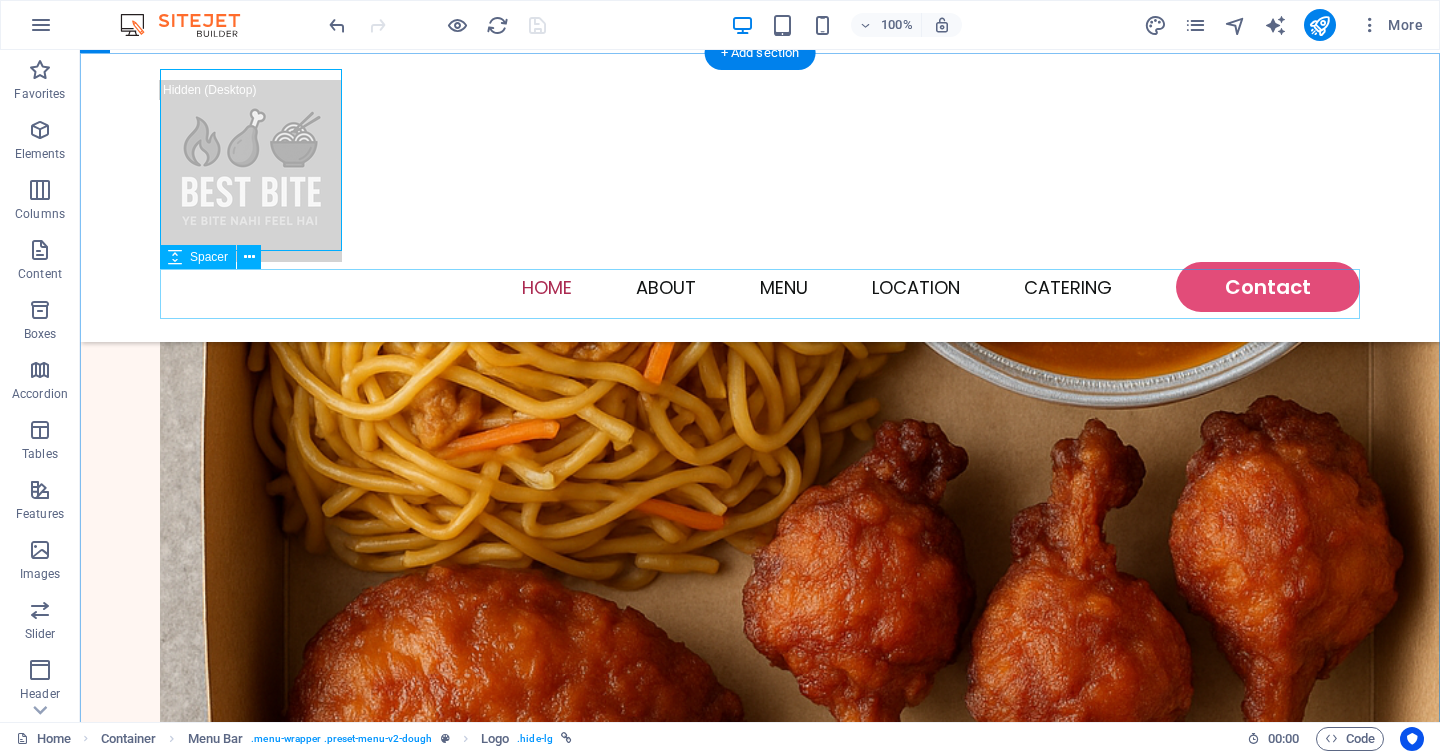 scroll, scrollTop: 874, scrollLeft: 0, axis: vertical 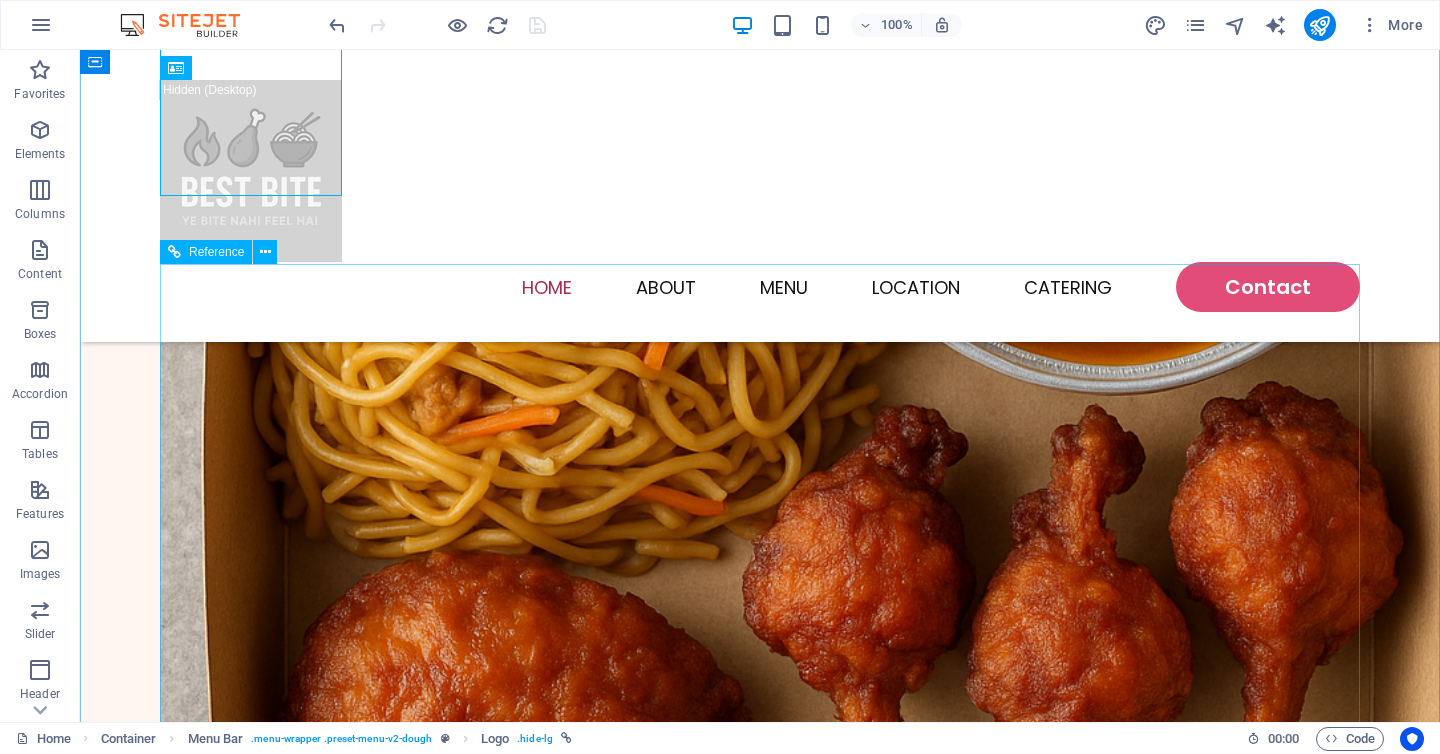 click on "Featured Products Sugary Donut Sugary Donut $3.50 Choco Sprinkle Choco Sprinkle $2.50 Bundle Options Classic Bundle Classic Bundle $18.50 Spicy Bundle Spicy Bundle $20.50 SugarDough Merch Donut Mug Donut Mug $22.50  My Account   Track Orders   Shopping Bag  Display prices in: USD" at bounding box center (760, 2601) 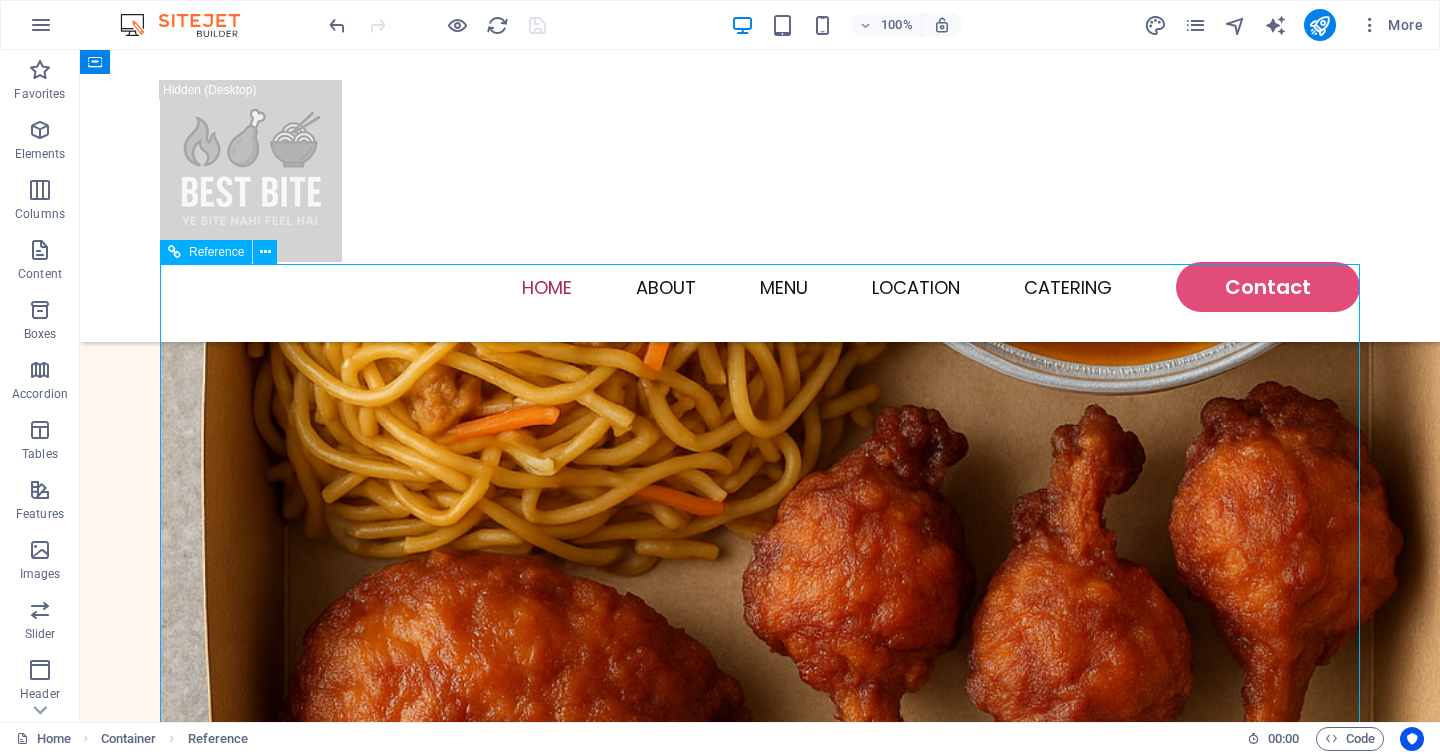 click on "Featured Products Sugary Donut Sugary Donut $3.50 Choco Sprinkle Choco Sprinkle $2.50 Bundle Options Classic Bundle Classic Bundle $18.50 Spicy Bundle Spicy Bundle $20.50 SugarDough Merch Donut Mug Donut Mug $22.50  My Account   Track Orders   Shopping Bag  Display prices in: USD" at bounding box center [760, 2601] 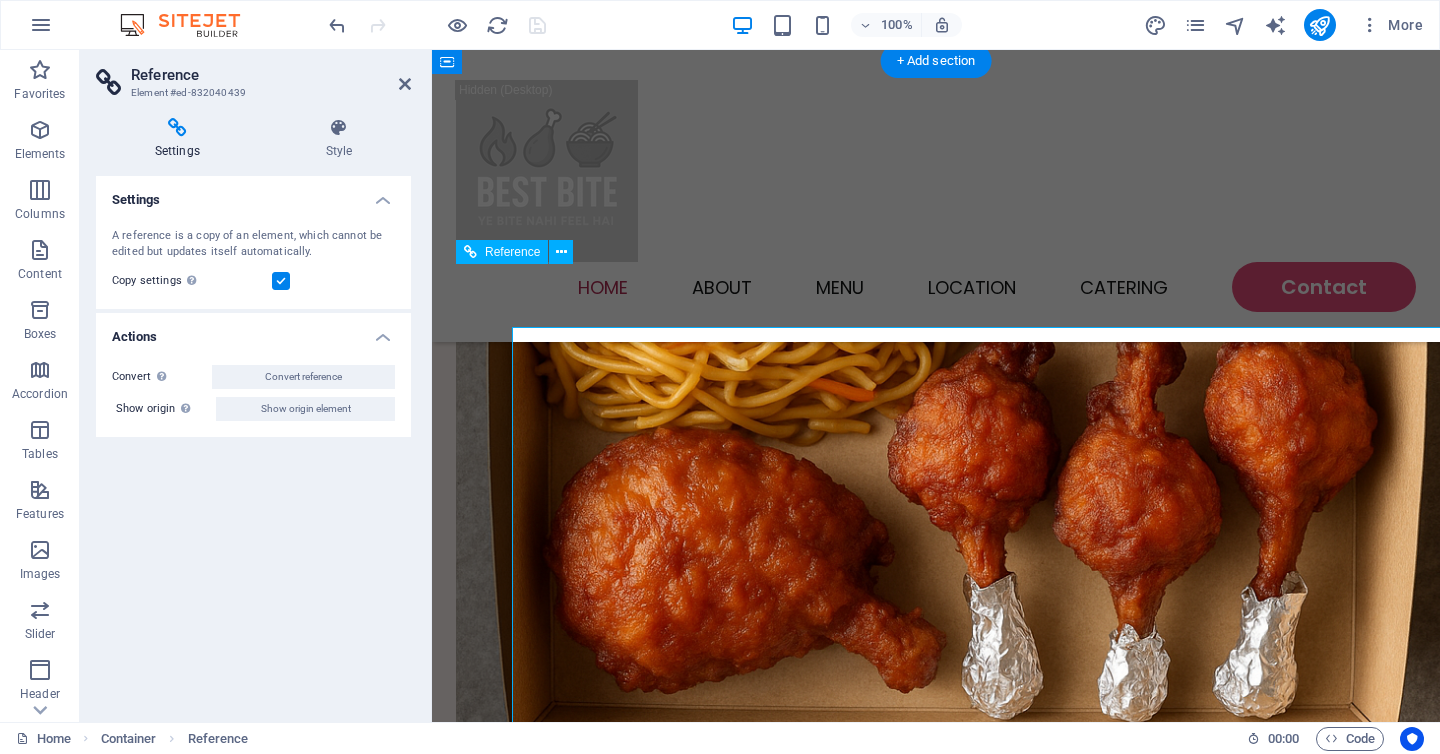 scroll, scrollTop: 811, scrollLeft: 0, axis: vertical 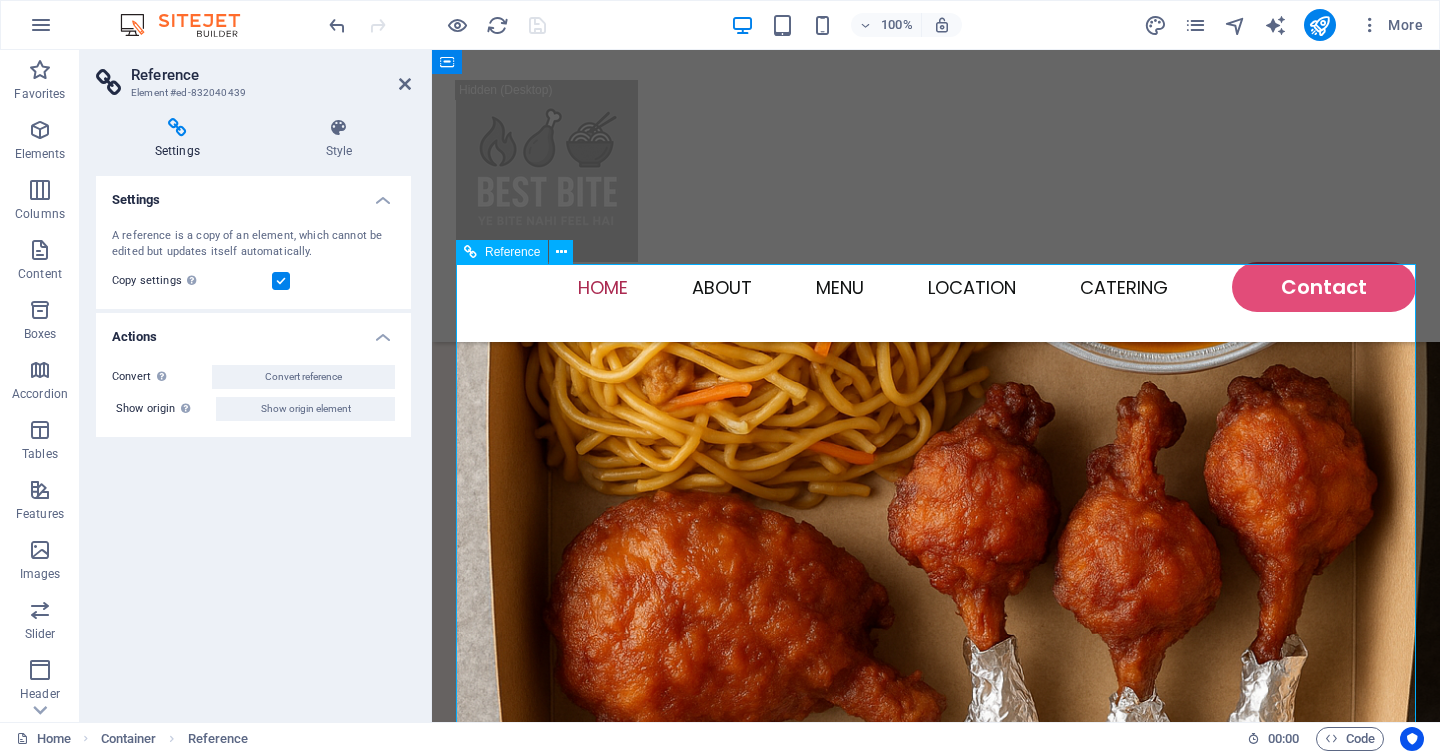 click on "Featured Products Sugary Donut Sugary Donut $3.50 Choco Sprinkle Choco Sprinkle $2.50 Bundle Options Classic Bundle Classic Bundle $18.50 Spicy Bundle Spicy Bundle $20.50 SugarDough Merch Donut Mug Donut Mug $22.50  My Account   Track Orders   Shopping Bag  Display prices in: USD" at bounding box center [936, 2466] 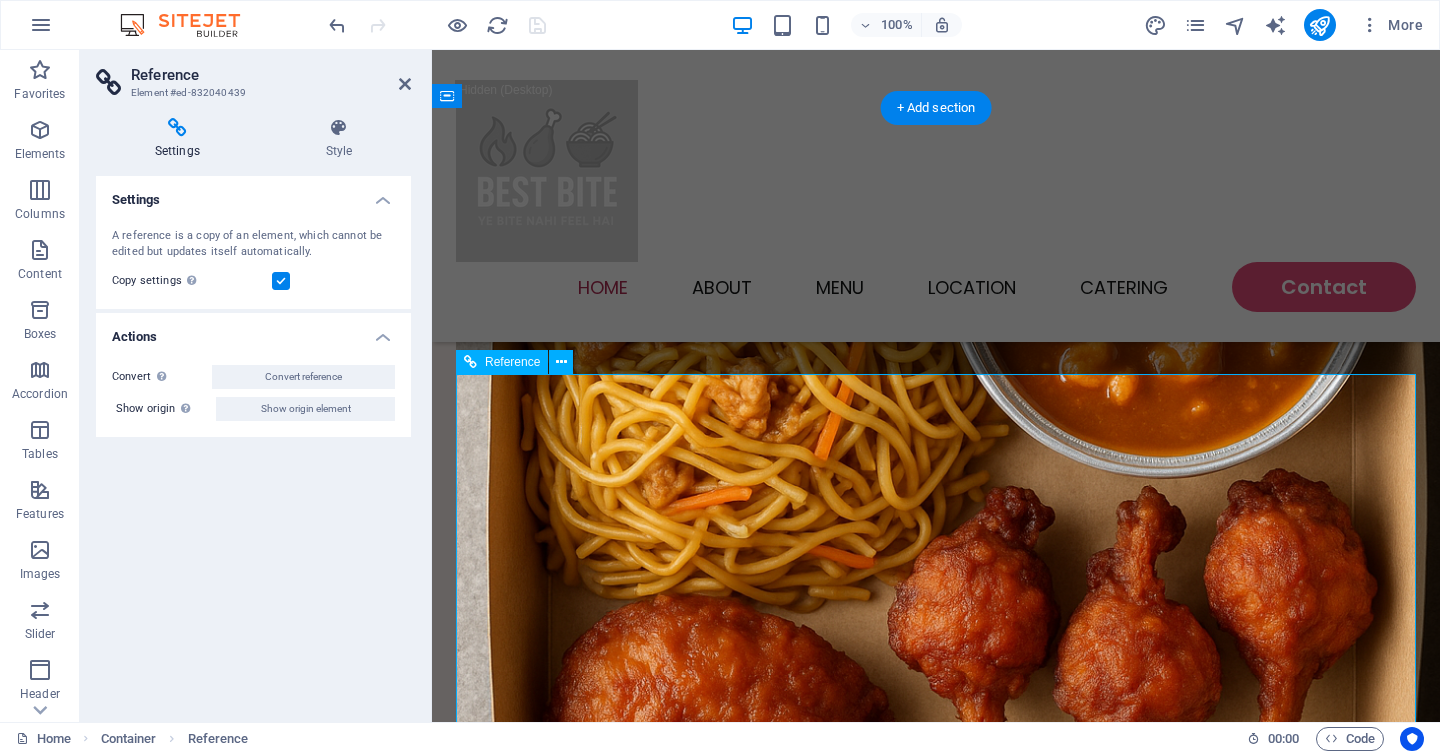 scroll, scrollTop: 700, scrollLeft: 0, axis: vertical 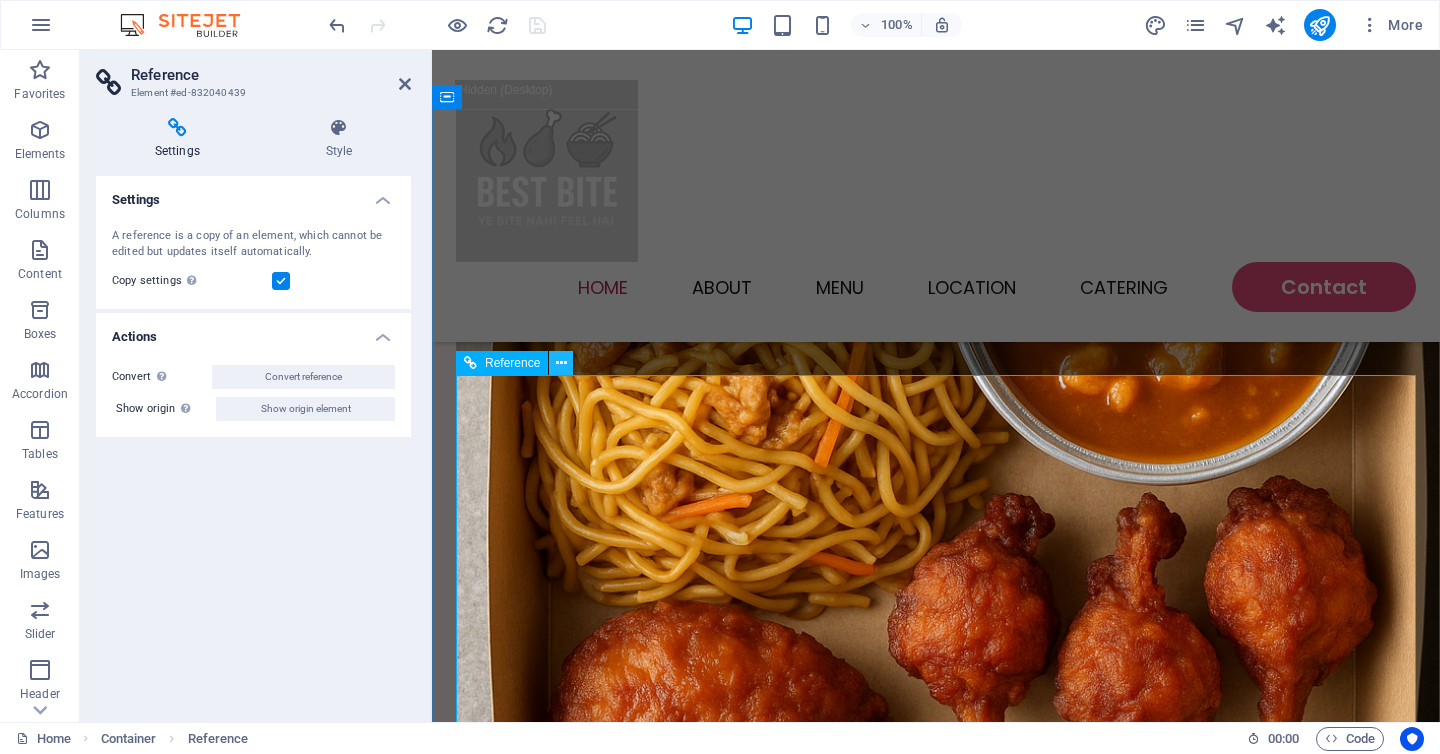 click at bounding box center (561, 363) 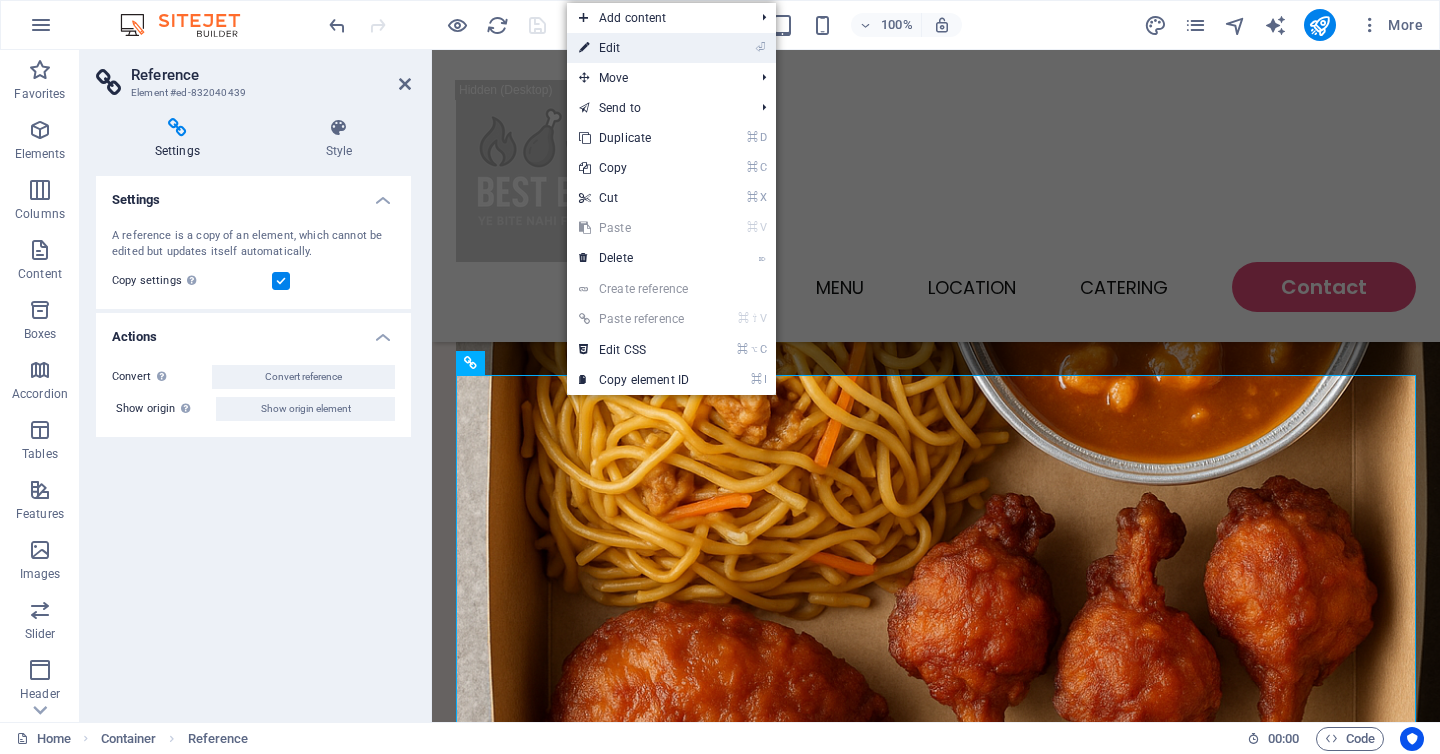 click on "⏎  Edit" at bounding box center (634, 48) 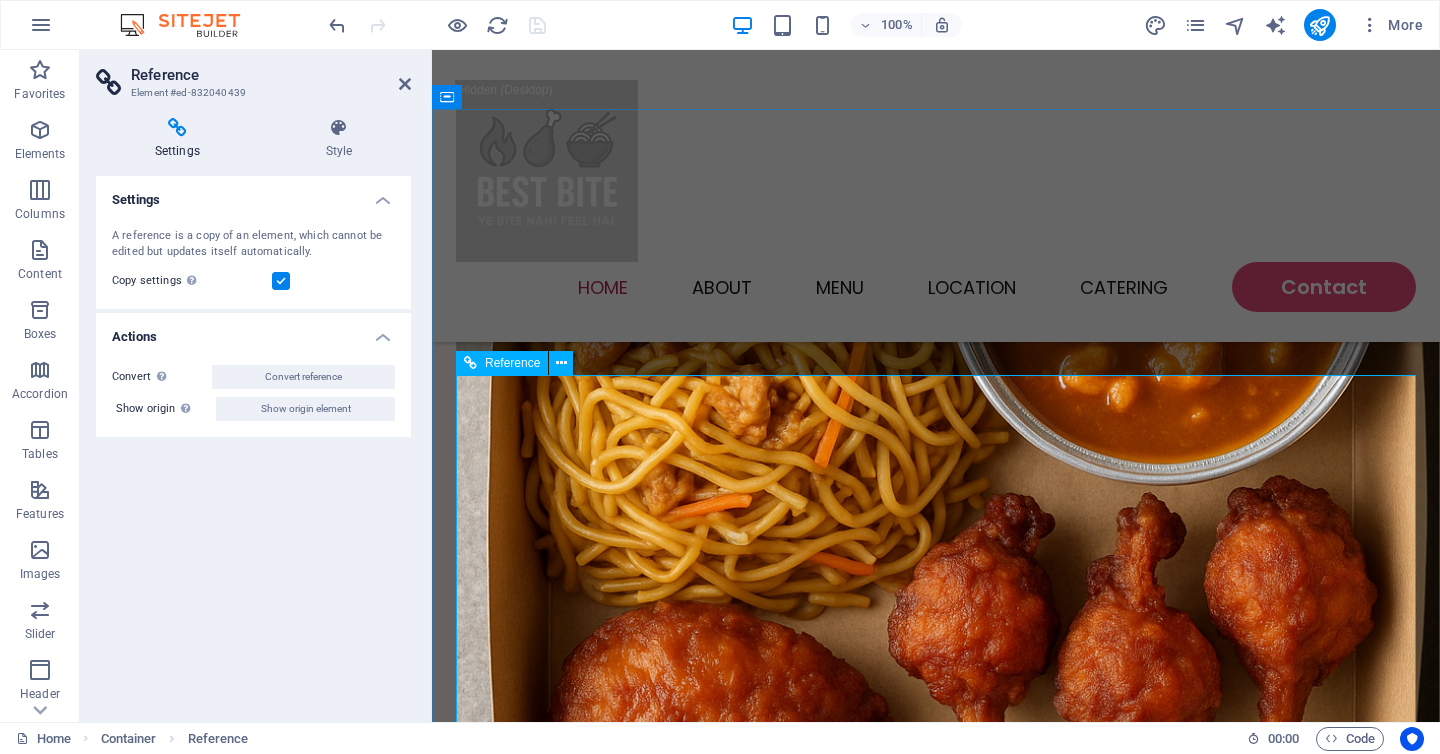 click on "Featured Products Sugary Donut Sugary Donut $3.50 Choco Sprinkle Choco Sprinkle $2.50 Bundle Options Classic Bundle Classic Bundle $18.50 Spicy Bundle Spicy Bundle $20.50 SugarDough Merch Donut Mug Donut Mug $22.50  My Account   Track Orders   Shopping Bag  Display prices in: USD" at bounding box center (936, 2577) 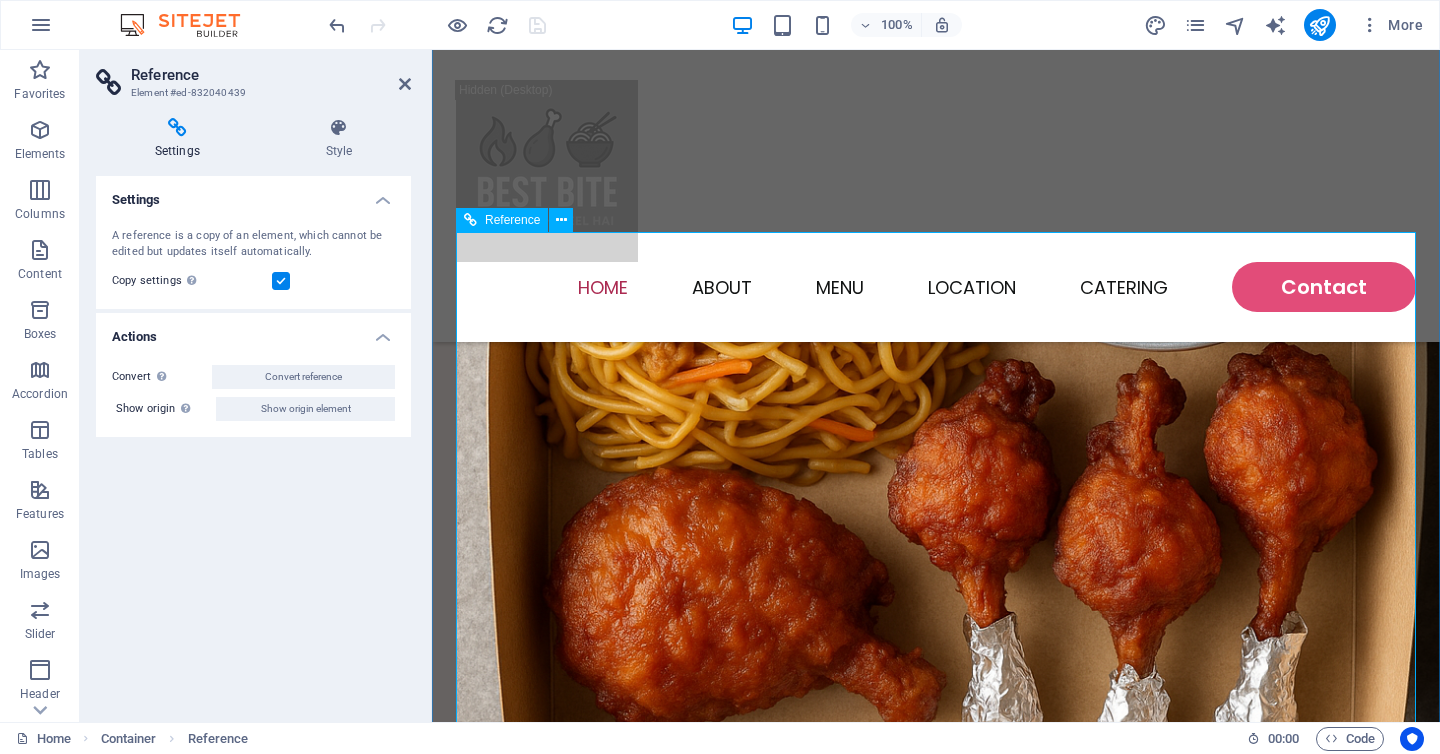 scroll, scrollTop: 843, scrollLeft: 0, axis: vertical 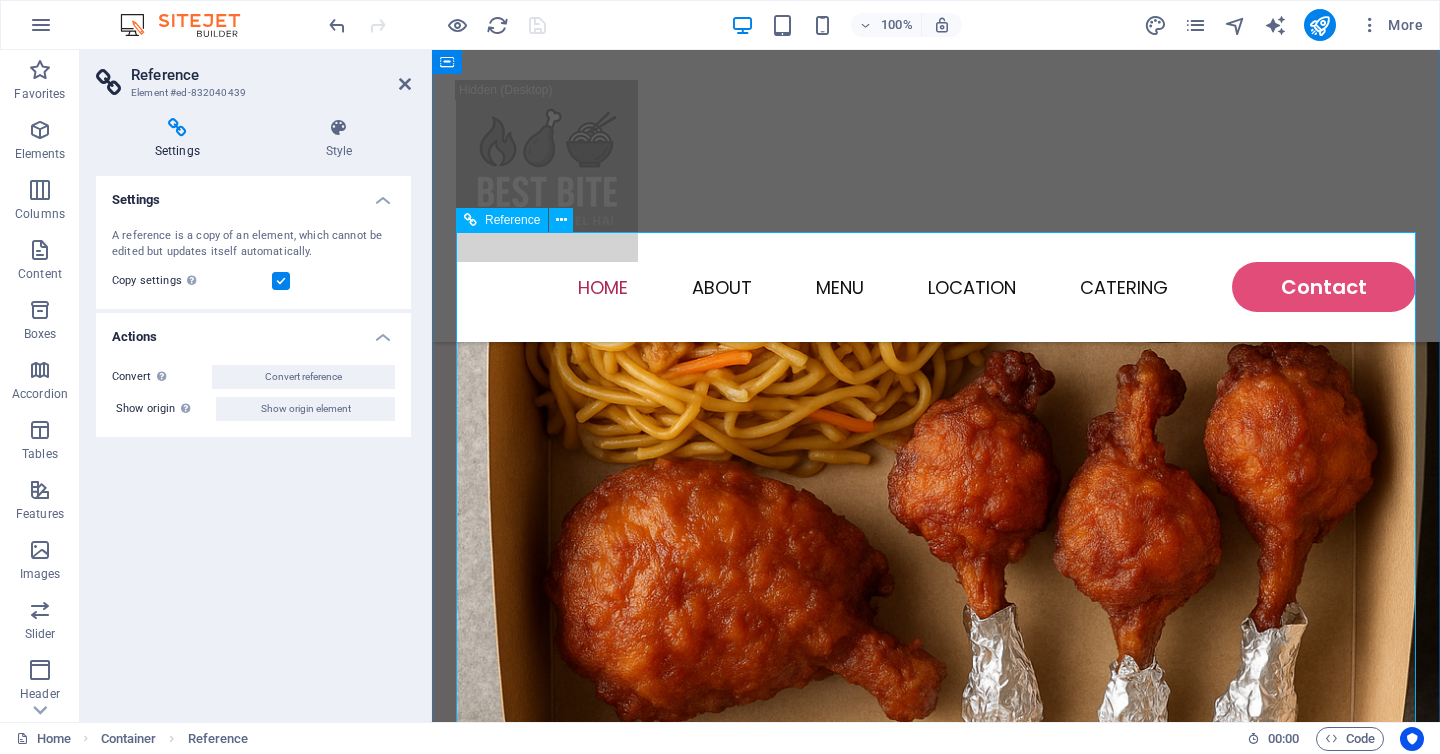 click on "Featured Products Sugary Donut Sugary Donut $3.50 Choco Sprinkle Choco Sprinkle $2.50 Bundle Options Classic Bundle Classic Bundle $18.50 Spicy Bundle Spicy Bundle $20.50 SugarDough Merch Donut Mug Donut Mug $22.50  My Account   Track Orders   Shopping Bag  Display prices in: USD" at bounding box center (936, 2434) 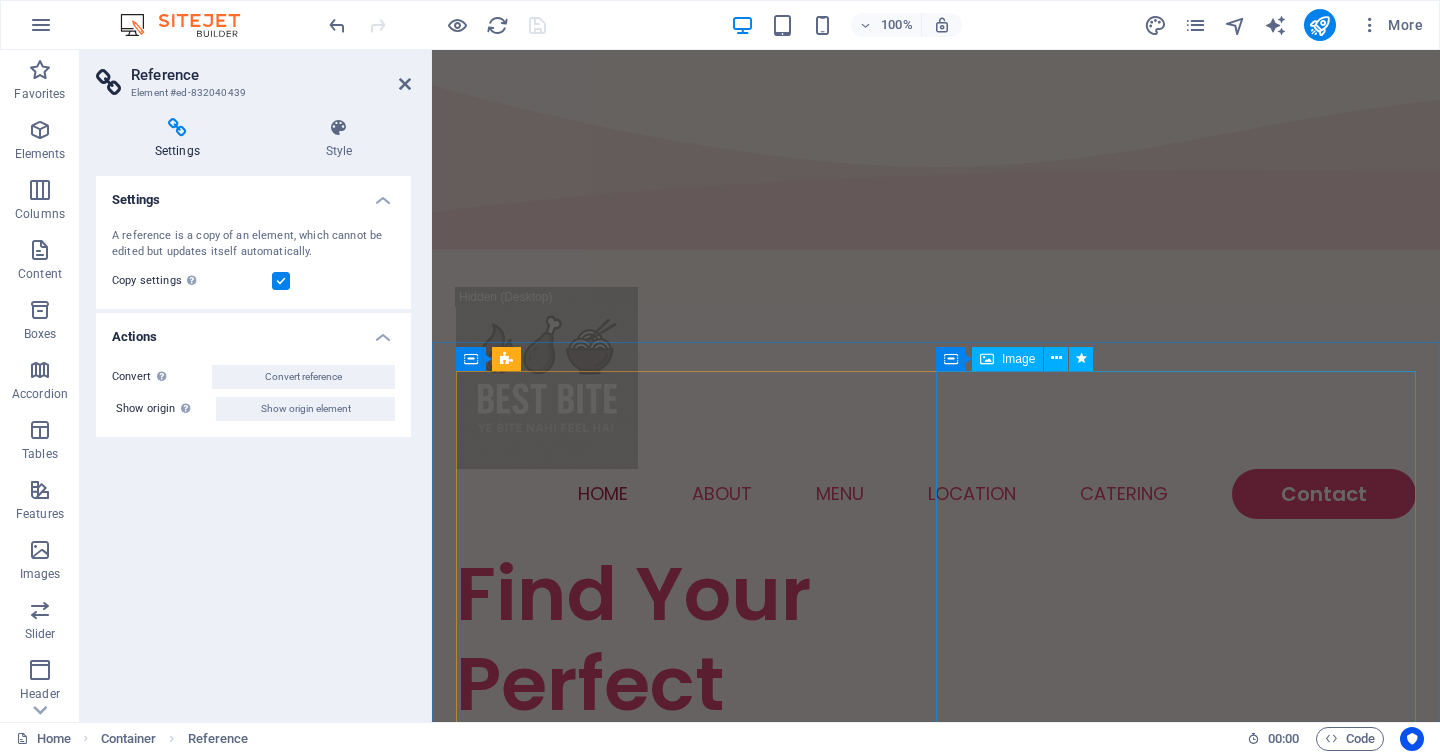 scroll, scrollTop: 0, scrollLeft: 0, axis: both 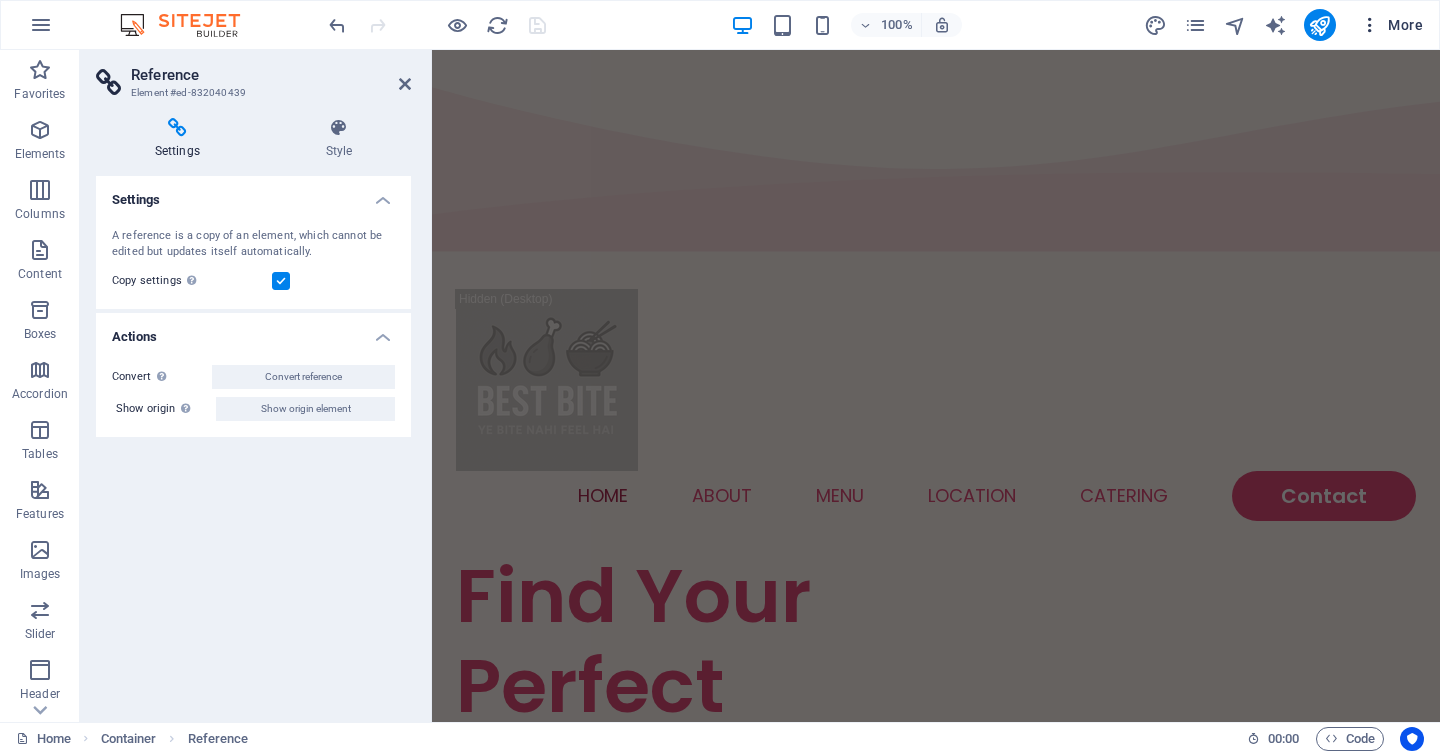click on "More" at bounding box center [1391, 25] 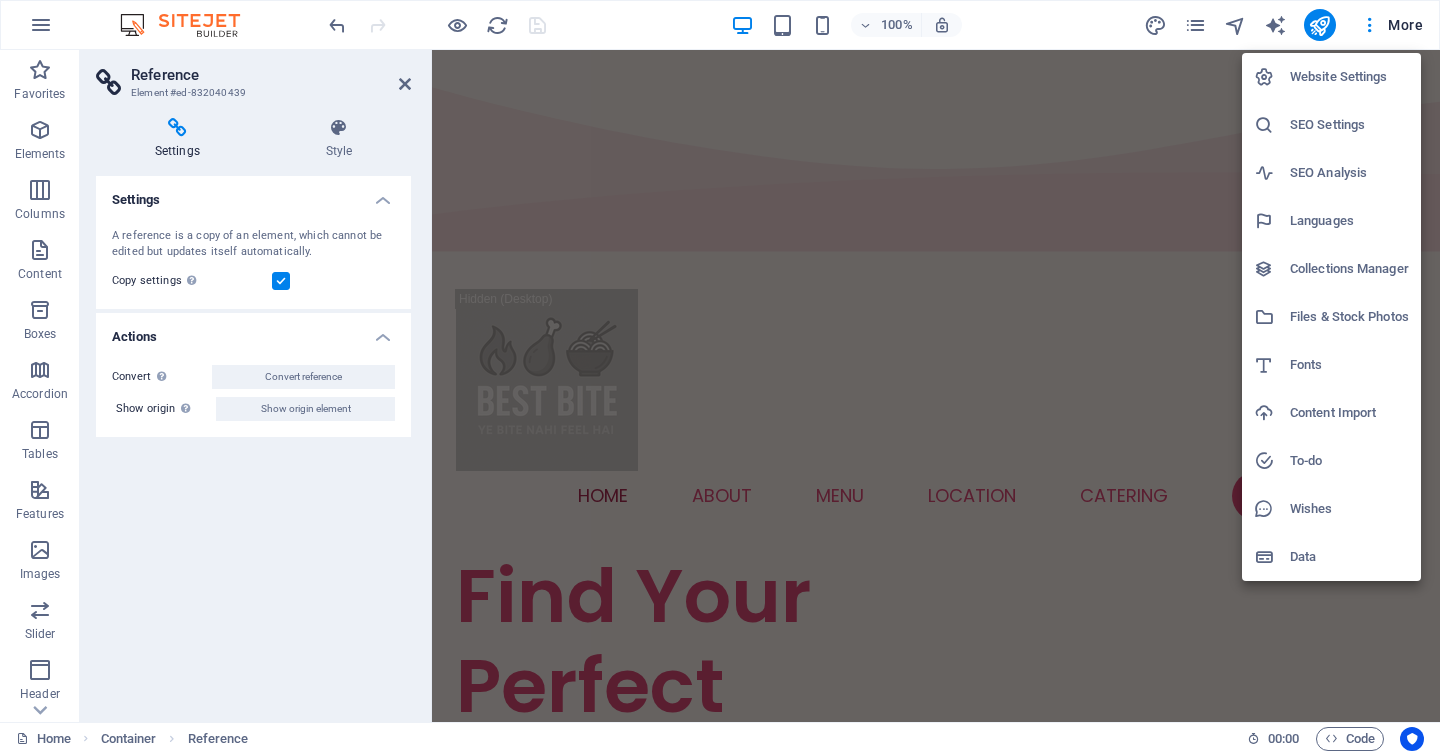 click at bounding box center (720, 377) 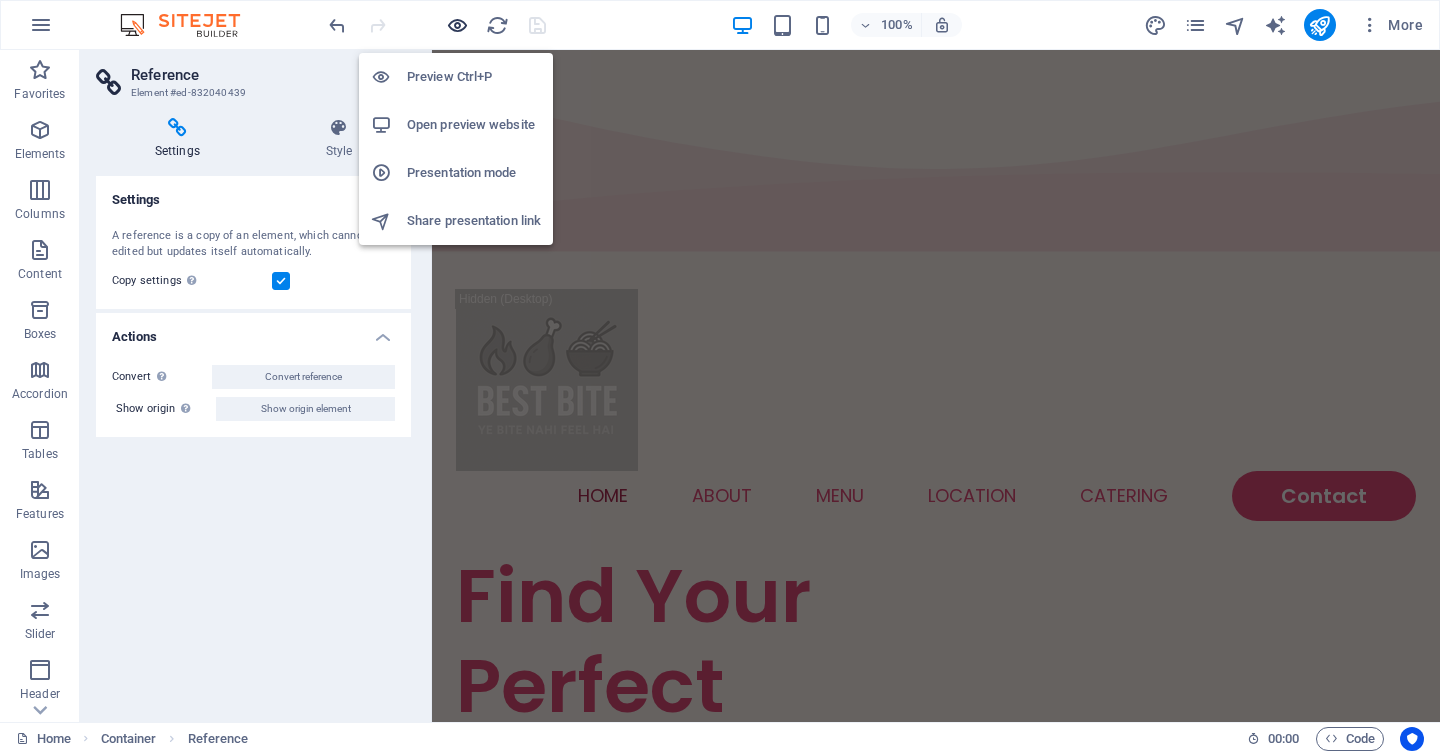 click at bounding box center [457, 25] 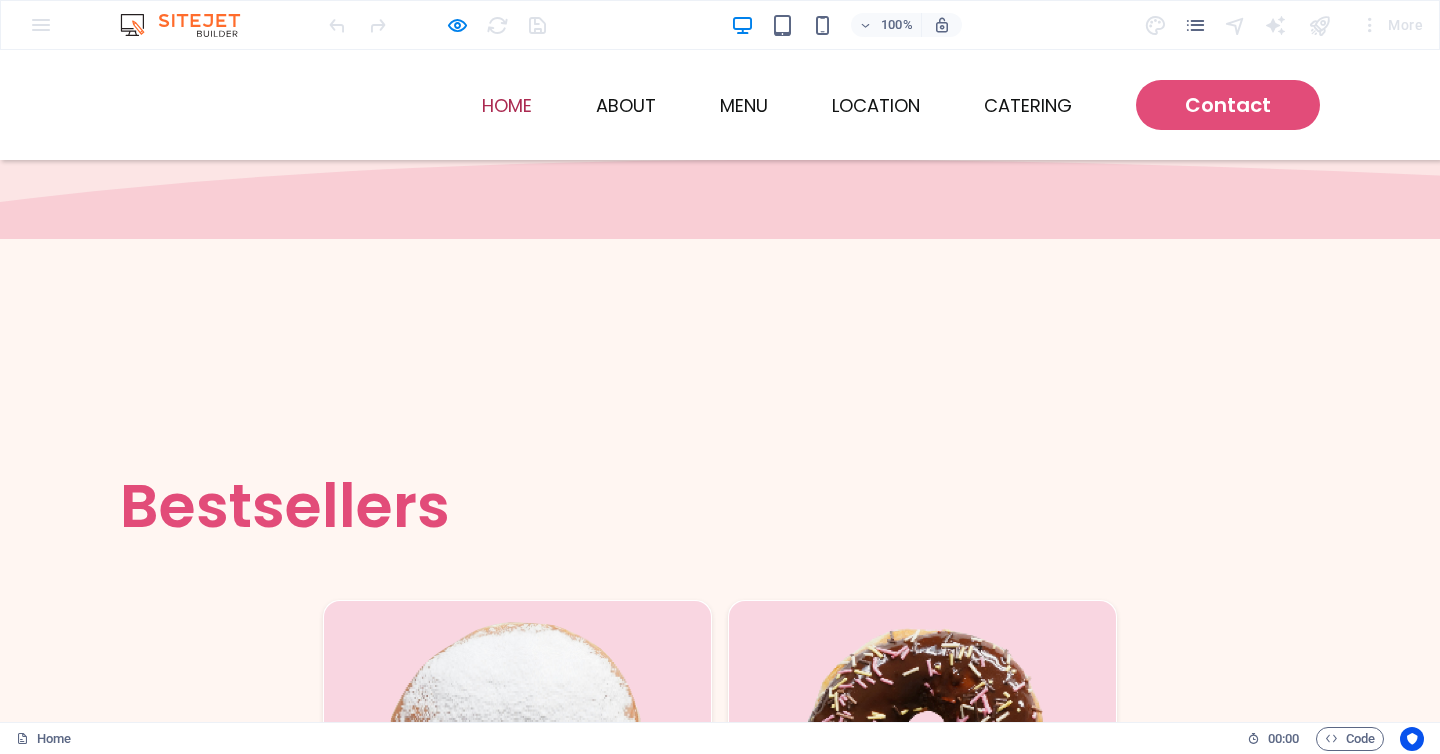 scroll, scrollTop: 2043, scrollLeft: 0, axis: vertical 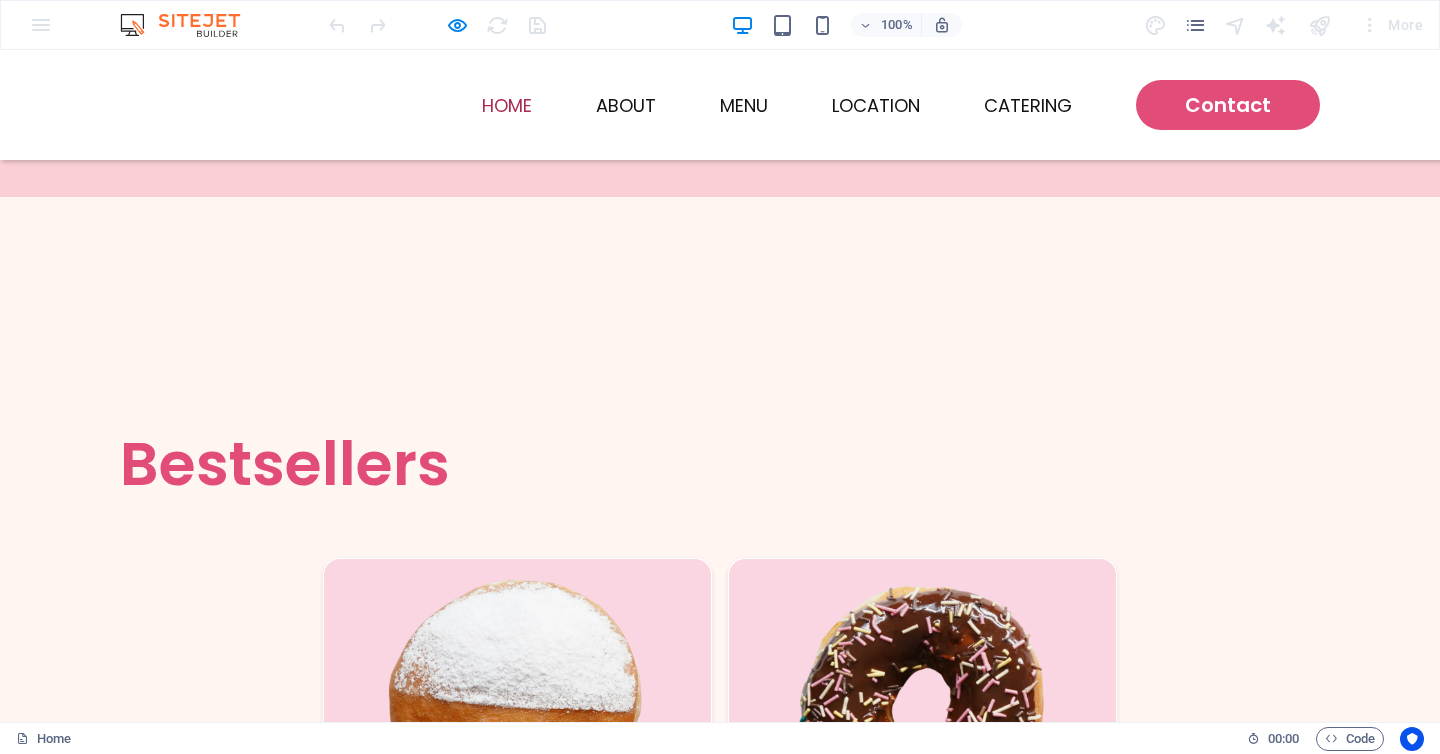 click on "100% More" at bounding box center [720, 25] 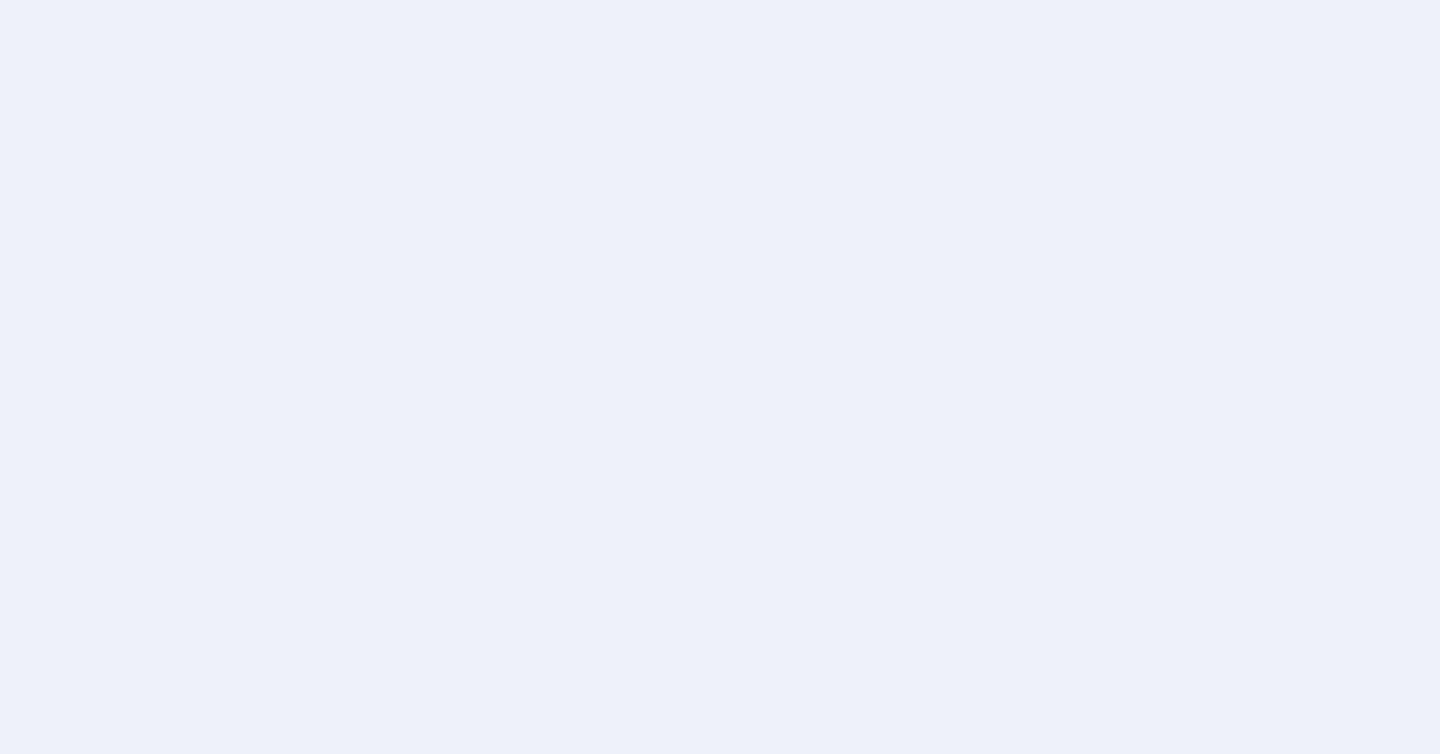 scroll, scrollTop: 0, scrollLeft: 0, axis: both 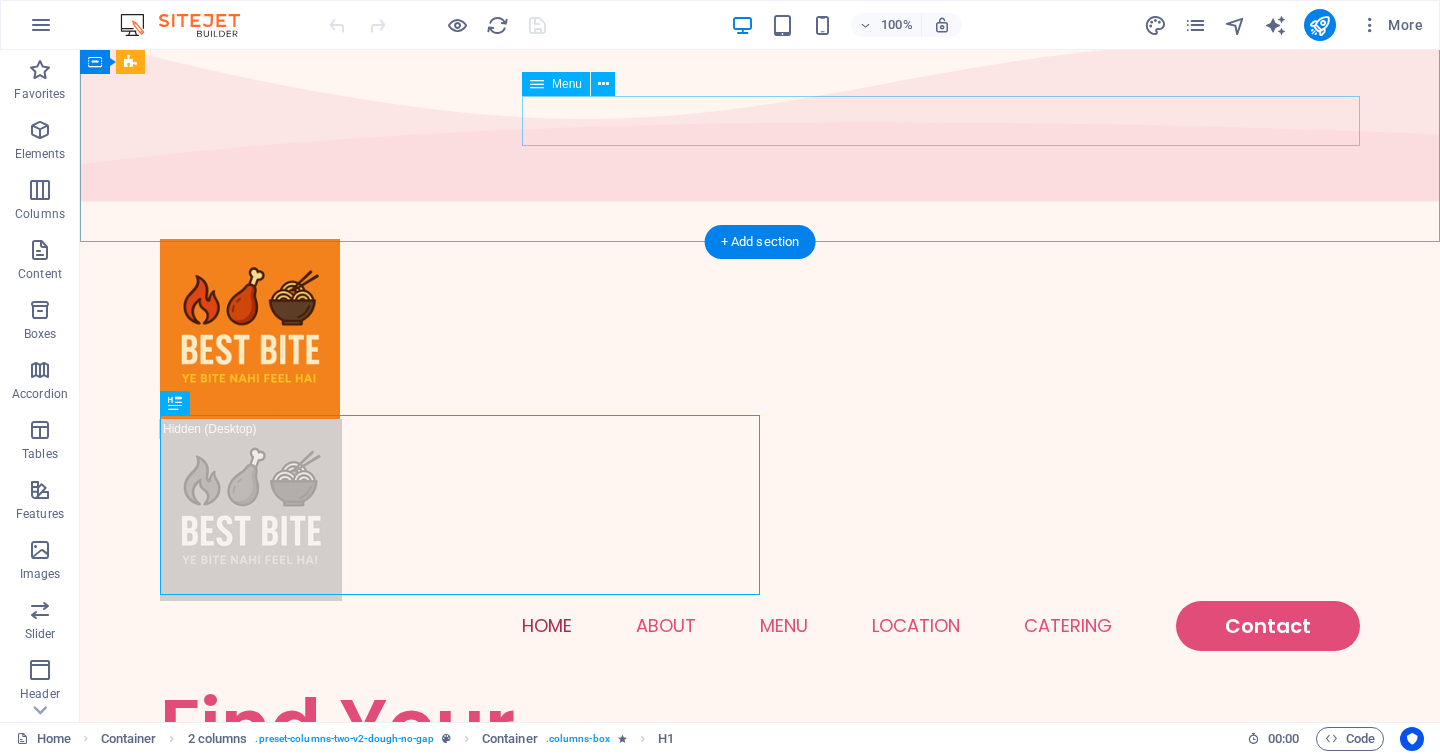 click on "Home About Menu Location Catering Contact" at bounding box center (760, 626) 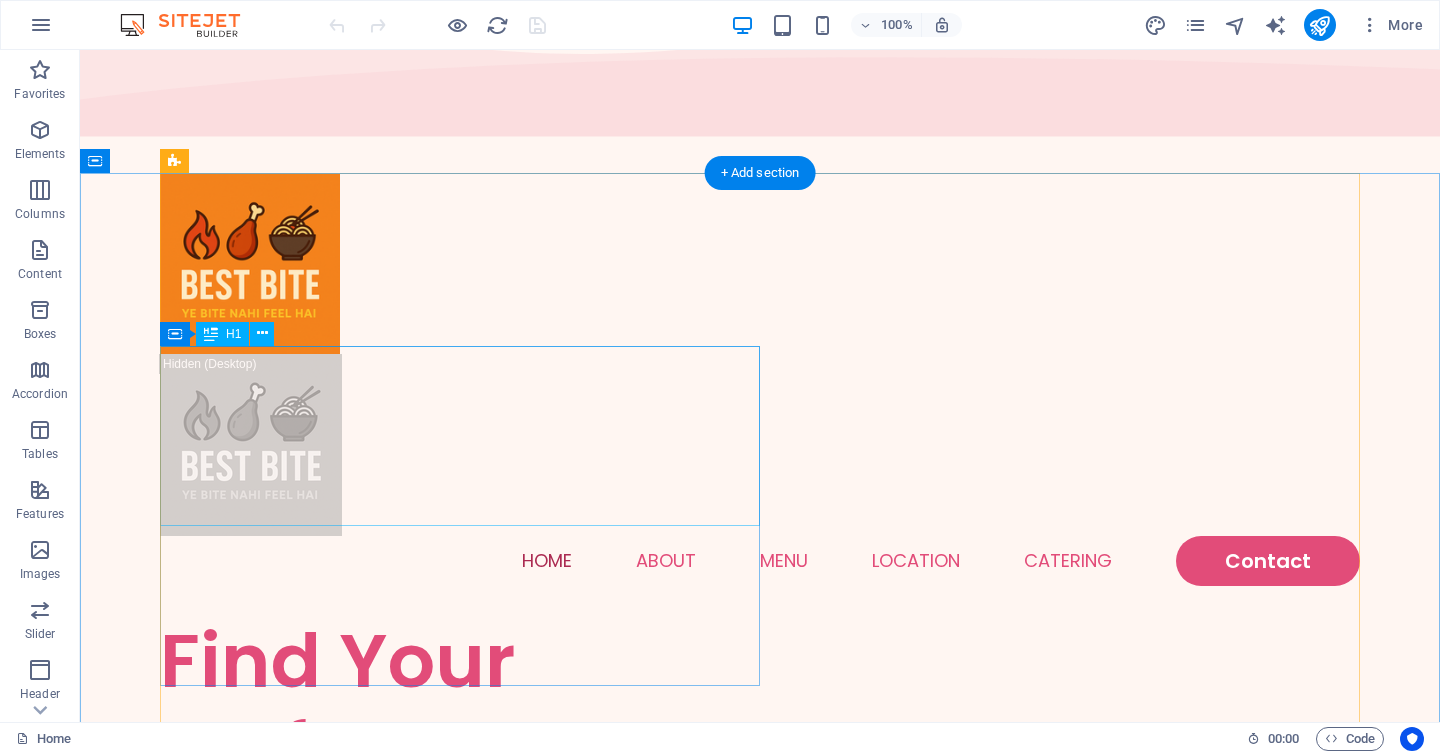 scroll, scrollTop: 125, scrollLeft: 0, axis: vertical 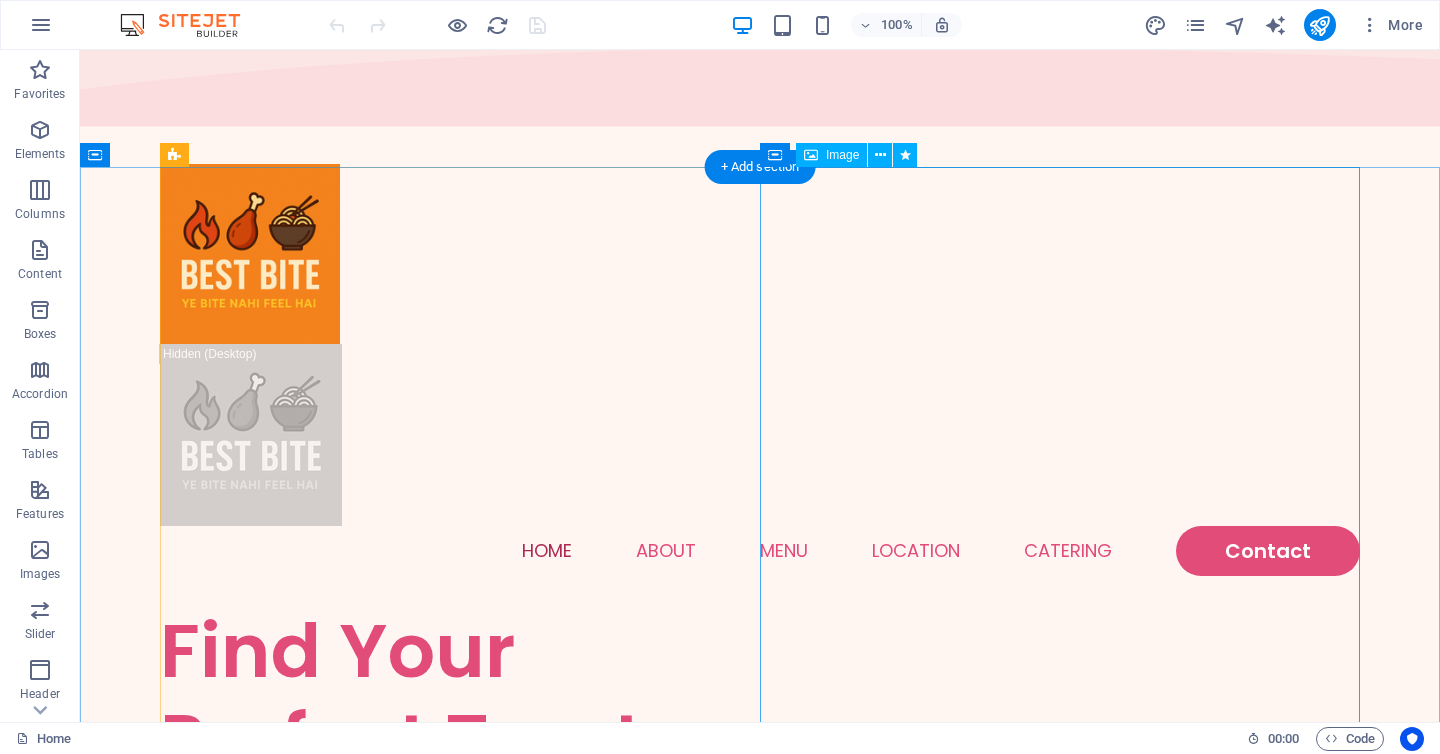click at bounding box center [460, 1531] 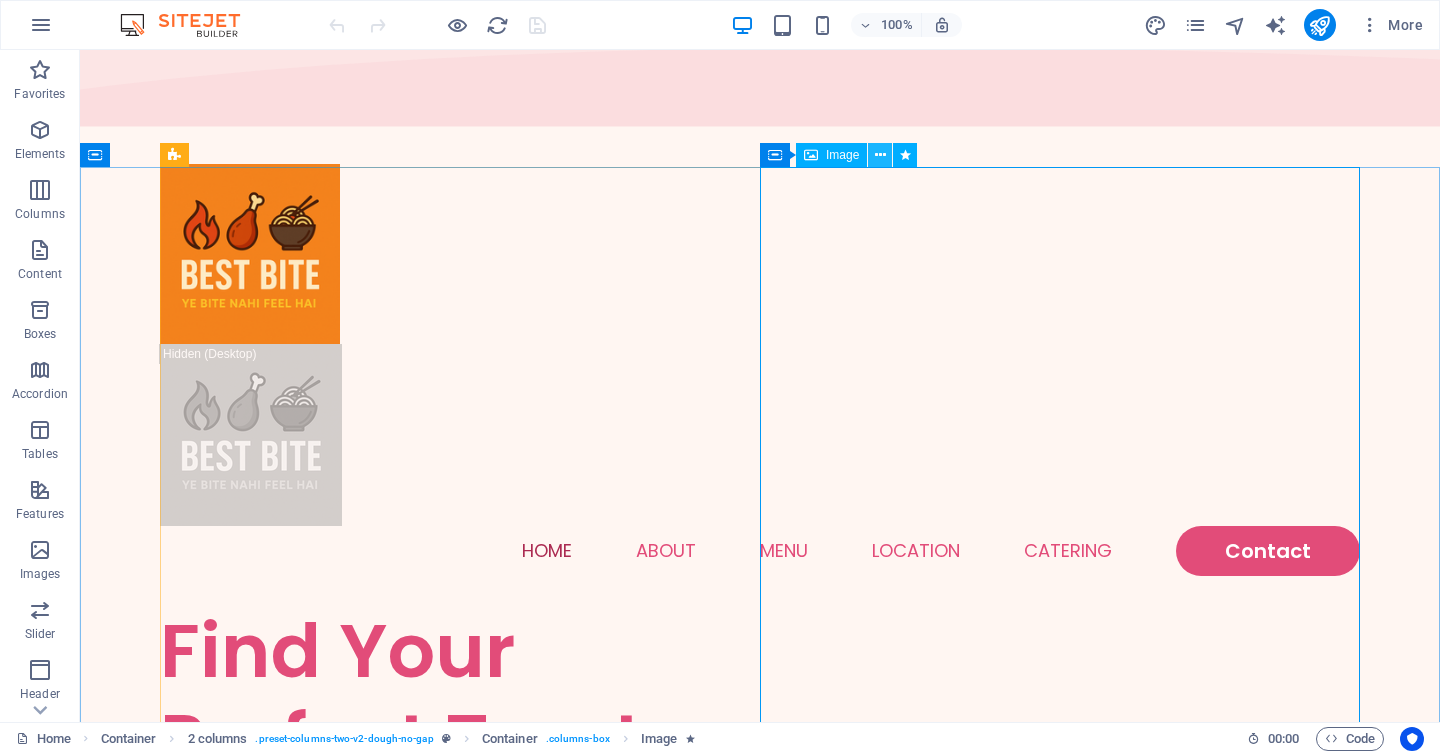 click at bounding box center (880, 155) 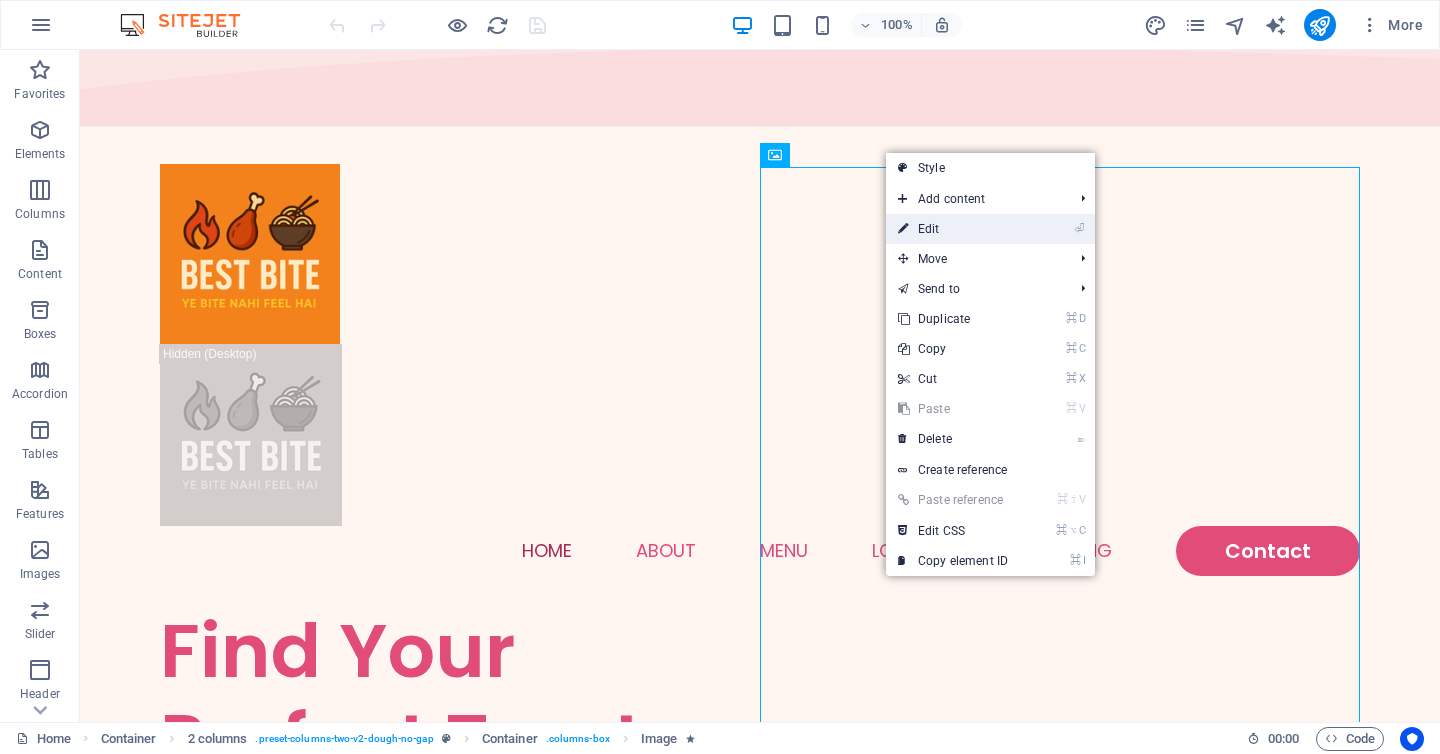 click on "⏎  Edit" at bounding box center [953, 229] 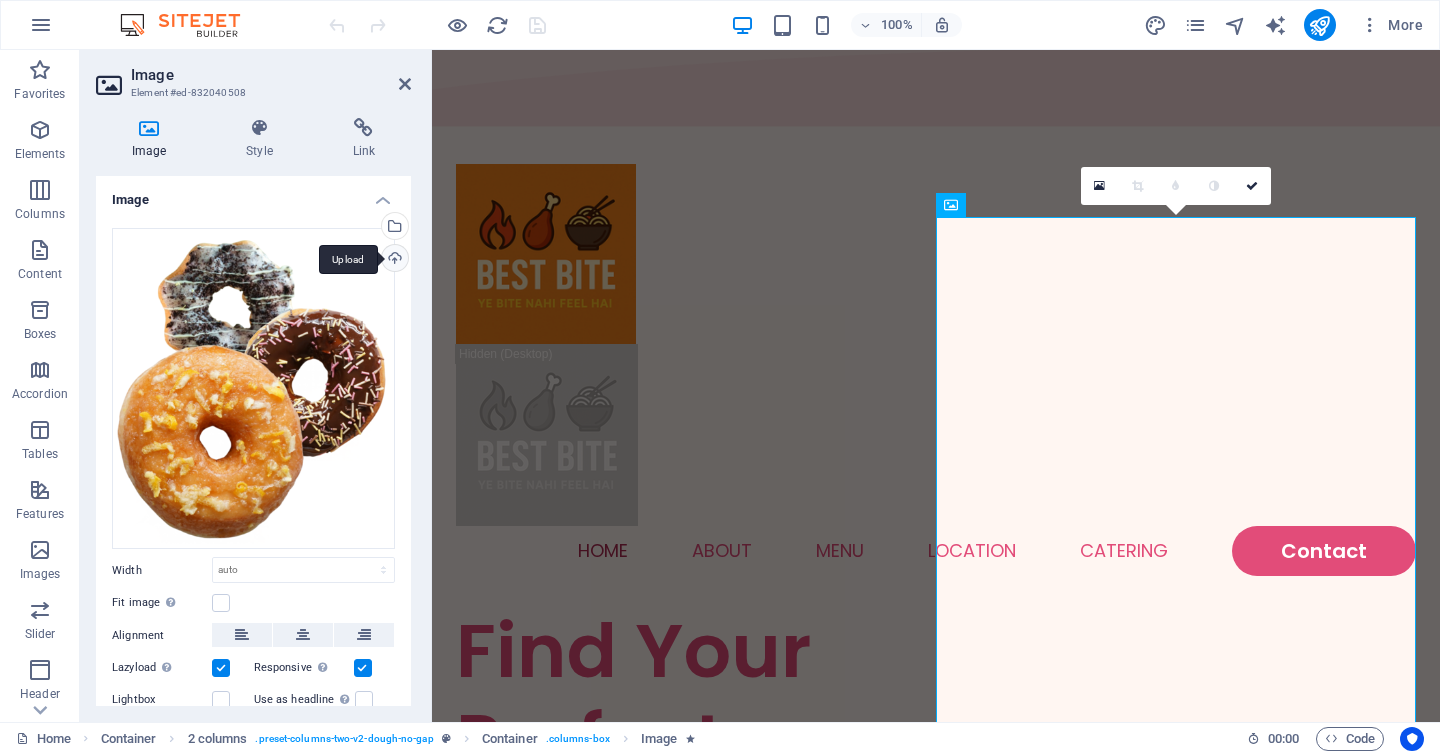 click on "Upload" at bounding box center (393, 260) 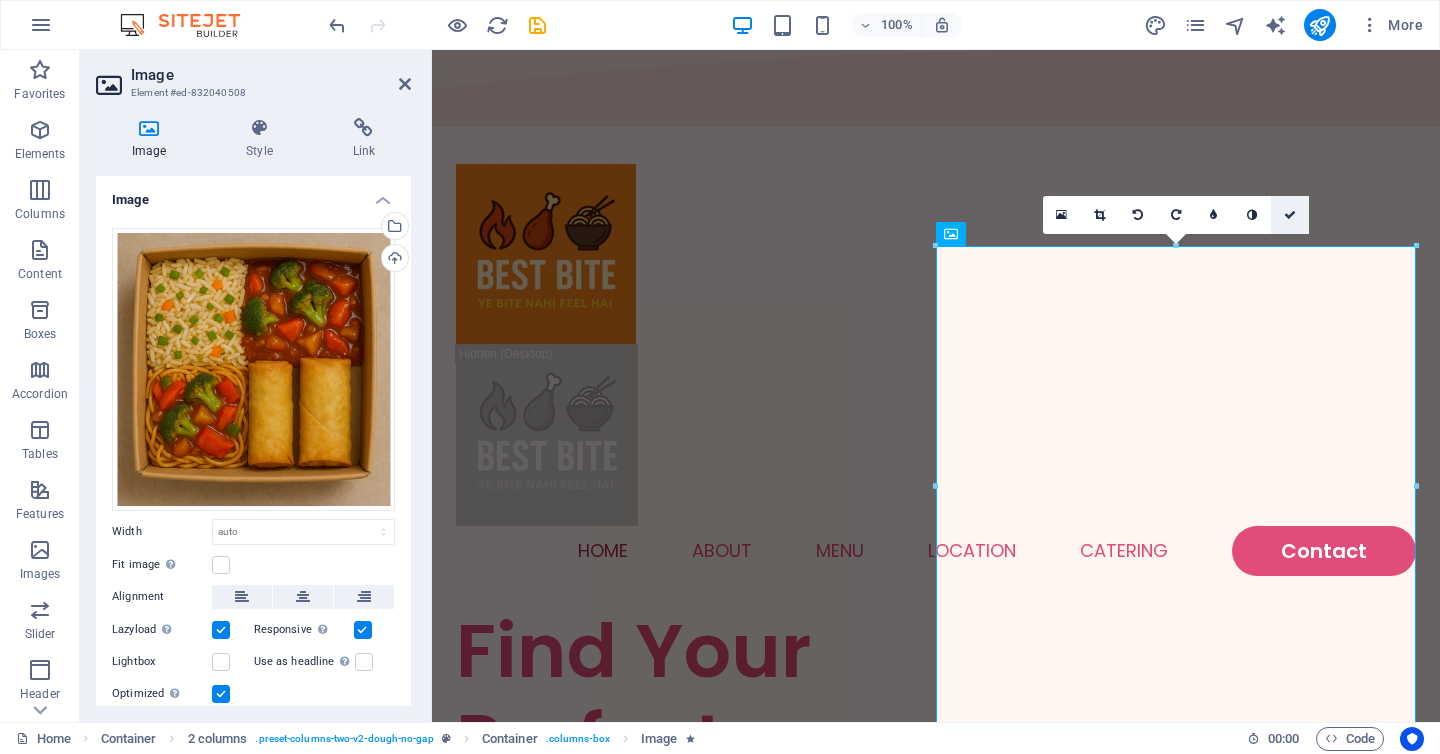 click at bounding box center (1290, 215) 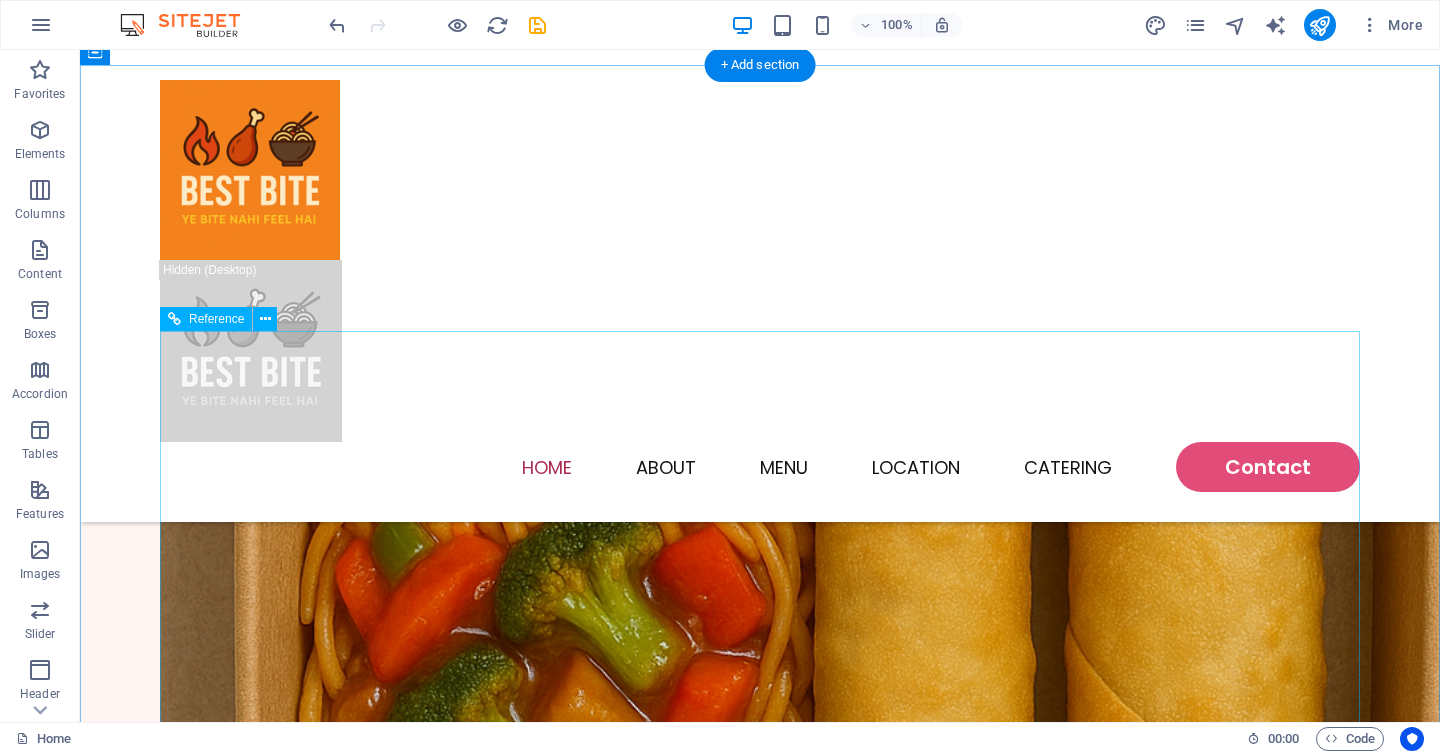 scroll, scrollTop: 814, scrollLeft: 0, axis: vertical 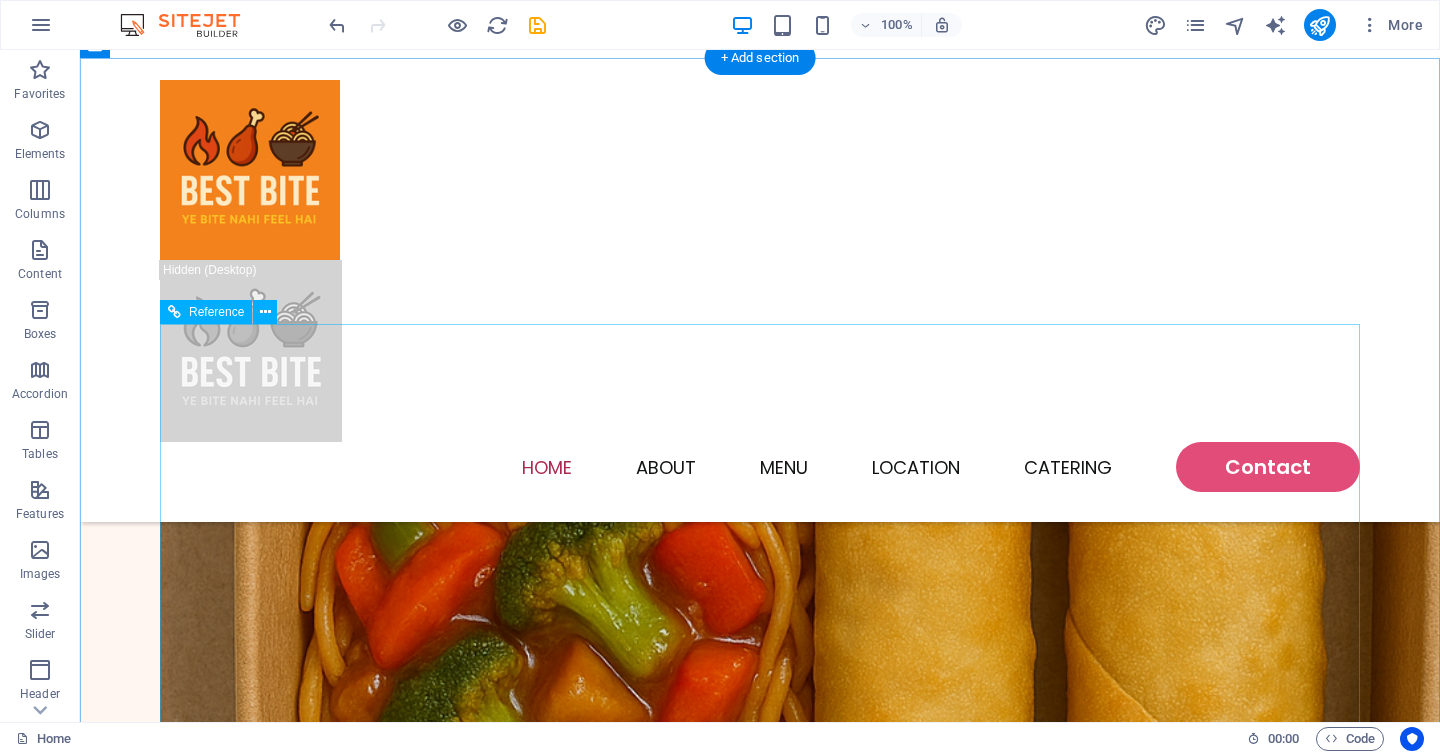 click on "Featured Products Sugary Donut Sugary Donut $3.50 Choco Sprinkle Choco Sprinkle $2.50 Bundle Options Classic Bundle Classic Bundle $18.50 Spicy Bundle Spicy Bundle $20.50 SugarDough Merch Donut Mug Donut Mug $22.50  My Account   Track Orders   Shopping Bag  Display prices in: USD" at bounding box center (760, 2661) 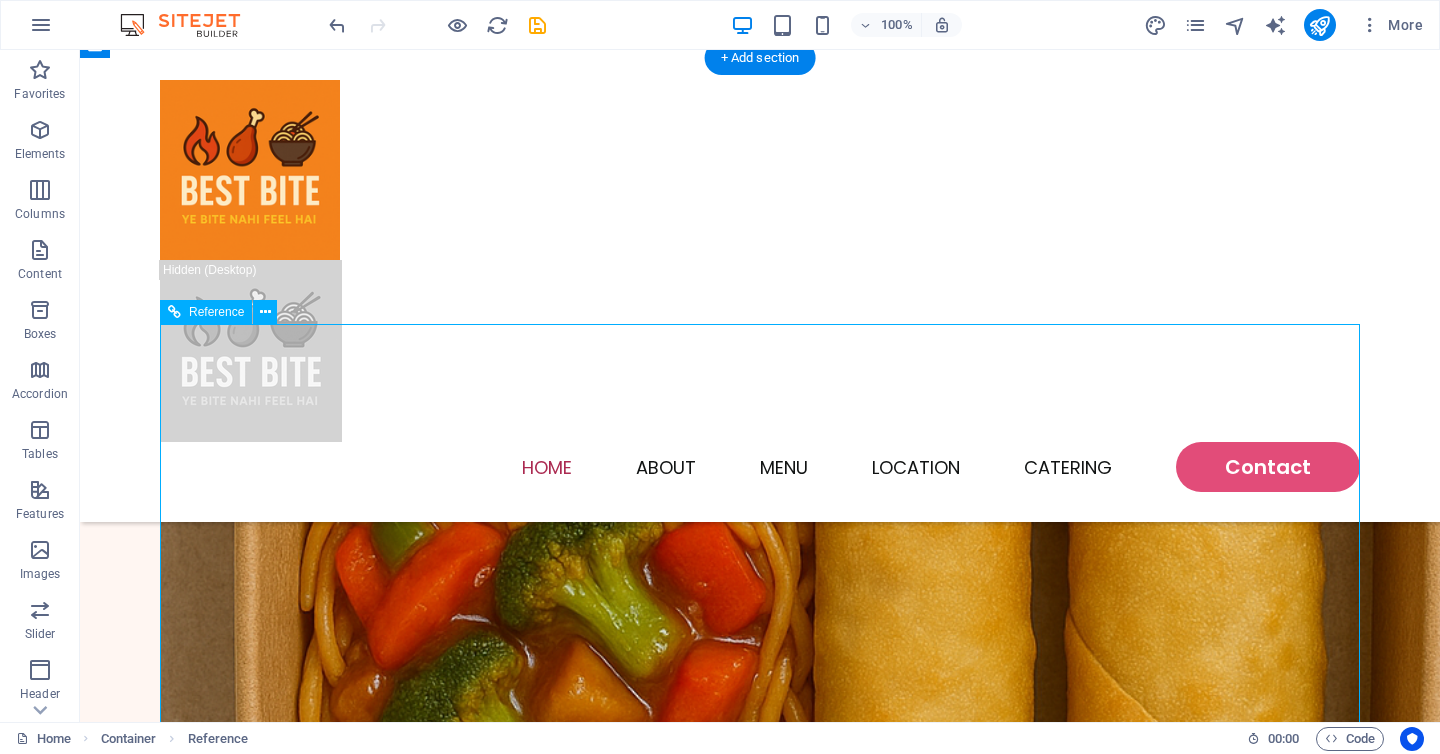 click on "Featured Products Sugary Donut Sugary Donut $3.50 Choco Sprinkle Choco Sprinkle $2.50 Bundle Options Classic Bundle Classic Bundle $18.50 Spicy Bundle Spicy Bundle $20.50 SugarDough Merch Donut Mug Donut Mug $22.50  My Account   Track Orders   Shopping Bag  Display prices in: USD" at bounding box center [760, 2661] 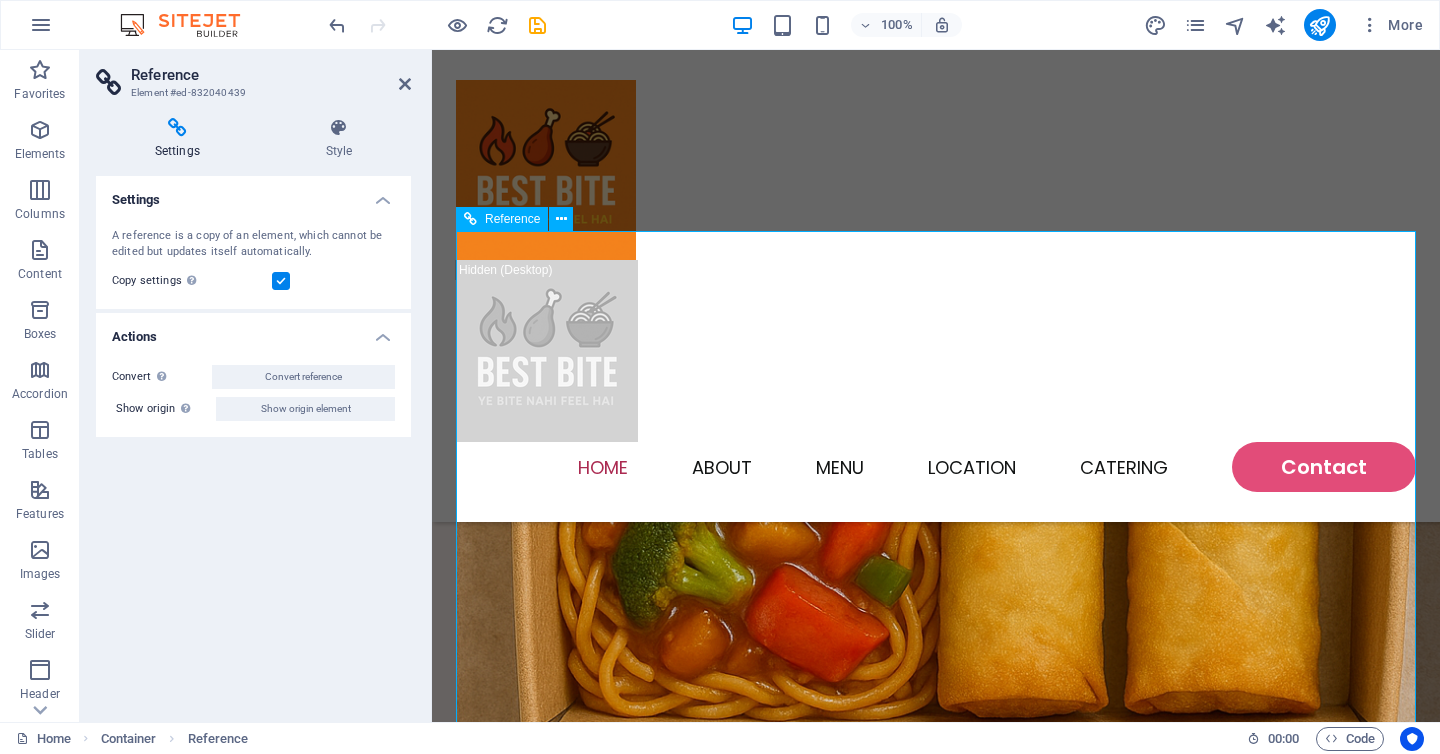 scroll, scrollTop: 844, scrollLeft: 0, axis: vertical 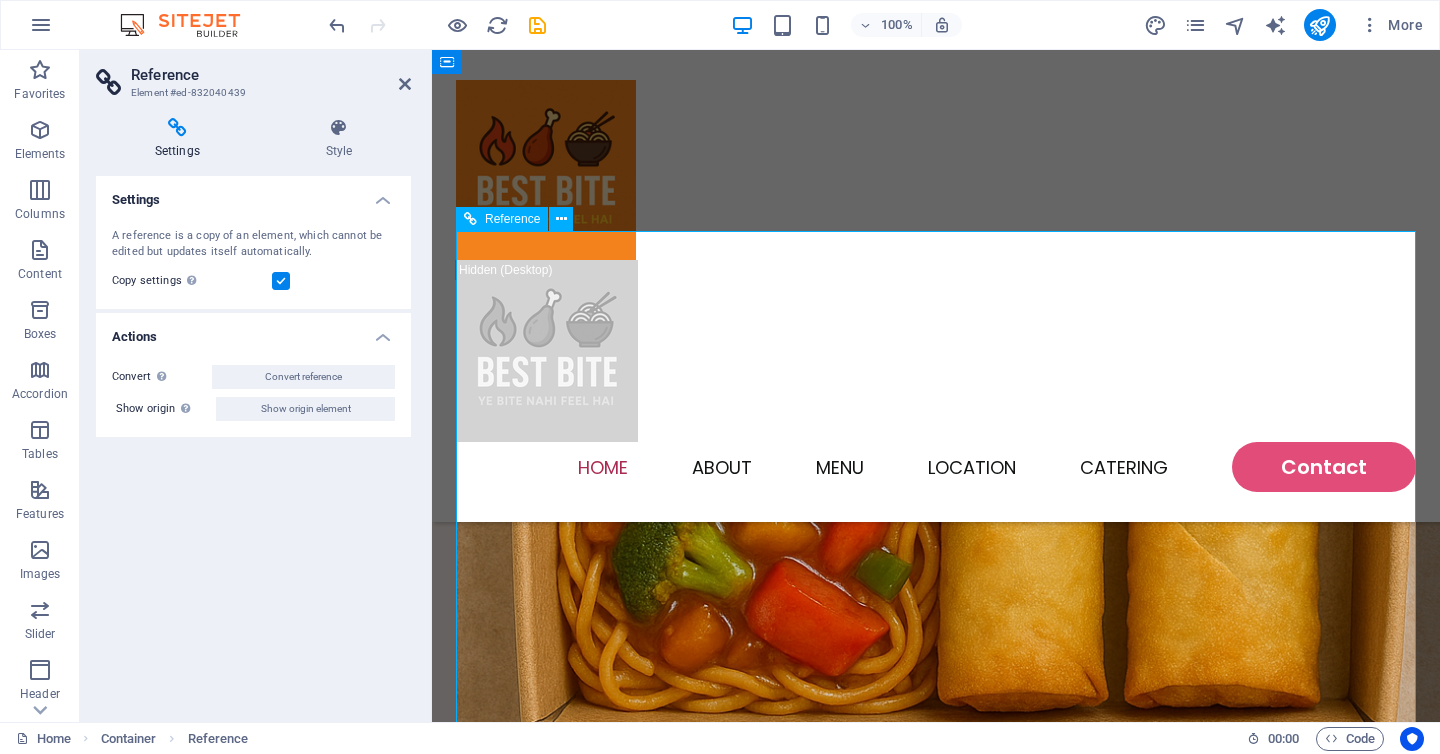 click on "Featured Products Sugary Donut Sugary Donut $3.50 Choco Sprinkle Choco Sprinkle $2.50 Bundle Options Classic Bundle Classic Bundle $18.50 Spicy Bundle Spicy Bundle $20.50 SugarDough Merch Donut Mug Donut Mug $22.50  My Account   Track Orders   Shopping Bag  Display prices in: USD" at bounding box center (936, 2433) 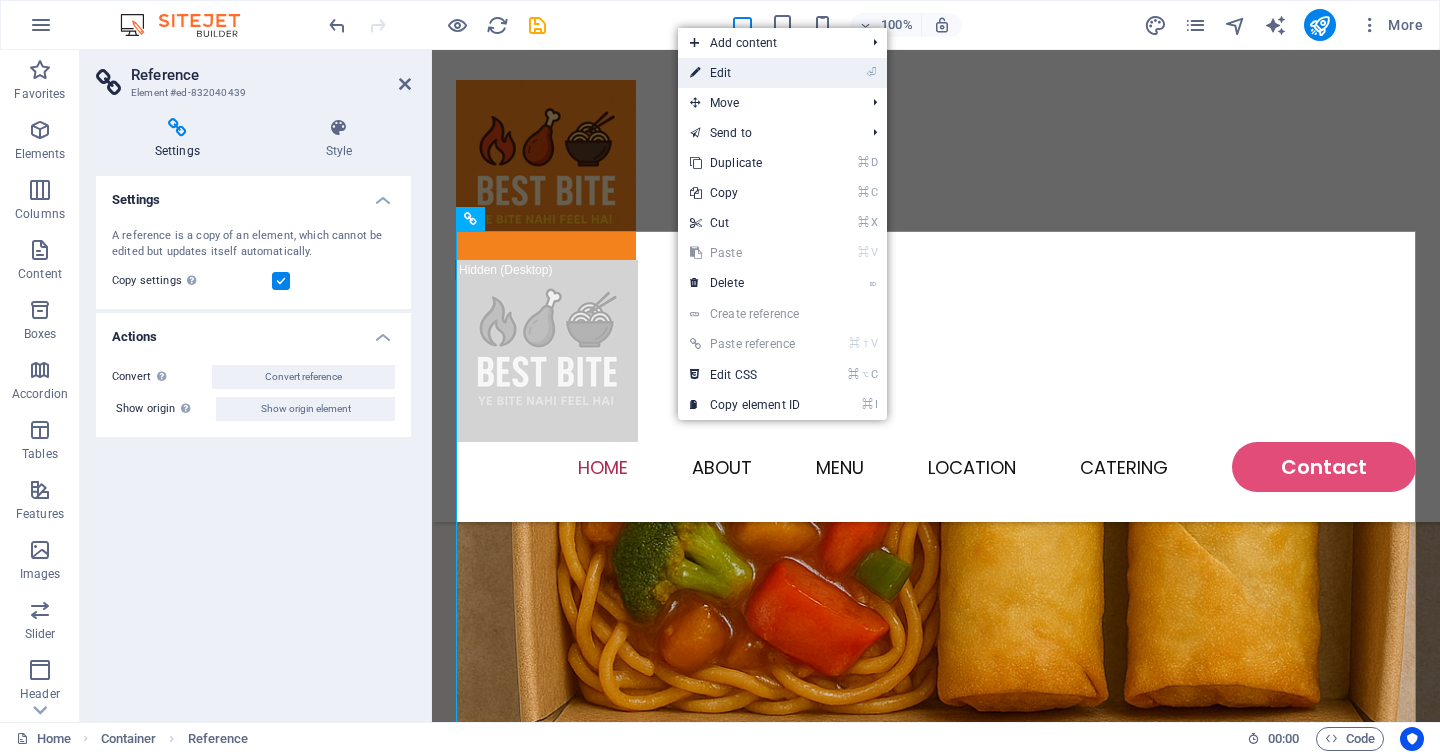 click on "⏎  Edit" at bounding box center [745, 73] 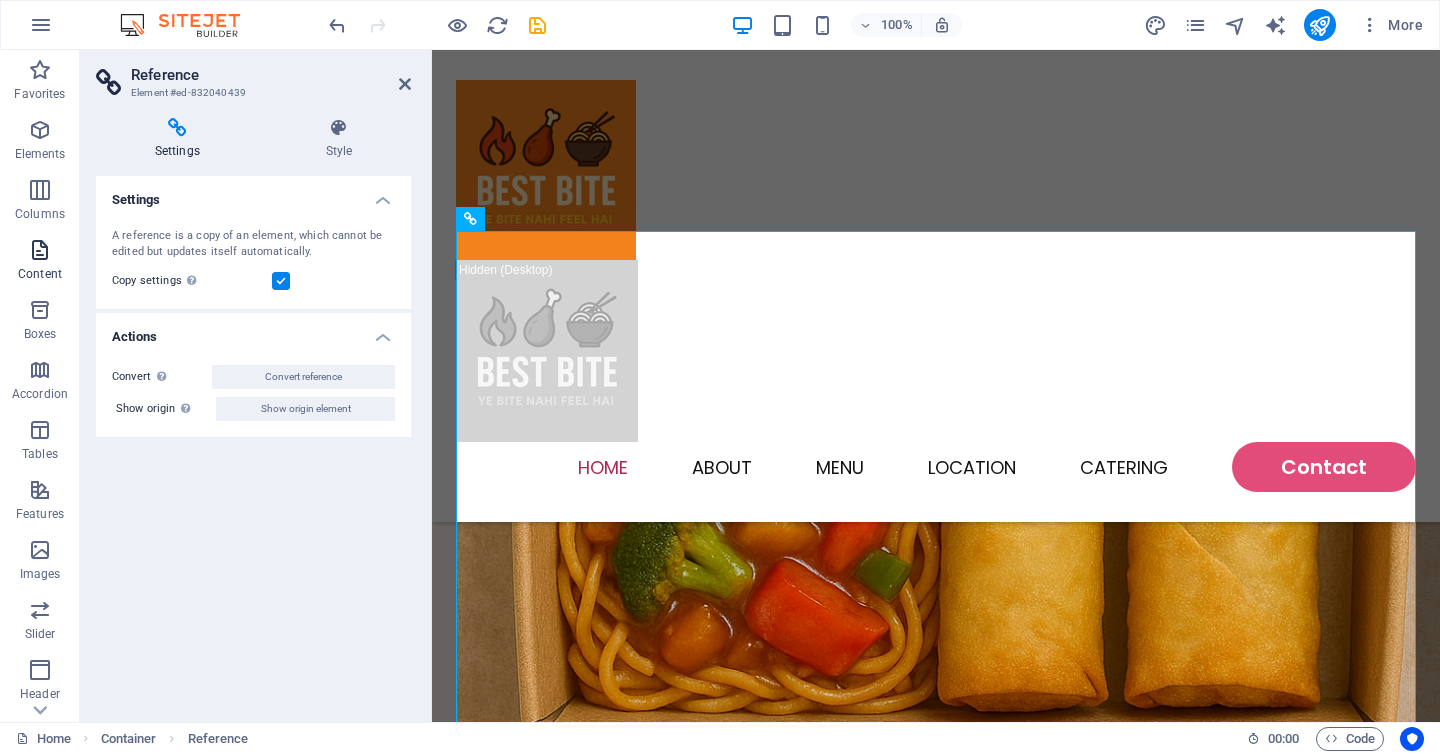click on "Content" at bounding box center [40, 274] 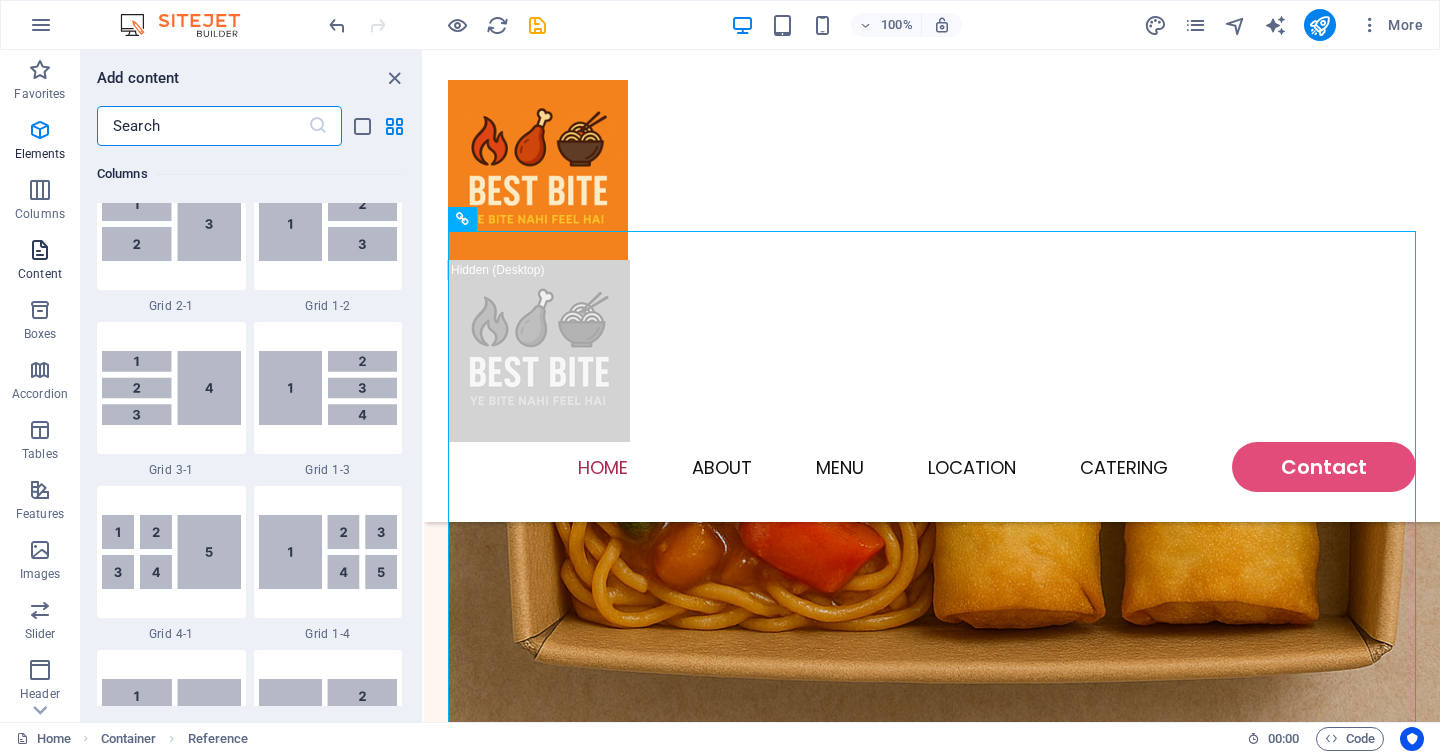 scroll, scrollTop: 3499, scrollLeft: 0, axis: vertical 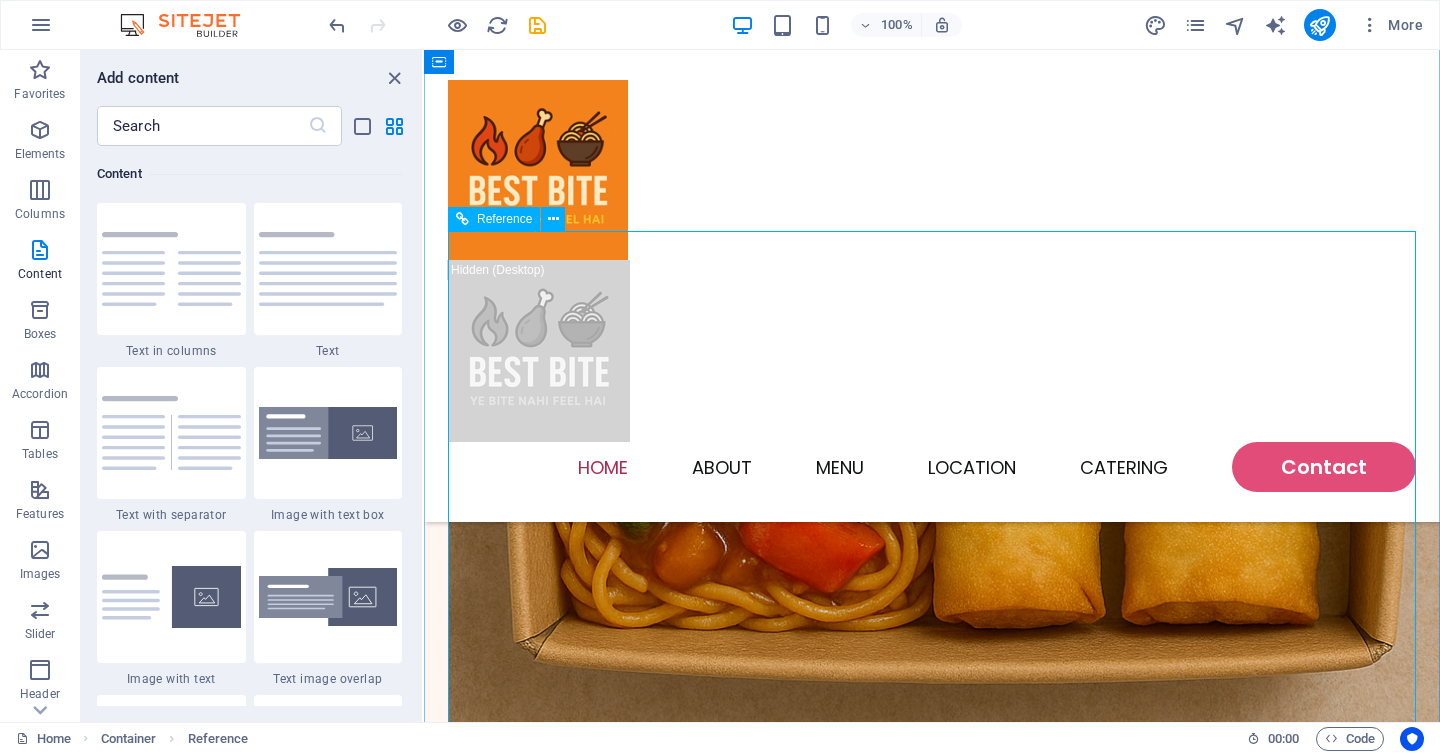 click on "Featured Products Sugary Donut Sugary Donut $3.50 Choco Sprinkle Choco Sprinkle $2.50 Bundle Options Classic Bundle Classic Bundle $18.50 Spicy Bundle Spicy Bundle $20.50 SugarDough Merch Donut Mug Donut Mug $22.50  My Account   Track Orders   Shopping Bag  Display prices in: USD" at bounding box center (932, 2355) 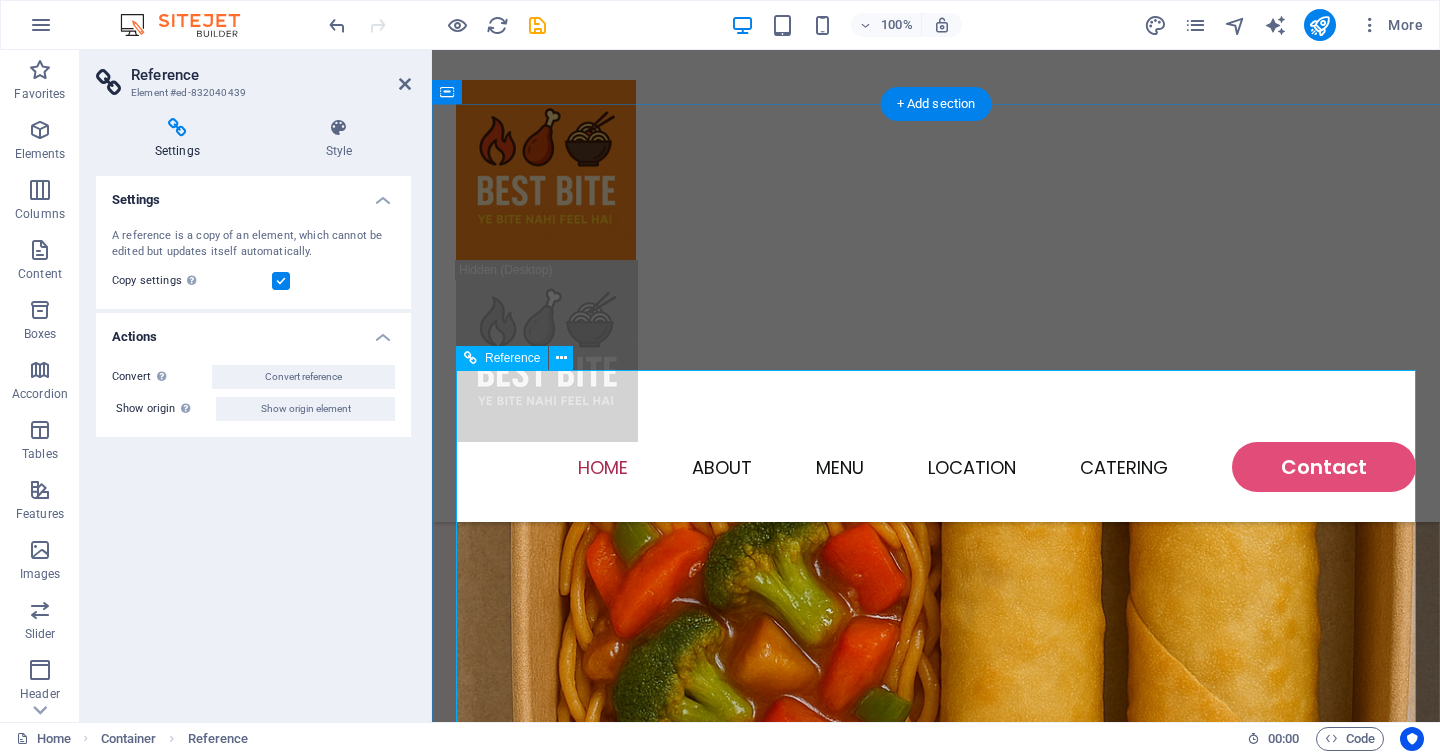 scroll, scrollTop: 705, scrollLeft: 0, axis: vertical 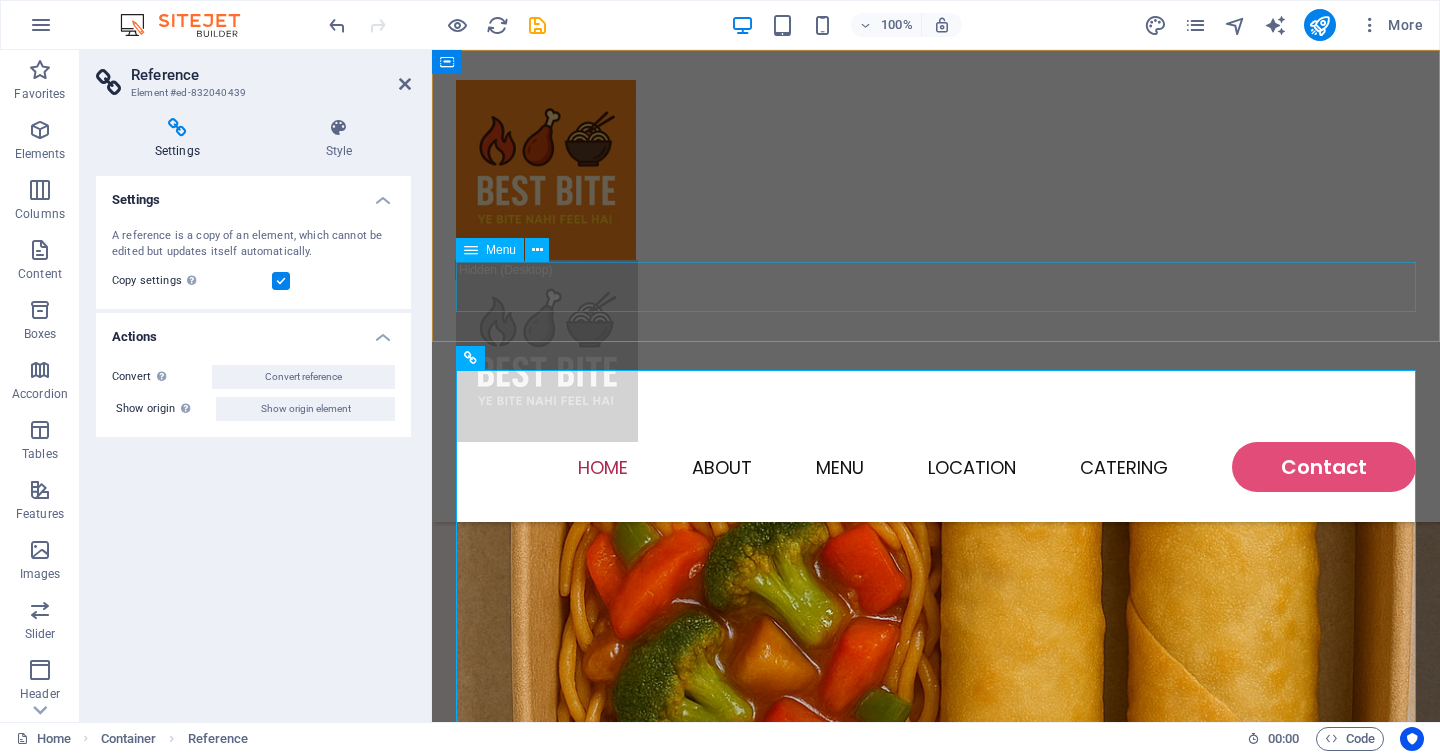 click on "Home About Menu Location Catering Contact" at bounding box center [936, 467] 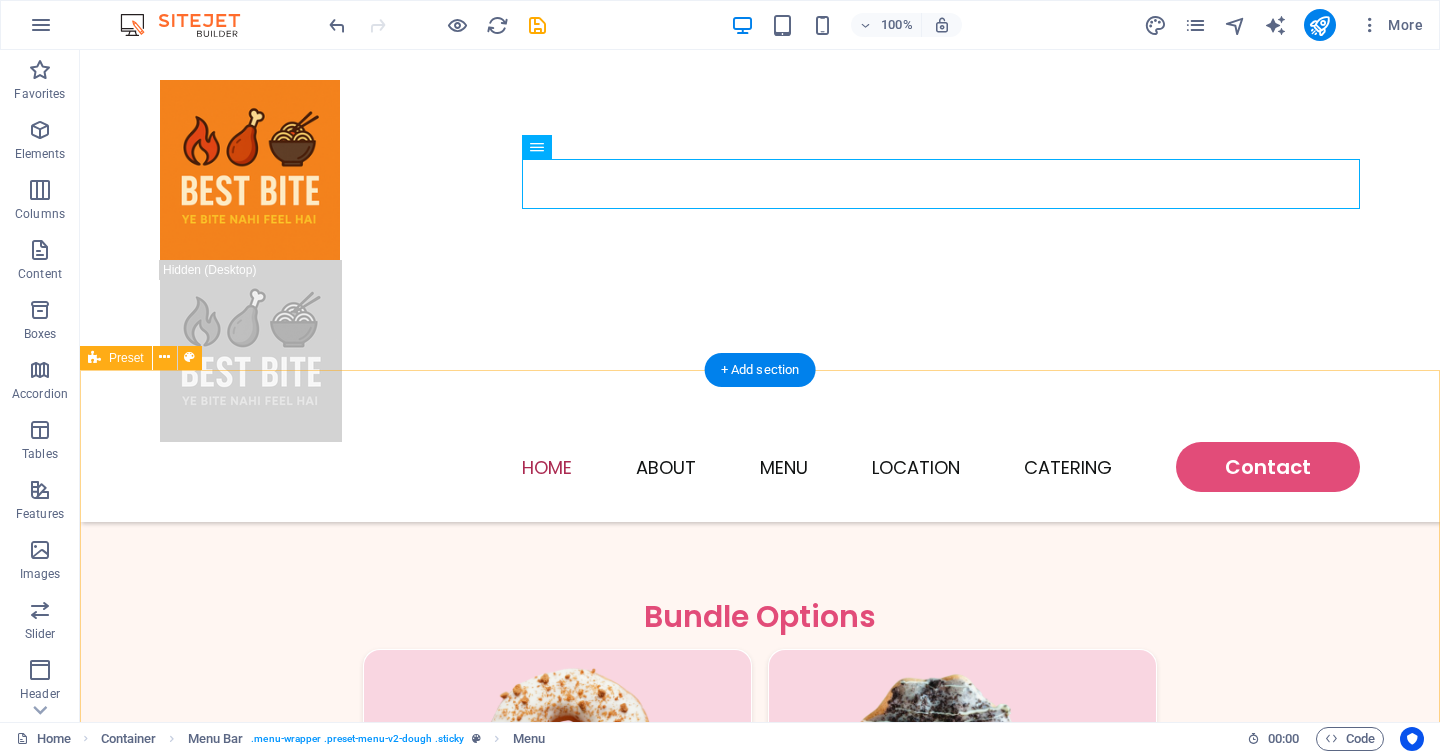 scroll, scrollTop: 2472, scrollLeft: 0, axis: vertical 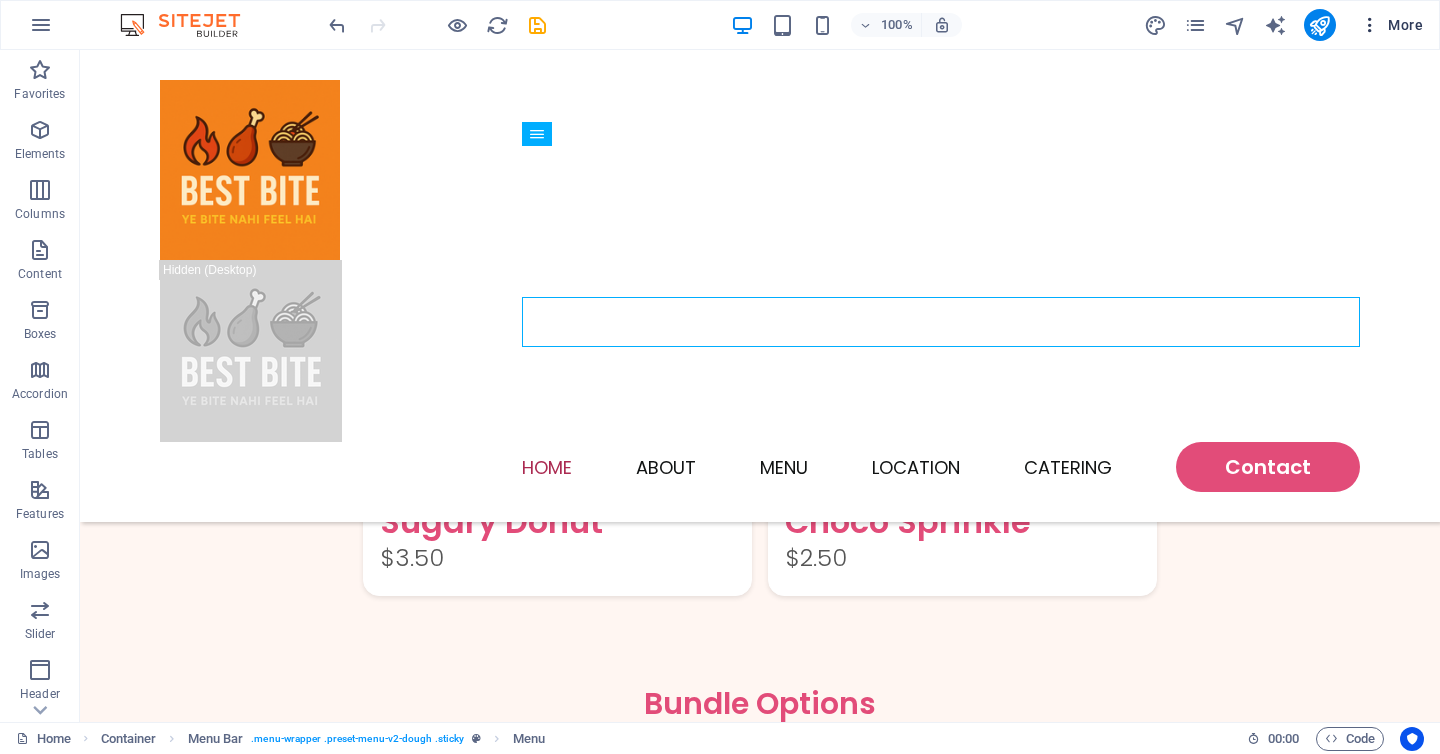 click on "More" at bounding box center (1391, 25) 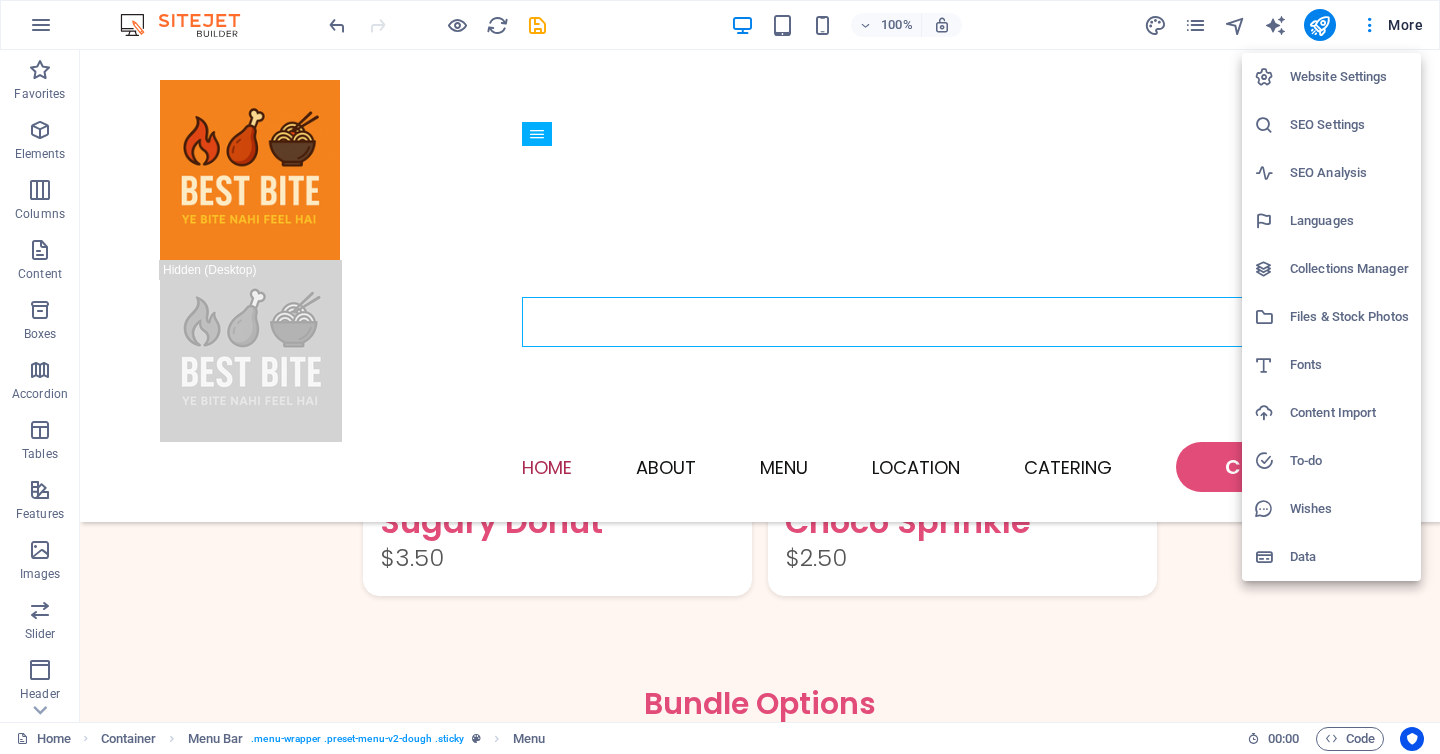 click on "SEO Analysis" at bounding box center [1349, 173] 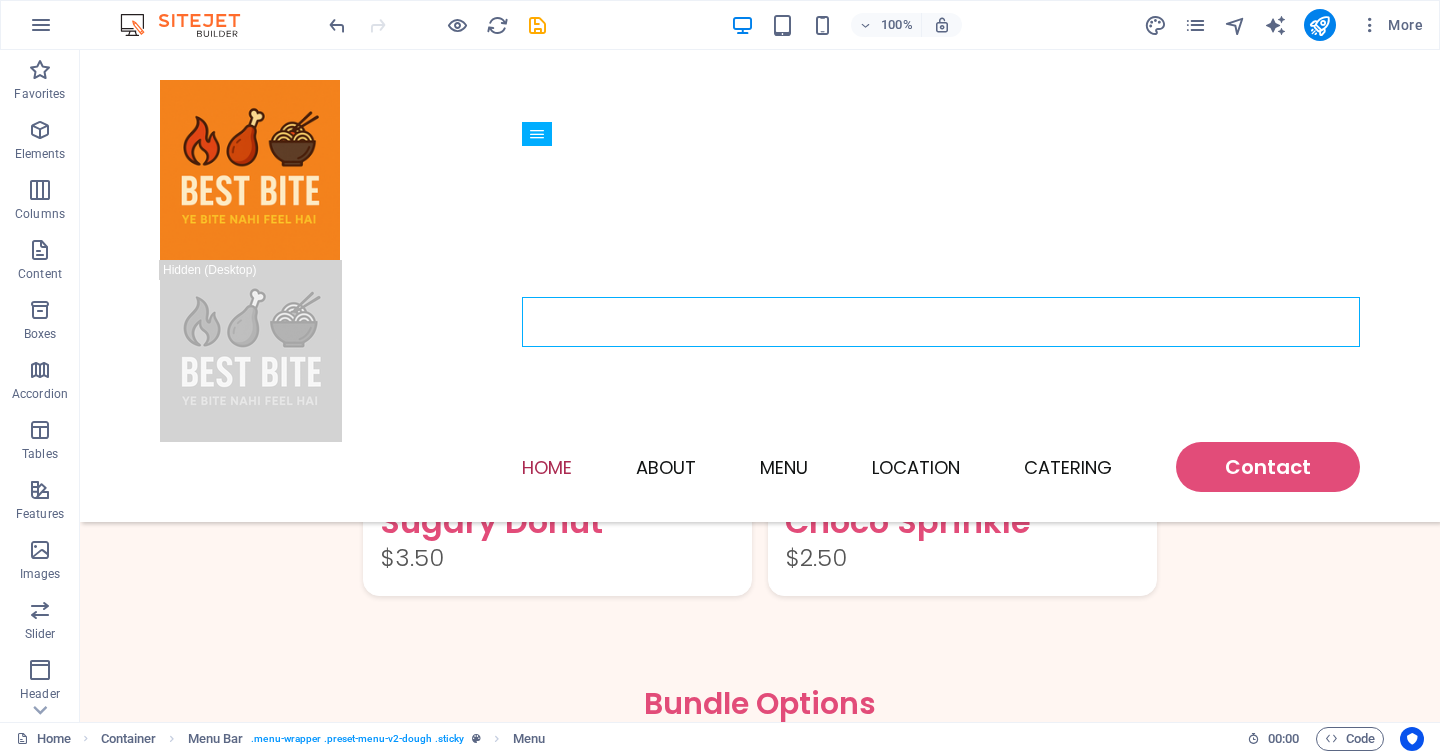 scroll, scrollTop: 2392, scrollLeft: 0, axis: vertical 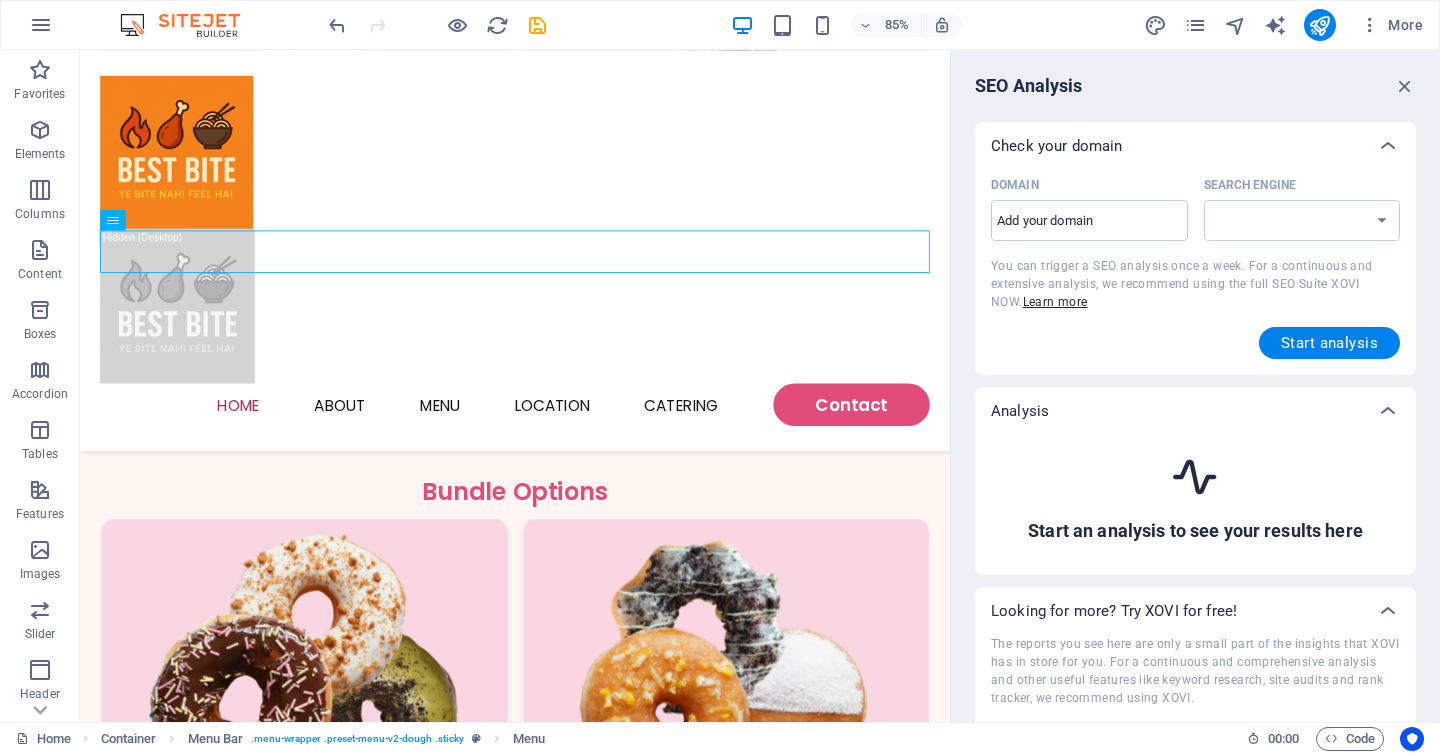 select on "google.com" 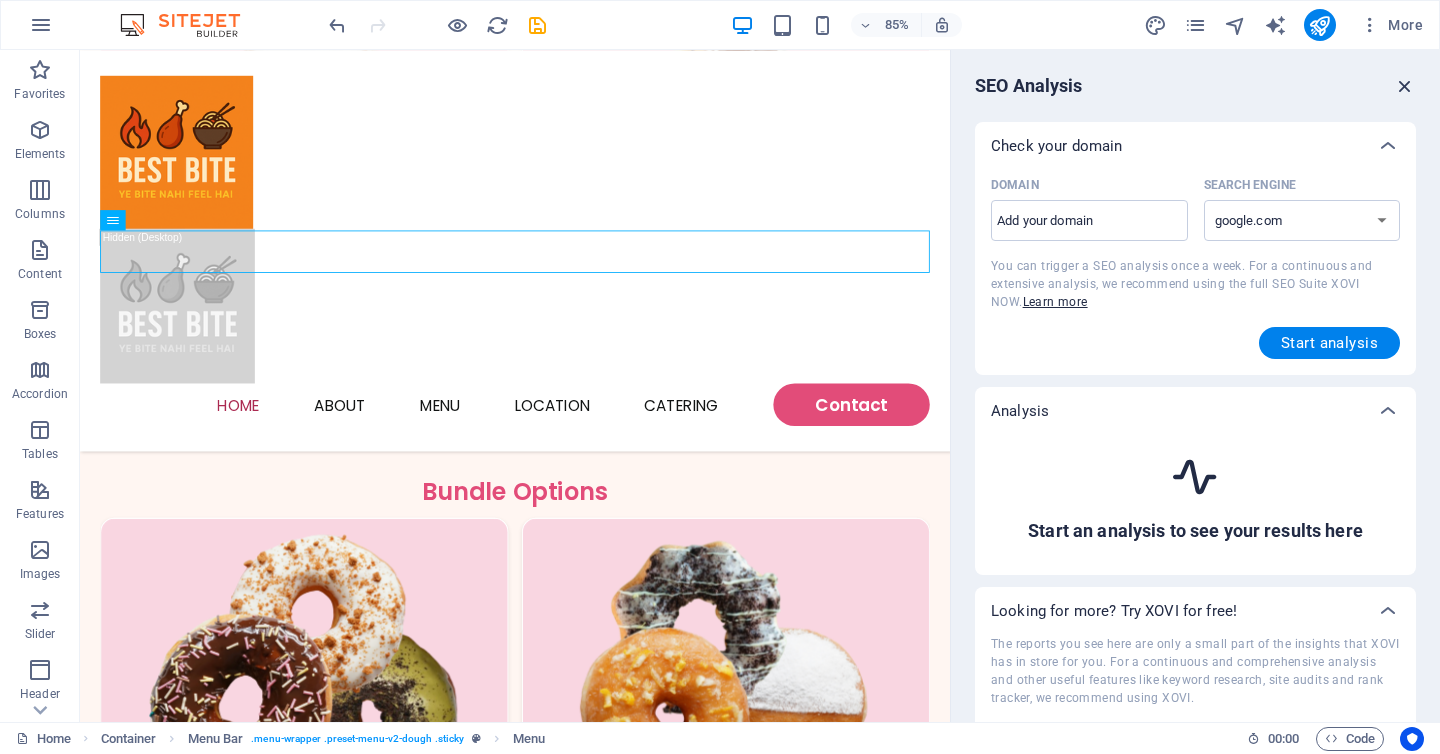 click at bounding box center (1405, 86) 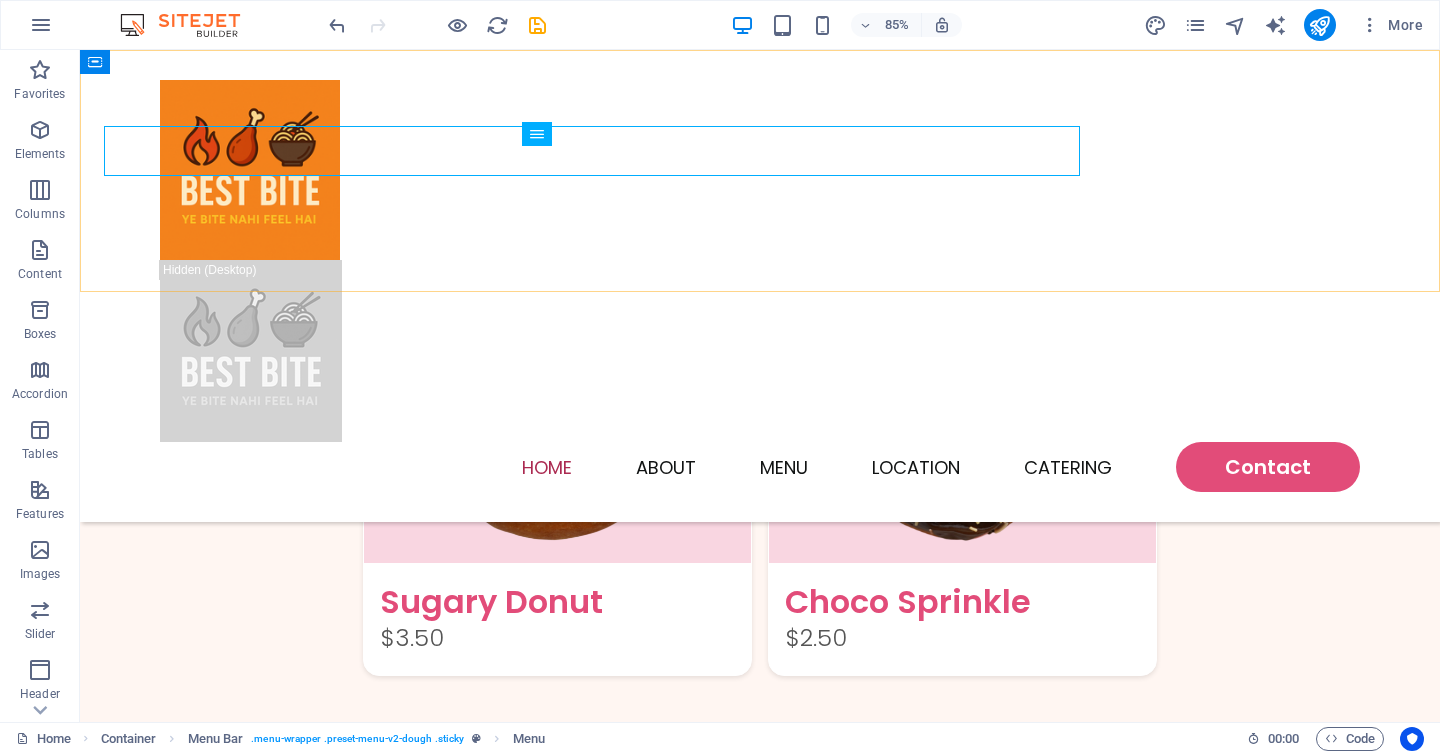 scroll, scrollTop: 2528, scrollLeft: 0, axis: vertical 